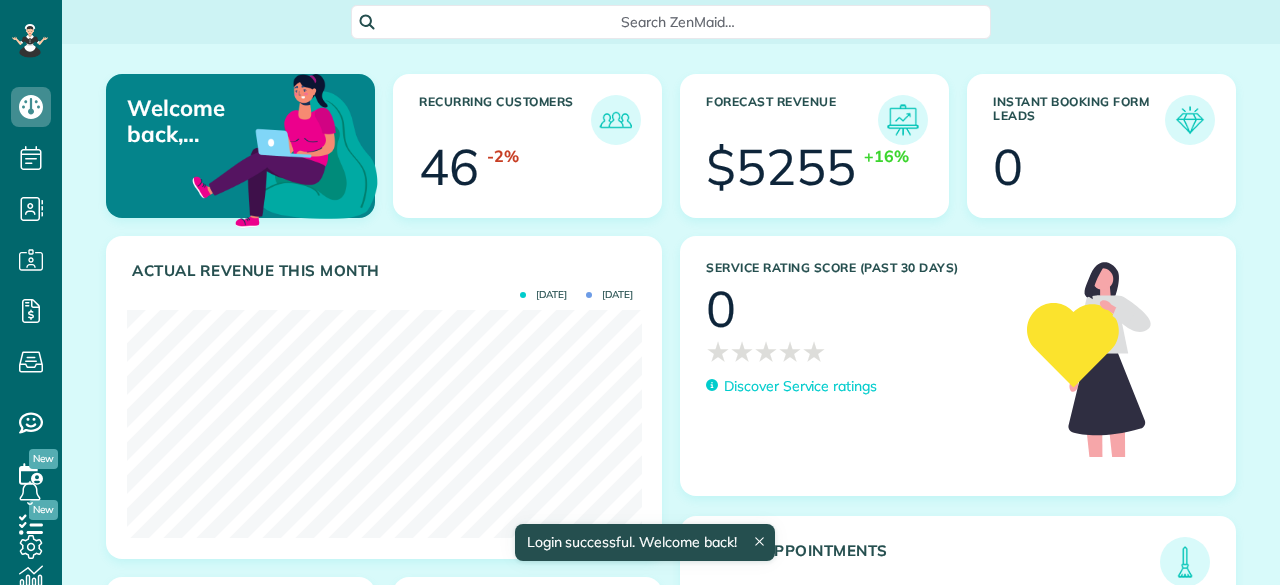 scroll, scrollTop: 0, scrollLeft: 0, axis: both 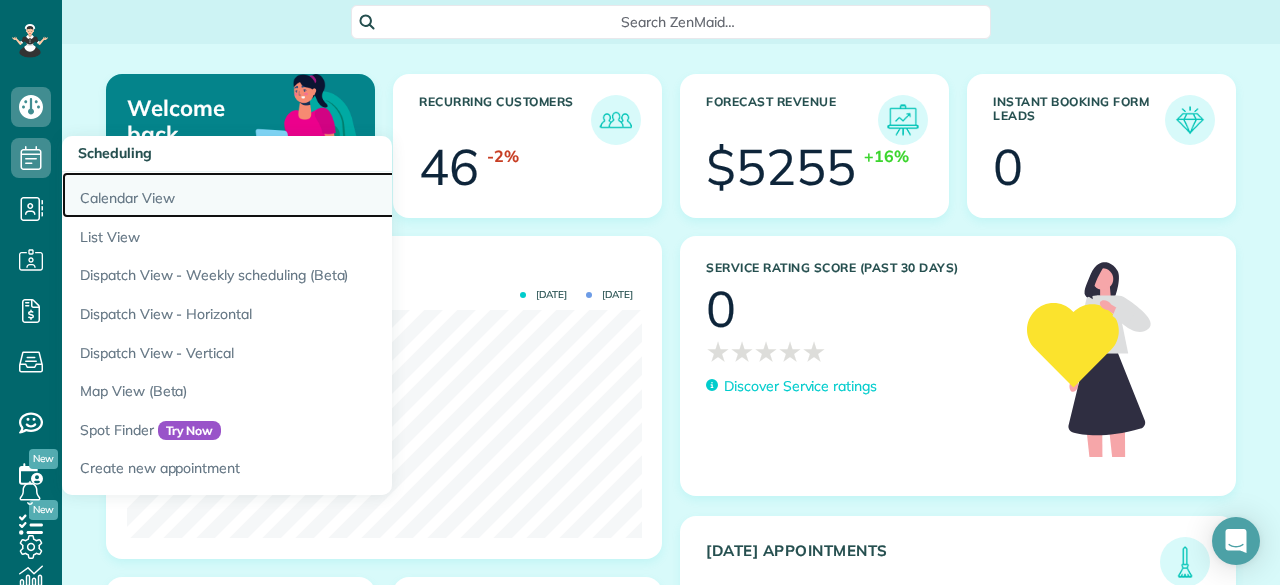 click on "Calendar View" at bounding box center (312, 195) 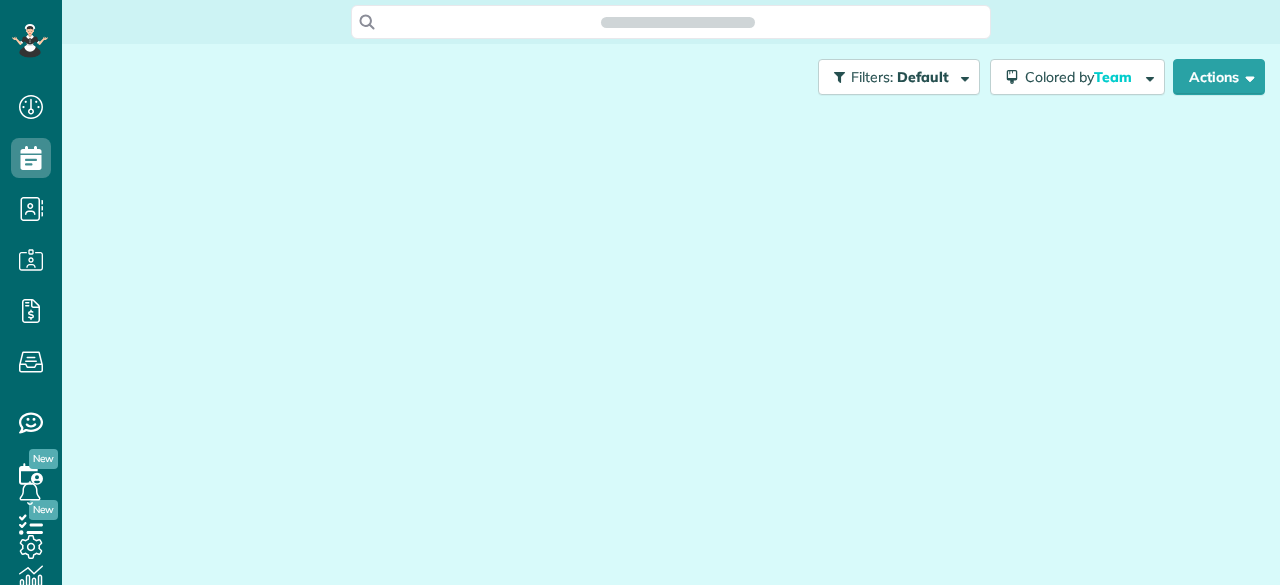 scroll, scrollTop: 0, scrollLeft: 0, axis: both 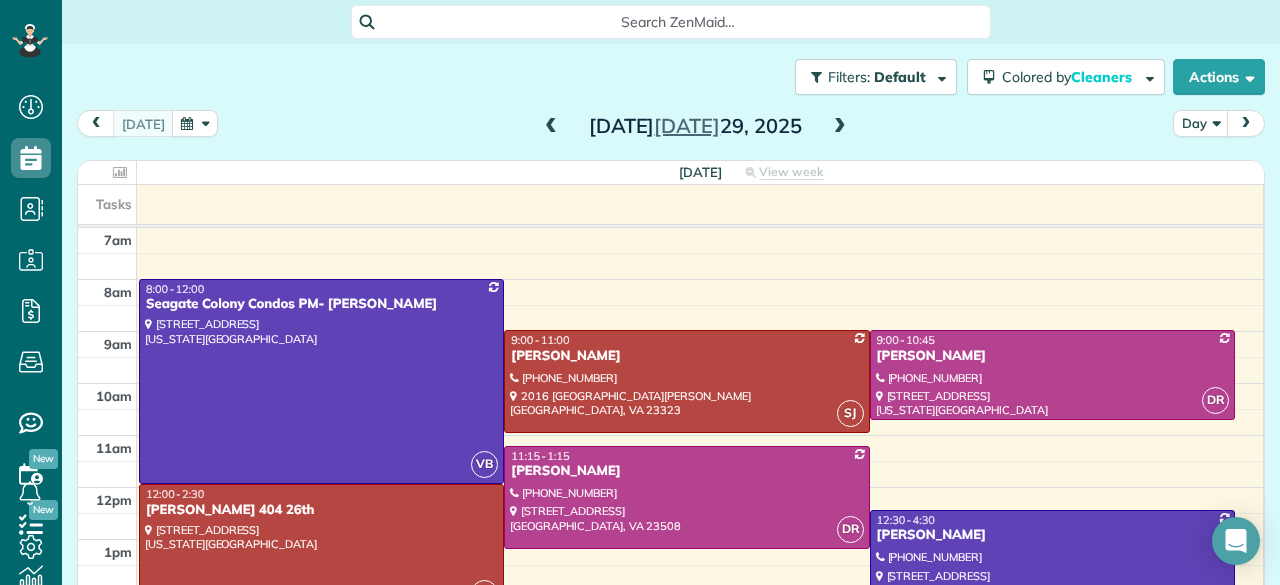 click at bounding box center [840, 127] 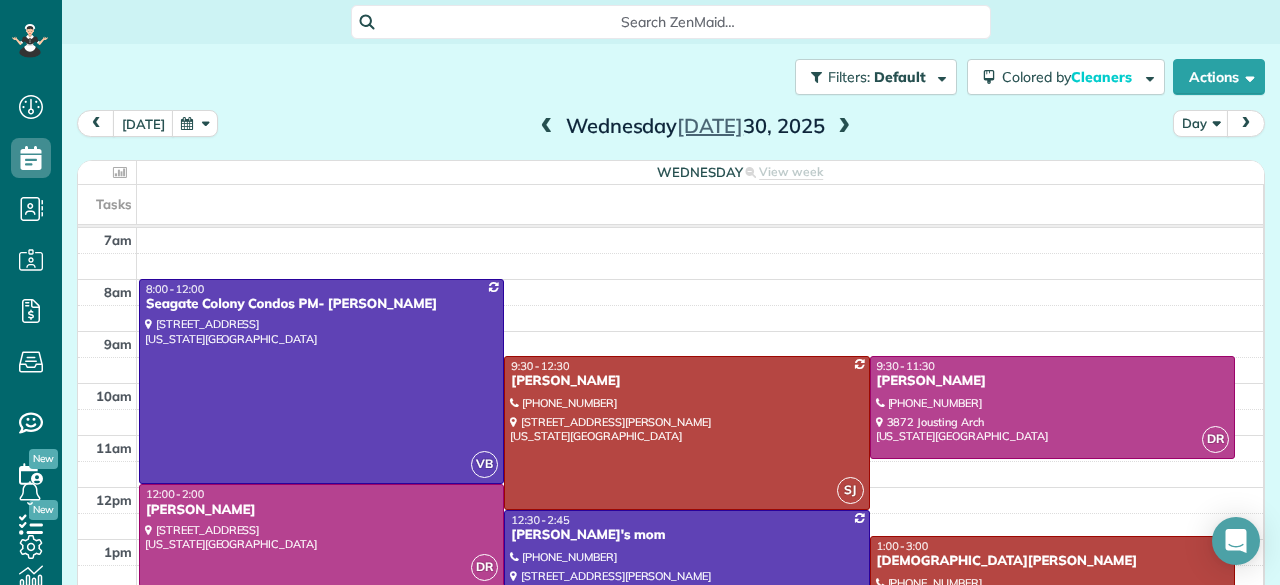 click at bounding box center [844, 127] 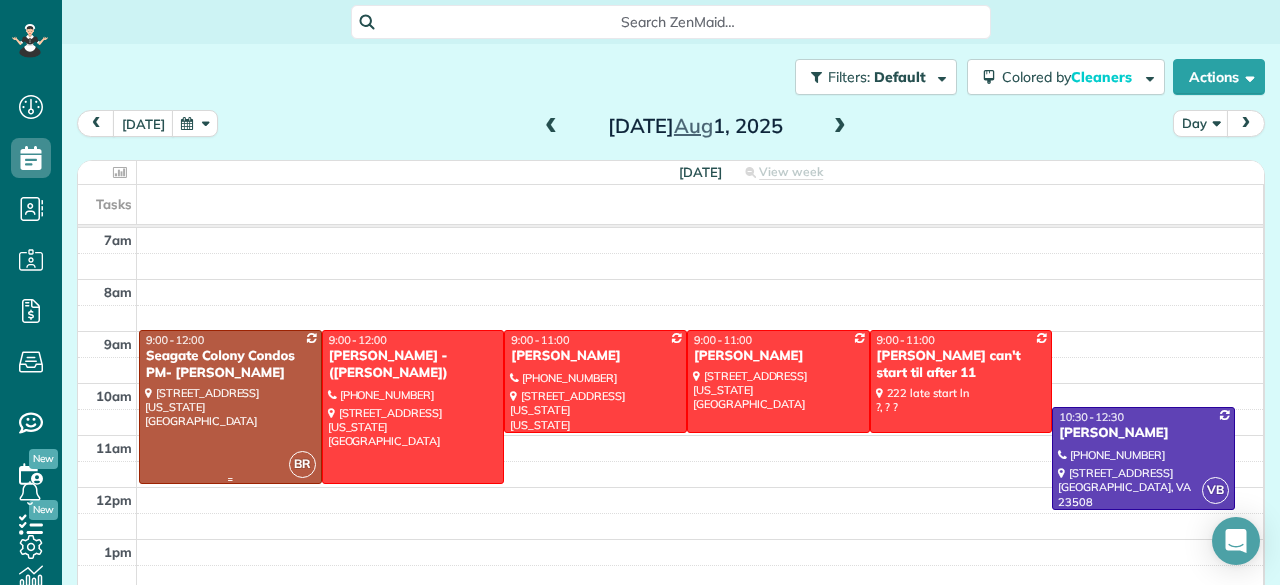click on "Seagate Colony Condos PM- [PERSON_NAME]" at bounding box center [230, 365] 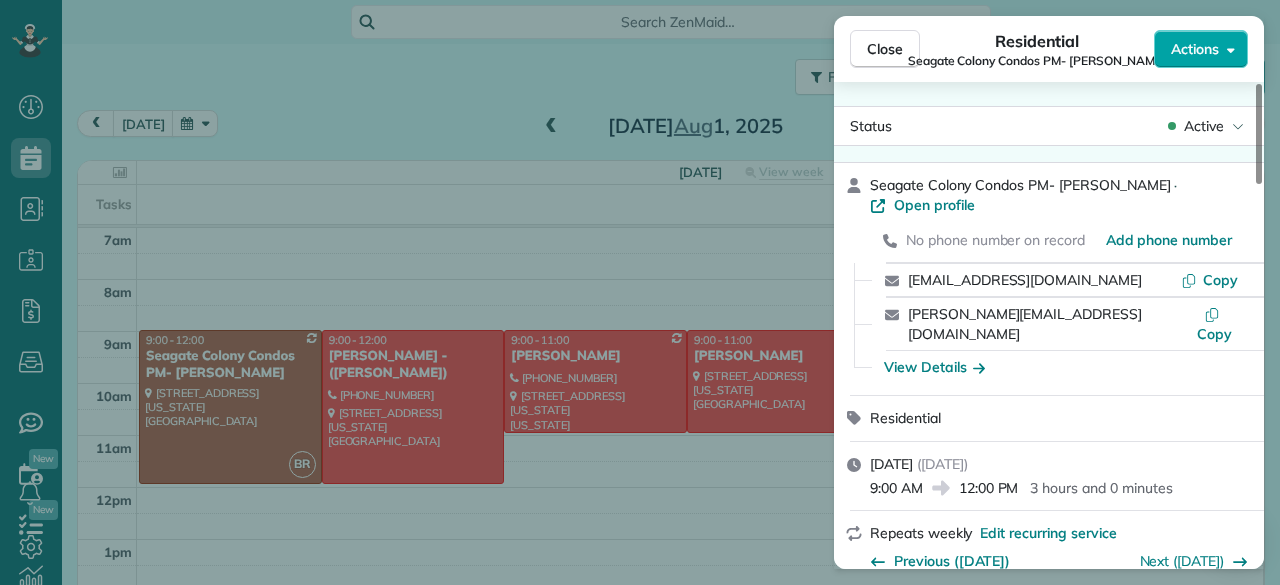 click on "Actions" at bounding box center (1201, 49) 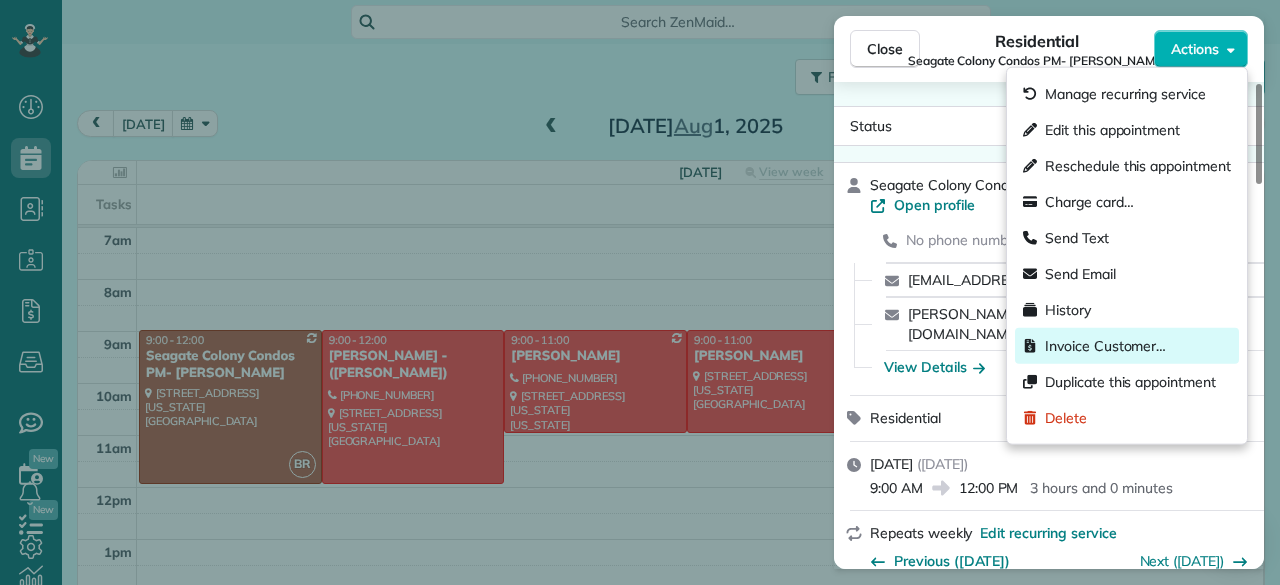click on "Invoice Customer…" at bounding box center (1105, 346) 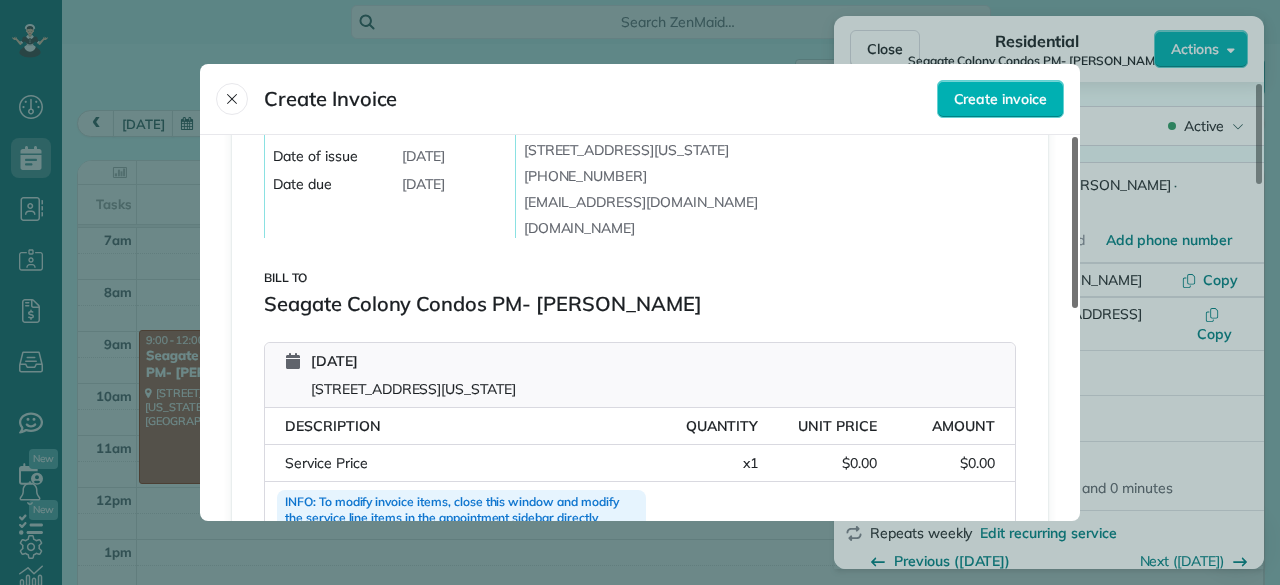 scroll, scrollTop: 144, scrollLeft: 0, axis: vertical 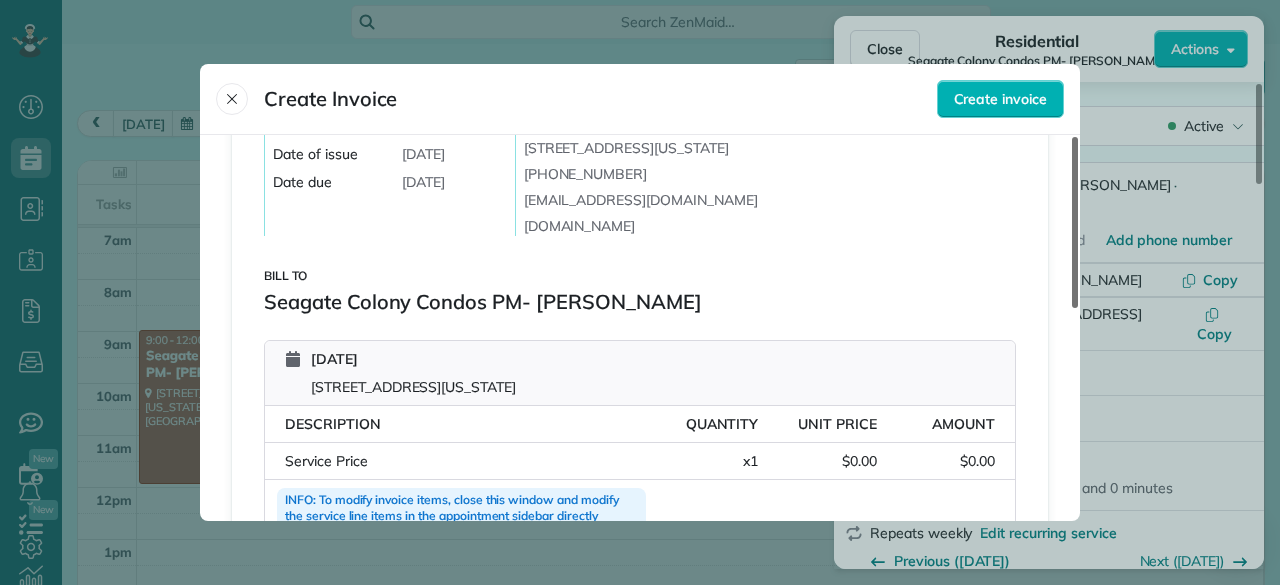 drag, startPoint x: 1077, startPoint y: 274, endPoint x: 1087, endPoint y: 338, distance: 64.77654 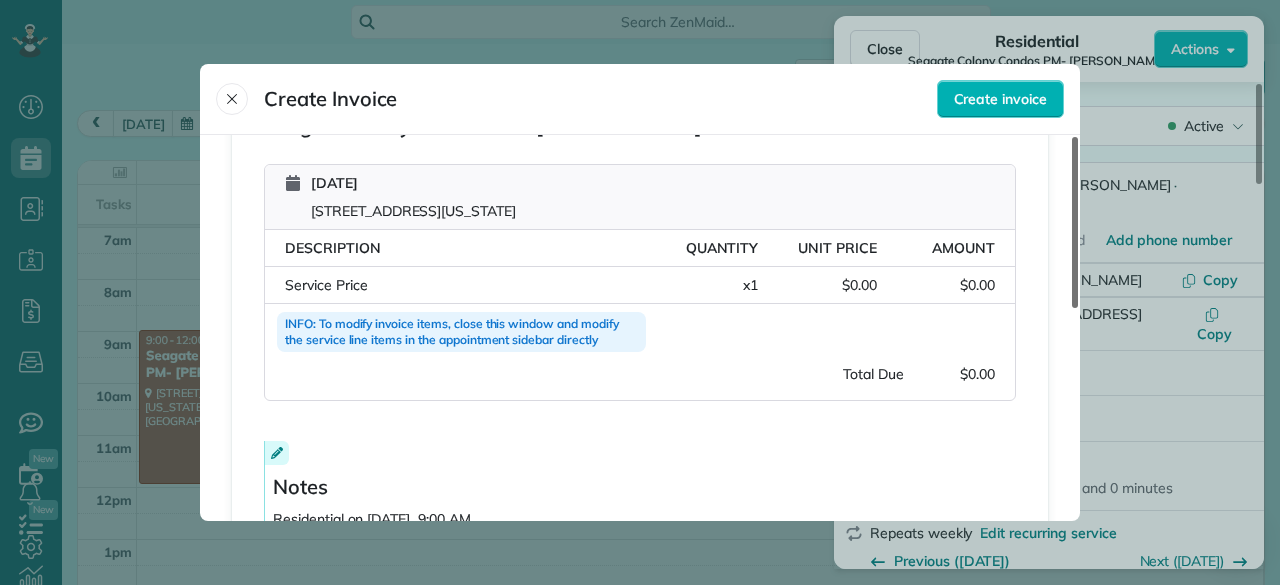 scroll, scrollTop: 322, scrollLeft: 0, axis: vertical 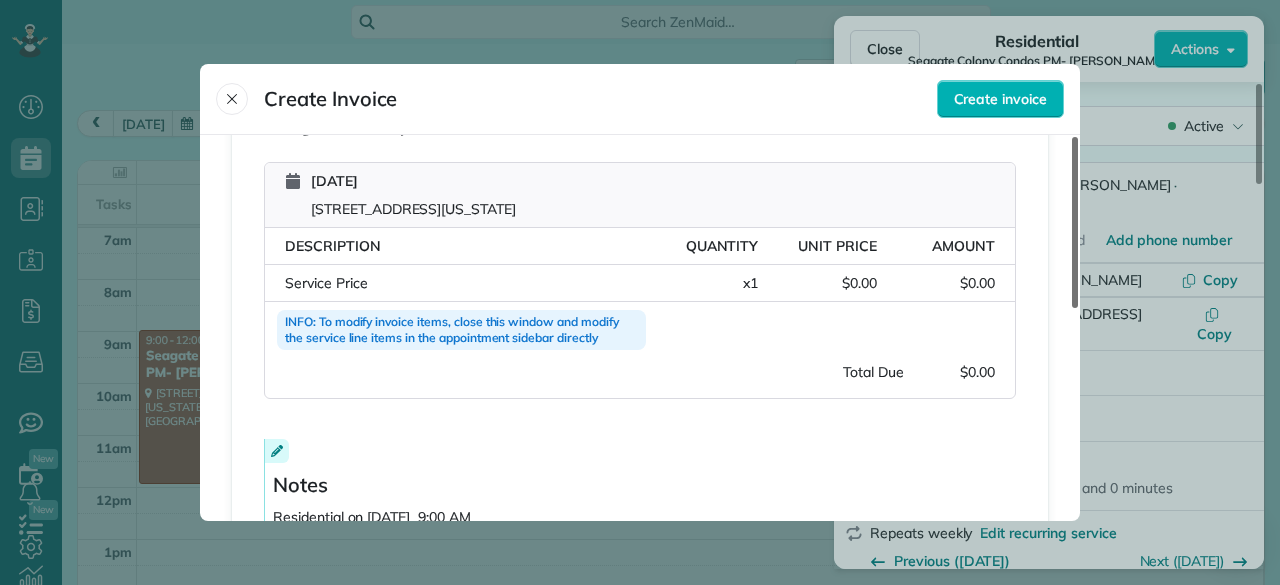 drag, startPoint x: 1072, startPoint y: 280, endPoint x: 1076, endPoint y: 359, distance: 79.101204 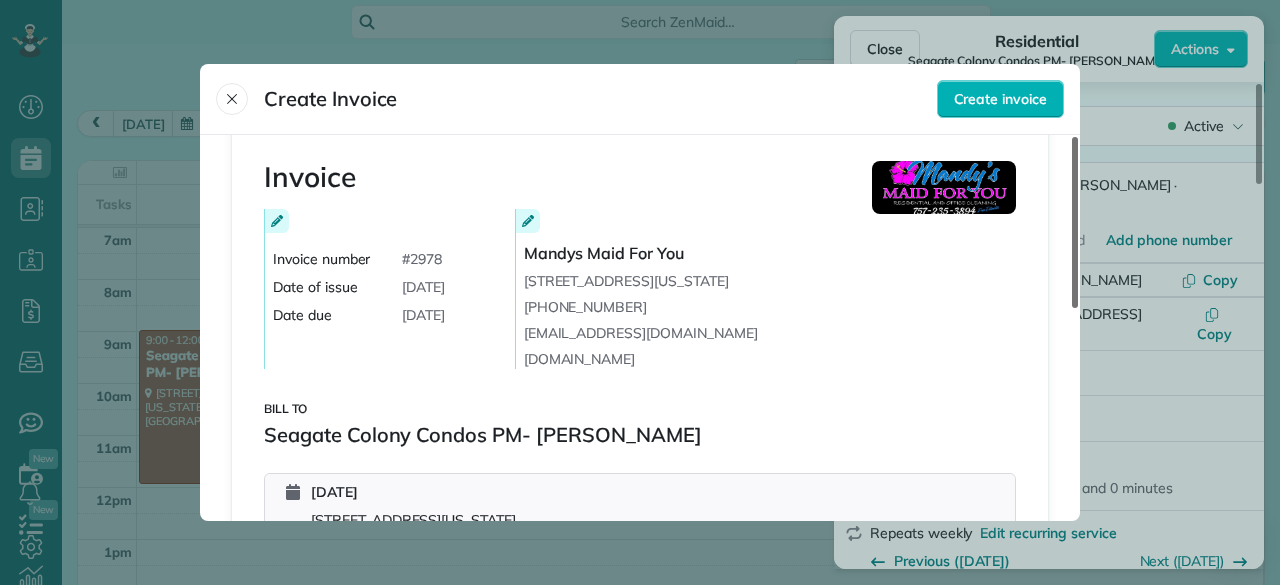 scroll, scrollTop: 0, scrollLeft: 0, axis: both 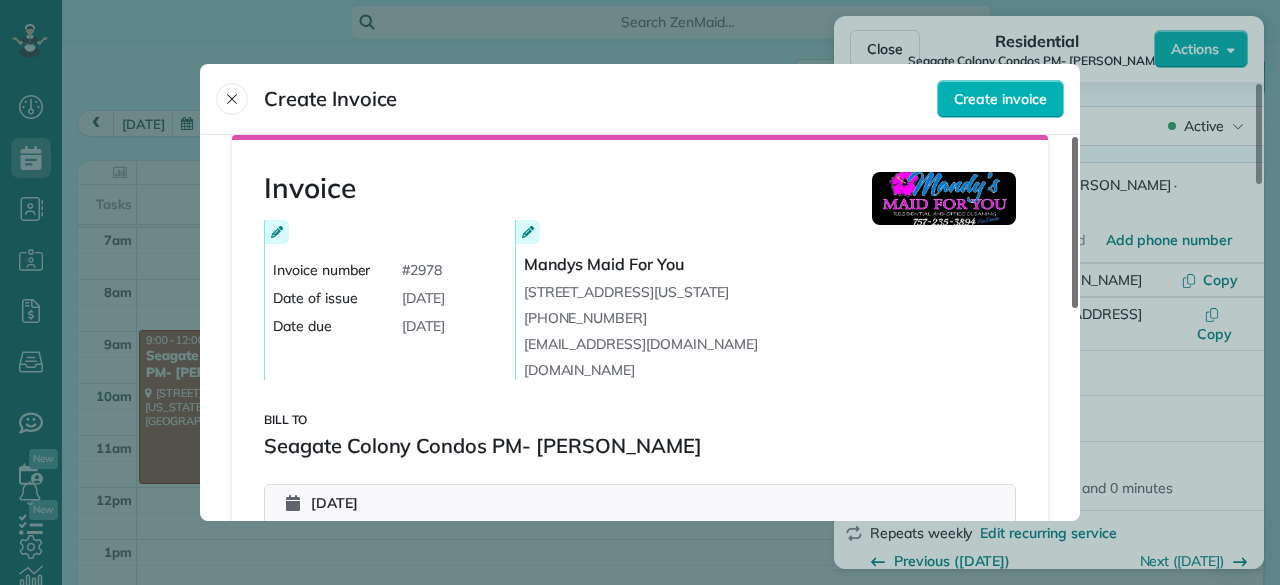 drag, startPoint x: 1076, startPoint y: 359, endPoint x: 1028, endPoint y: 198, distance: 168.00298 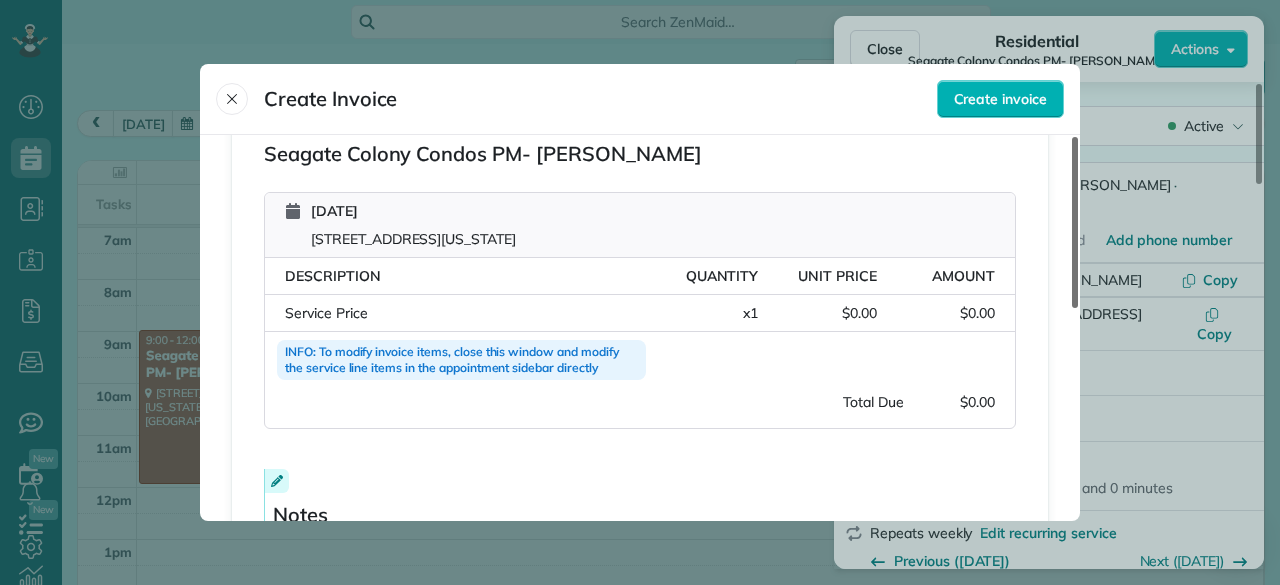 scroll, scrollTop: 294, scrollLeft: 0, axis: vertical 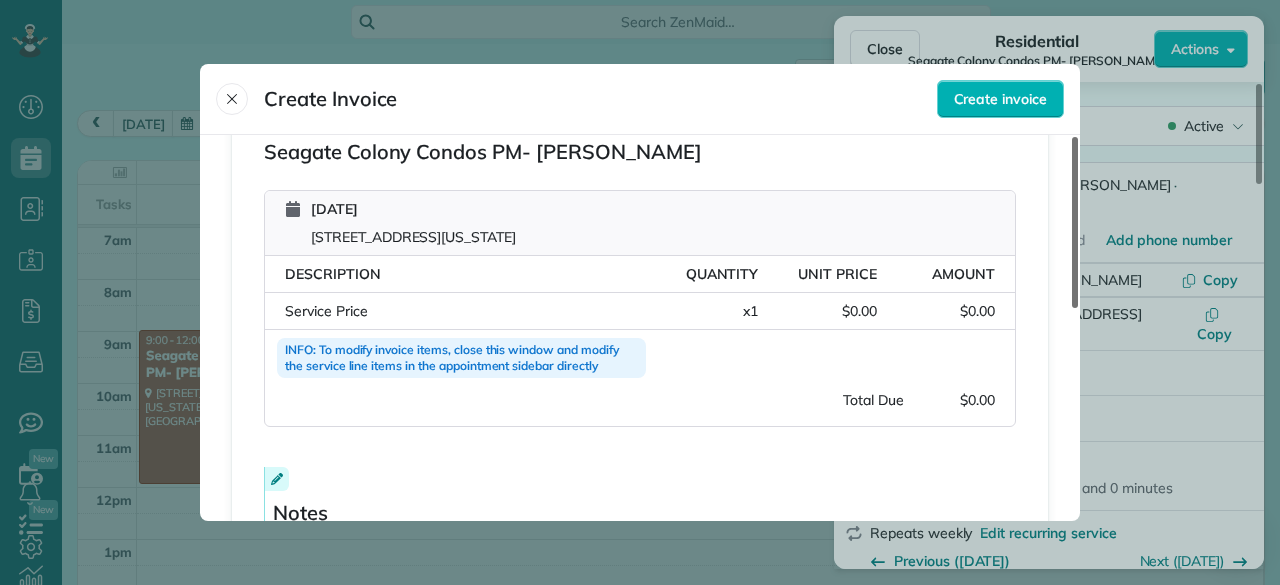 drag, startPoint x: 1076, startPoint y: 209, endPoint x: 1084, endPoint y: 339, distance: 130.24593 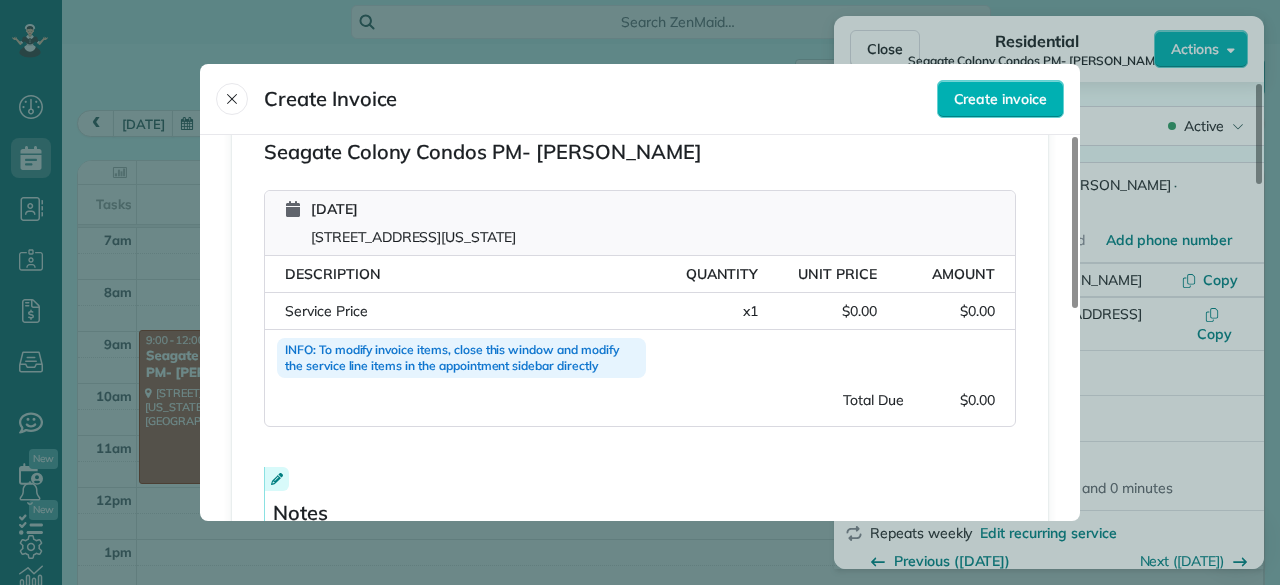 click on "Friday, August 01, 2025 2830 Shore Drive Virginia Beach VA 23451" at bounding box center (413, 223) 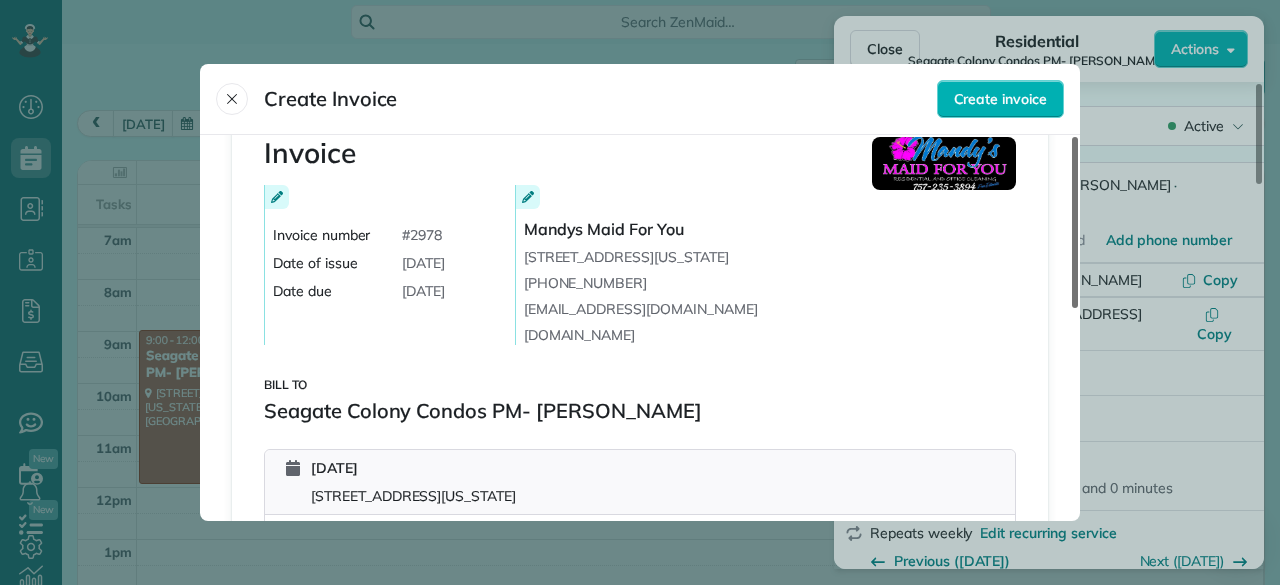scroll, scrollTop: 32, scrollLeft: 0, axis: vertical 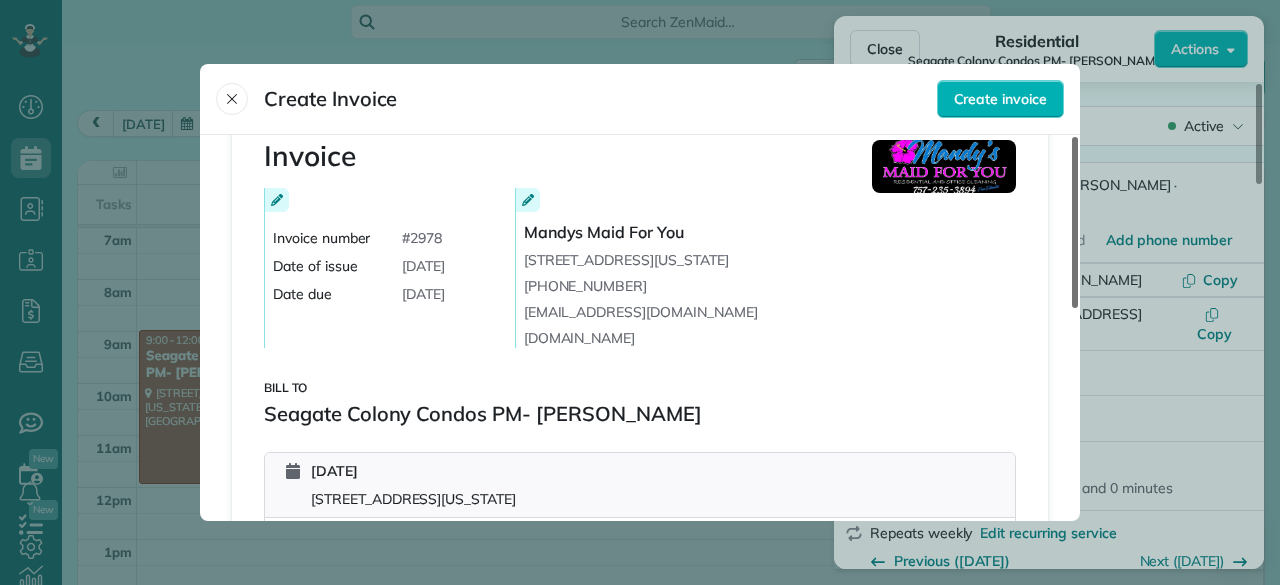 drag, startPoint x: 1079, startPoint y: 319, endPoint x: 1070, endPoint y: 203, distance: 116.34862 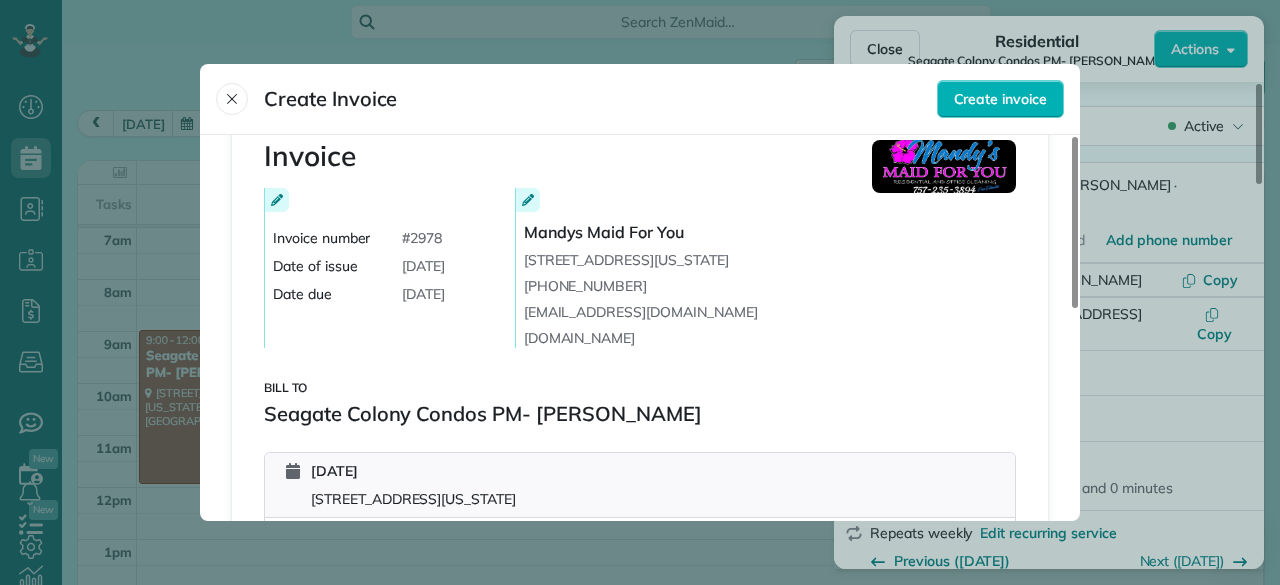 click at bounding box center [277, 200] 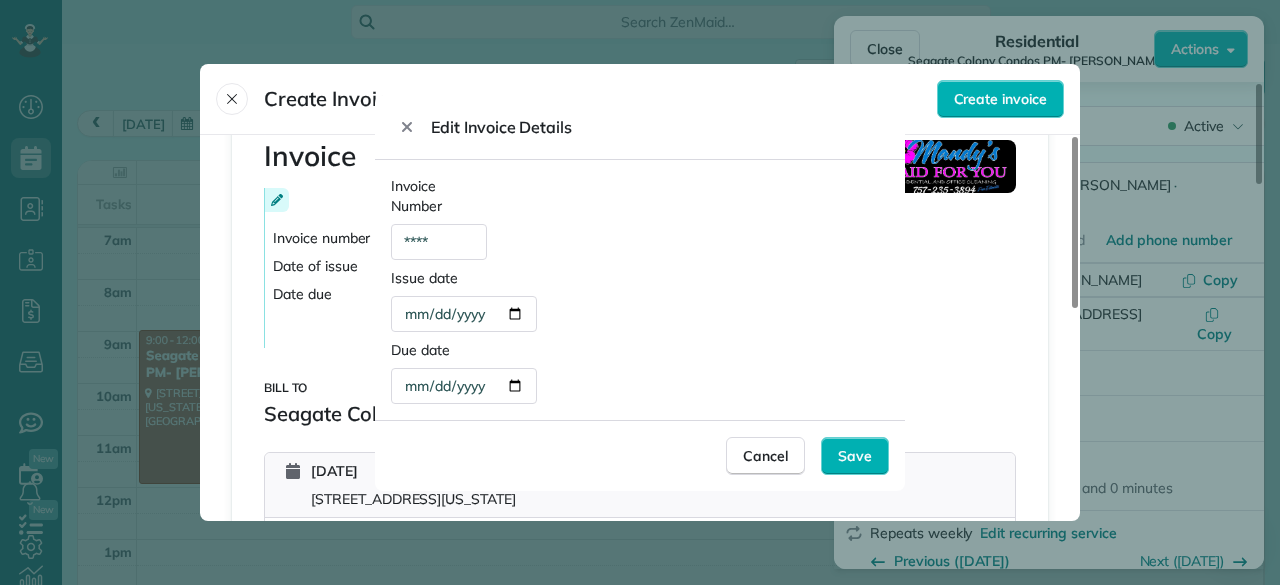click on "**********" at bounding box center (464, 386) 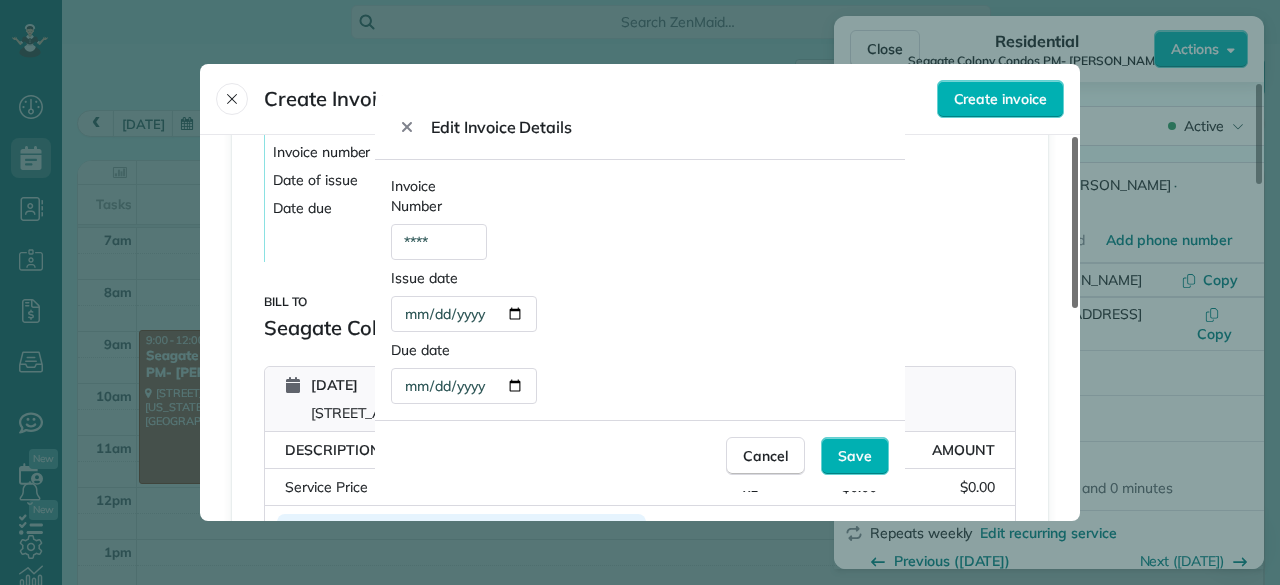 drag, startPoint x: 1072, startPoint y: 281, endPoint x: 1088, endPoint y: 317, distance: 39.39543 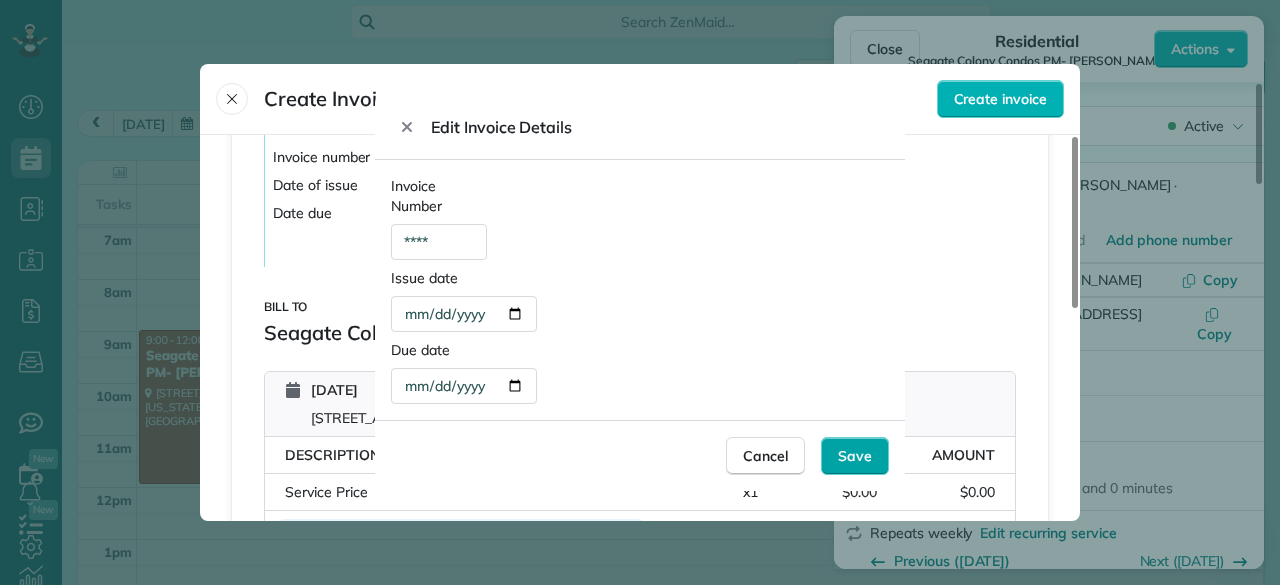 click on "Save" at bounding box center (855, 456) 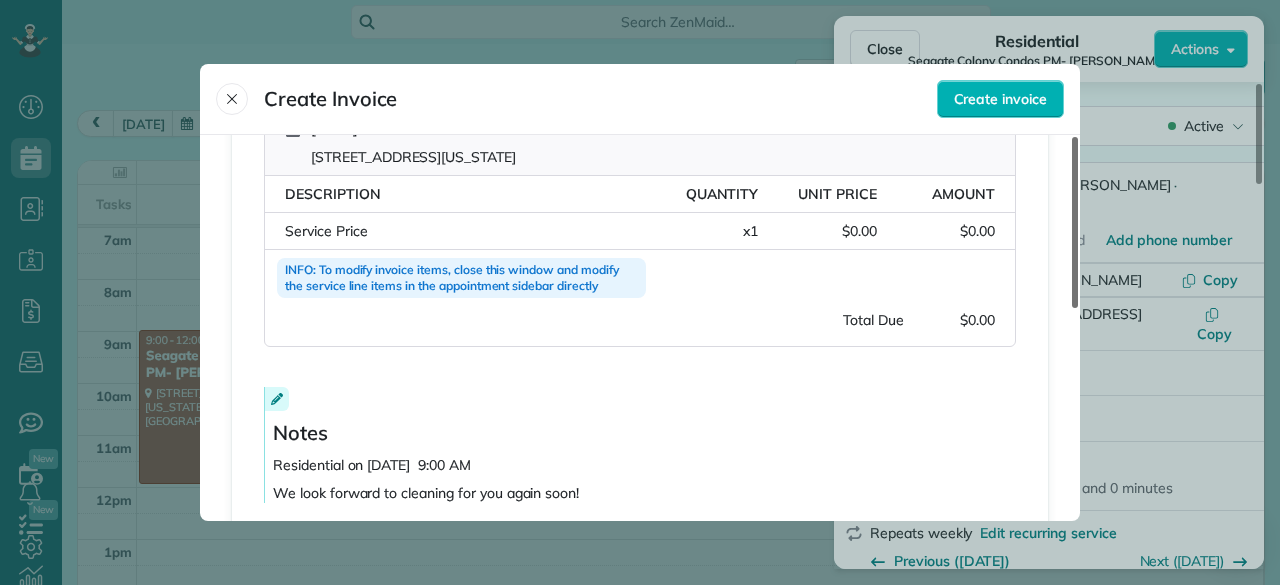 scroll, scrollTop: 376, scrollLeft: 0, axis: vertical 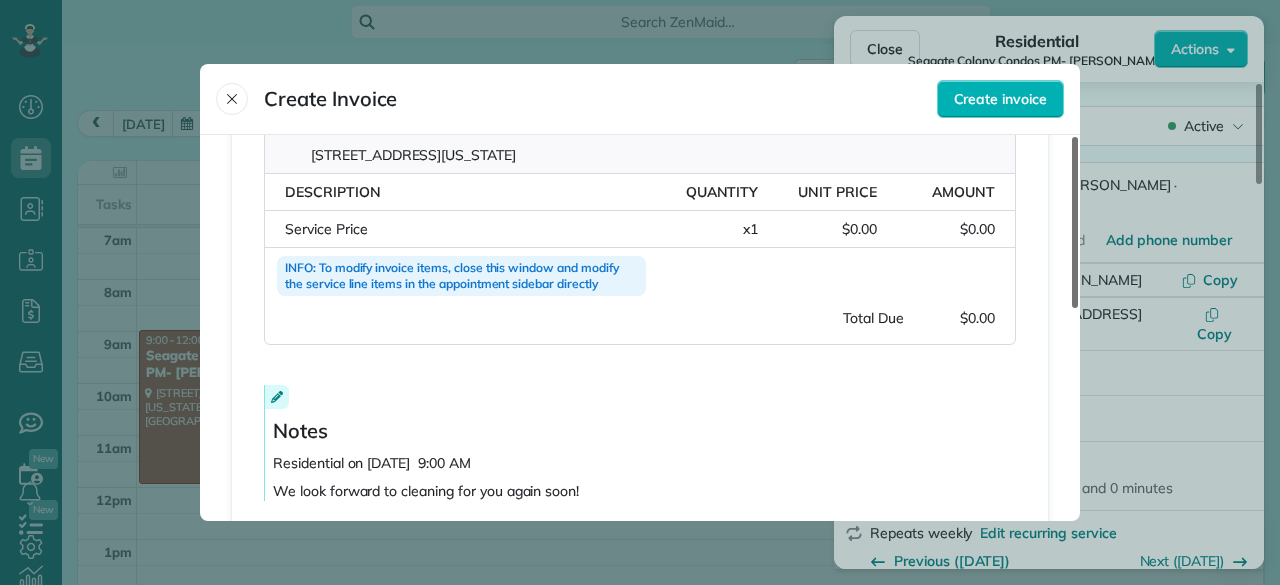 drag, startPoint x: 1074, startPoint y: 295, endPoint x: 1096, endPoint y: 412, distance: 119.05041 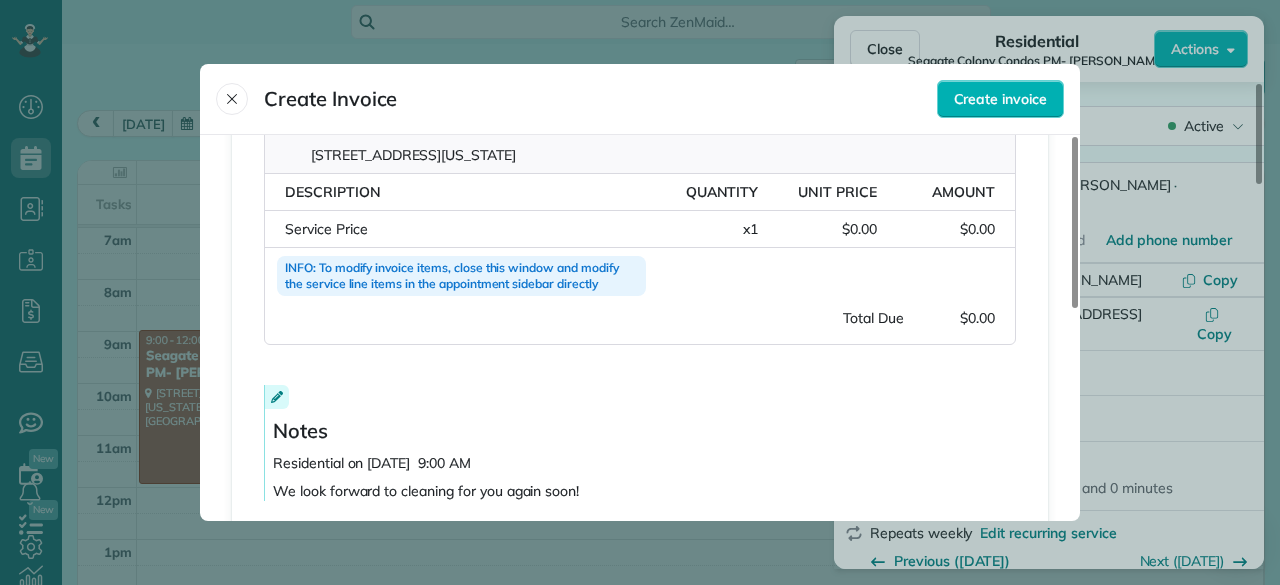 drag, startPoint x: 1096, startPoint y: 412, endPoint x: 1105, endPoint y: 452, distance: 41 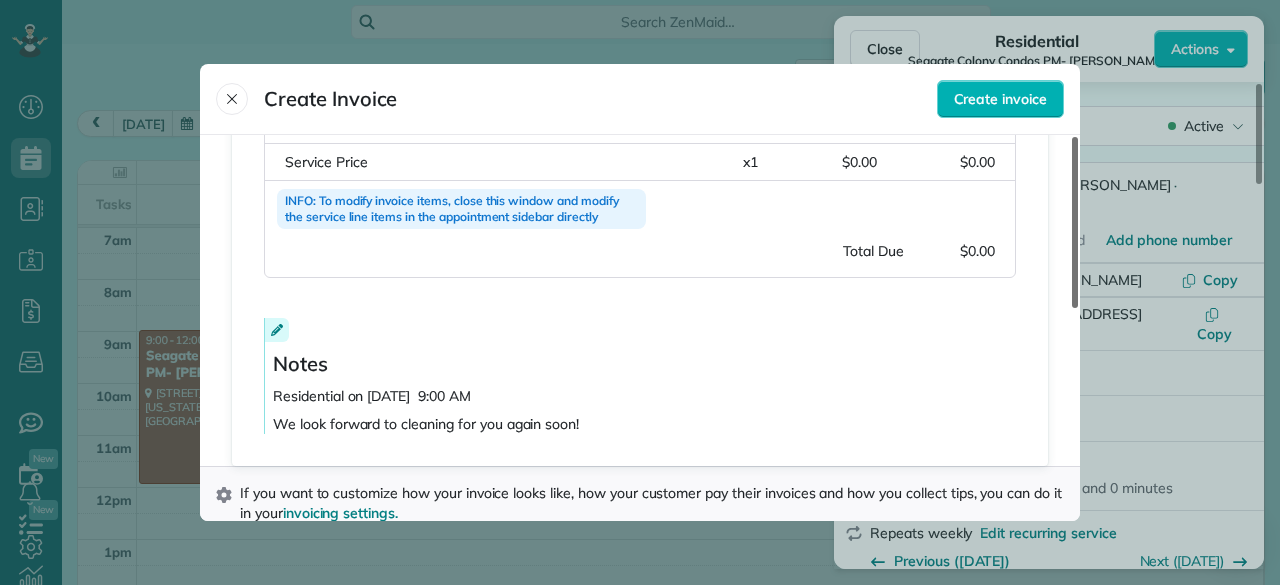 scroll, scrollTop: 478, scrollLeft: 0, axis: vertical 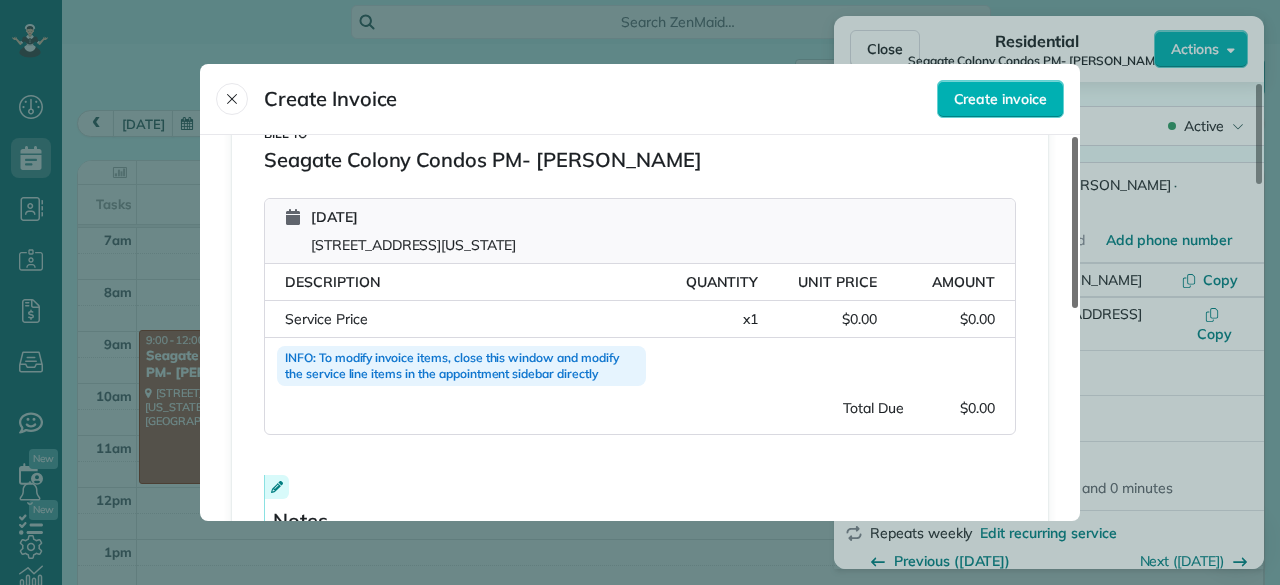 drag, startPoint x: 1074, startPoint y: 410, endPoint x: 1066, endPoint y: 370, distance: 40.792156 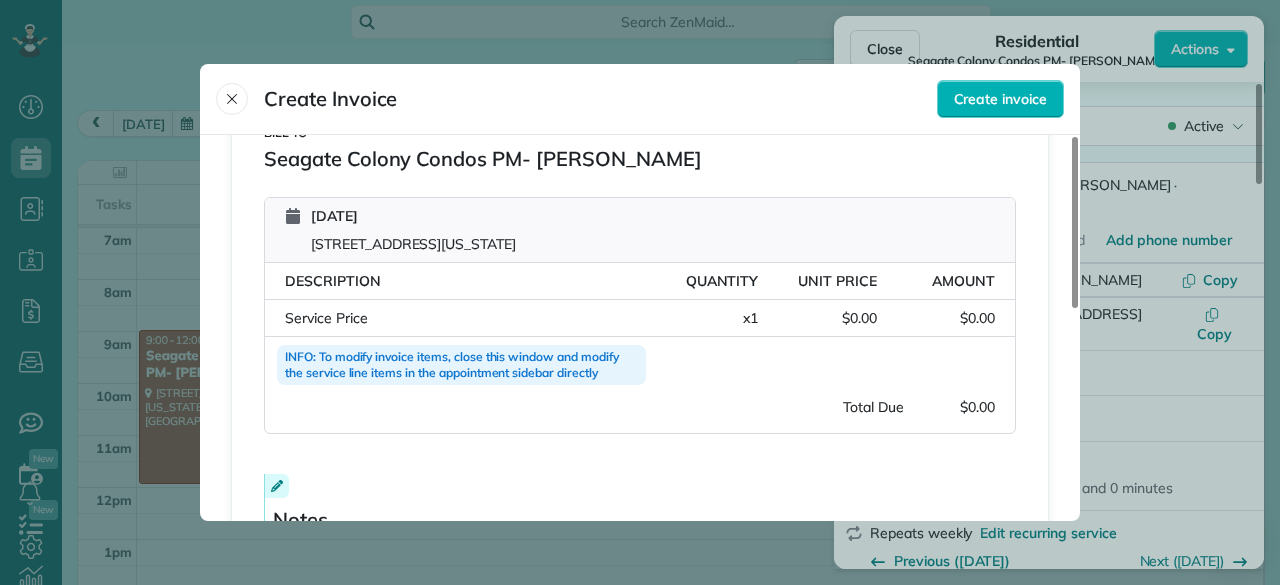 click on "INFO: To modify invoice items, close this window and modify the service line items in the appointment sidebar directly" at bounding box center (461, 365) 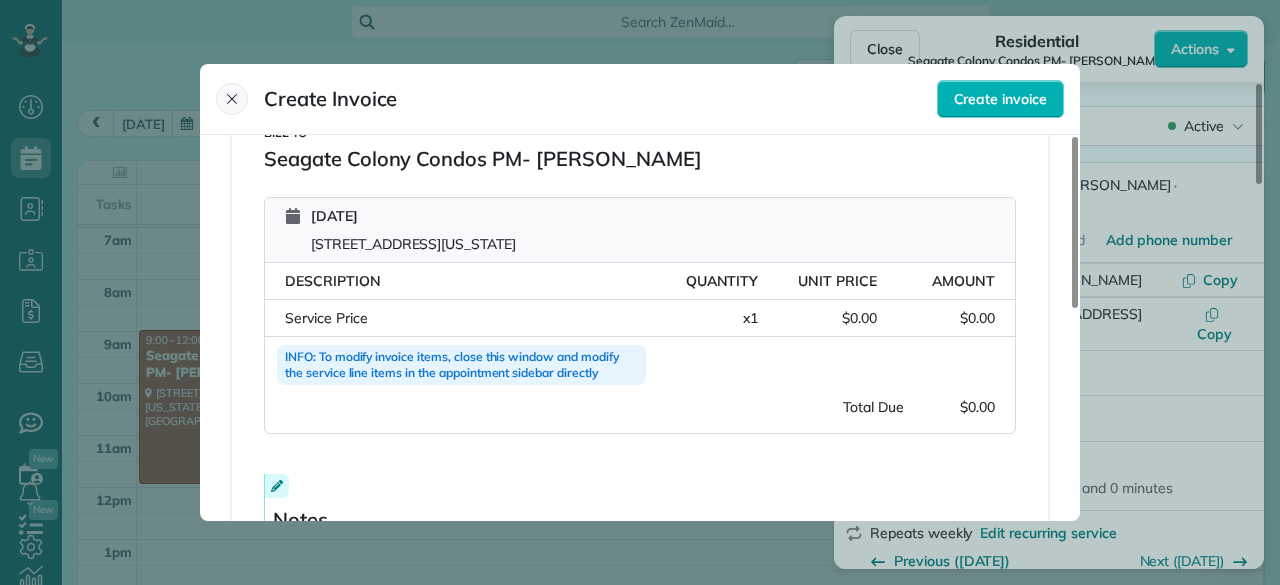 click 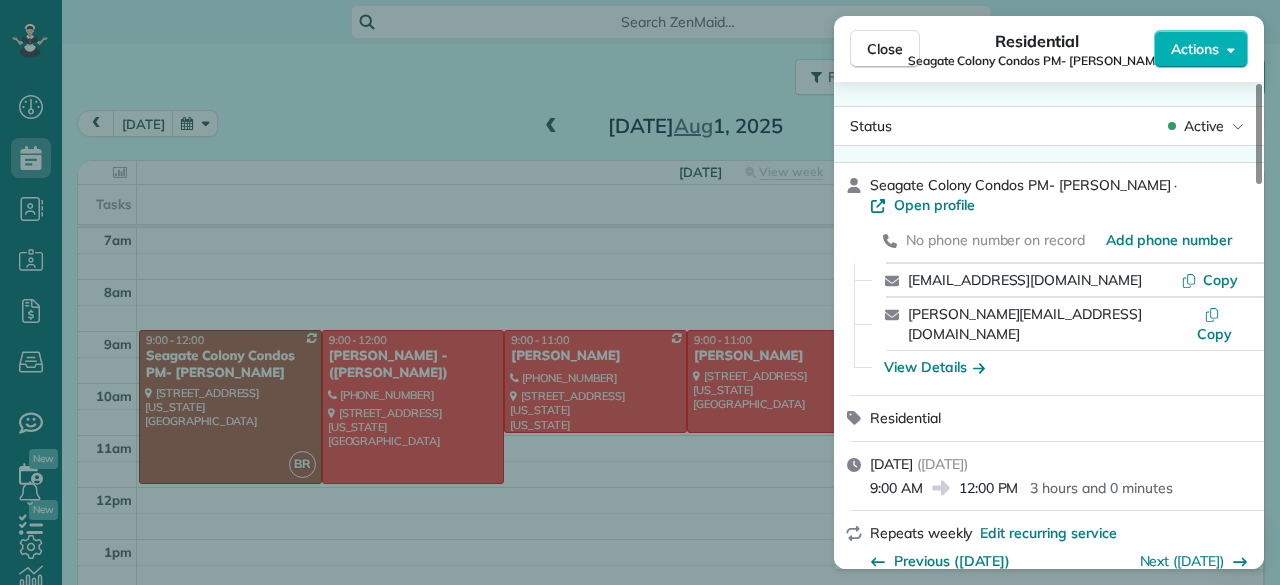 drag, startPoint x: 1063, startPoint y: 66, endPoint x: 985, endPoint y: 77, distance: 78.77182 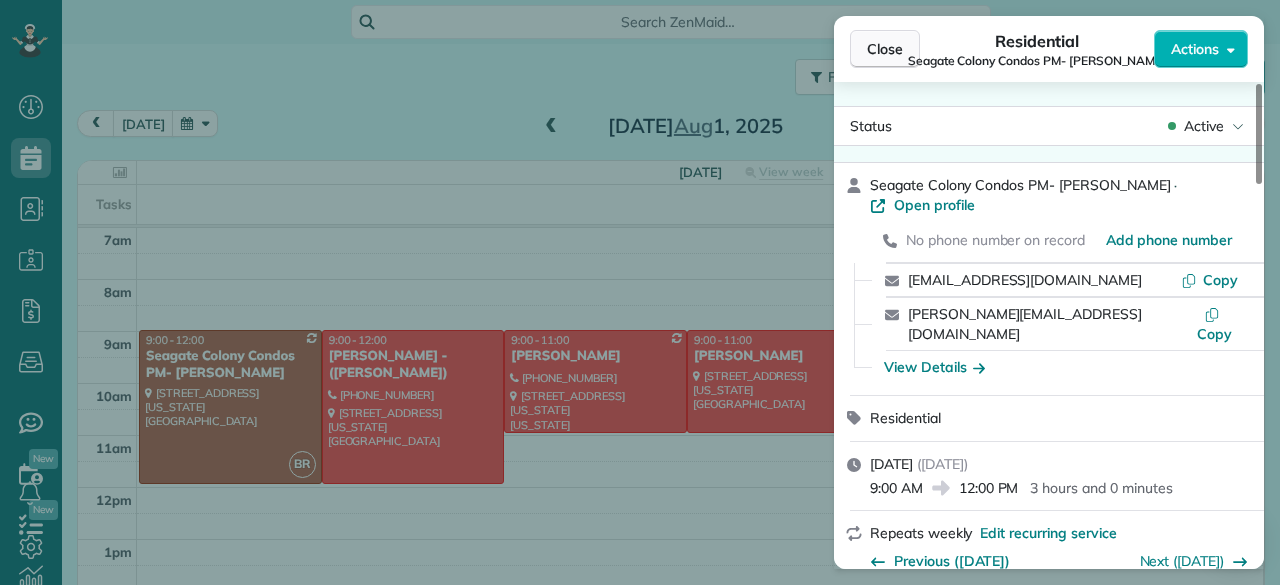 drag, startPoint x: 982, startPoint y: 36, endPoint x: 894, endPoint y: 46, distance: 88.56636 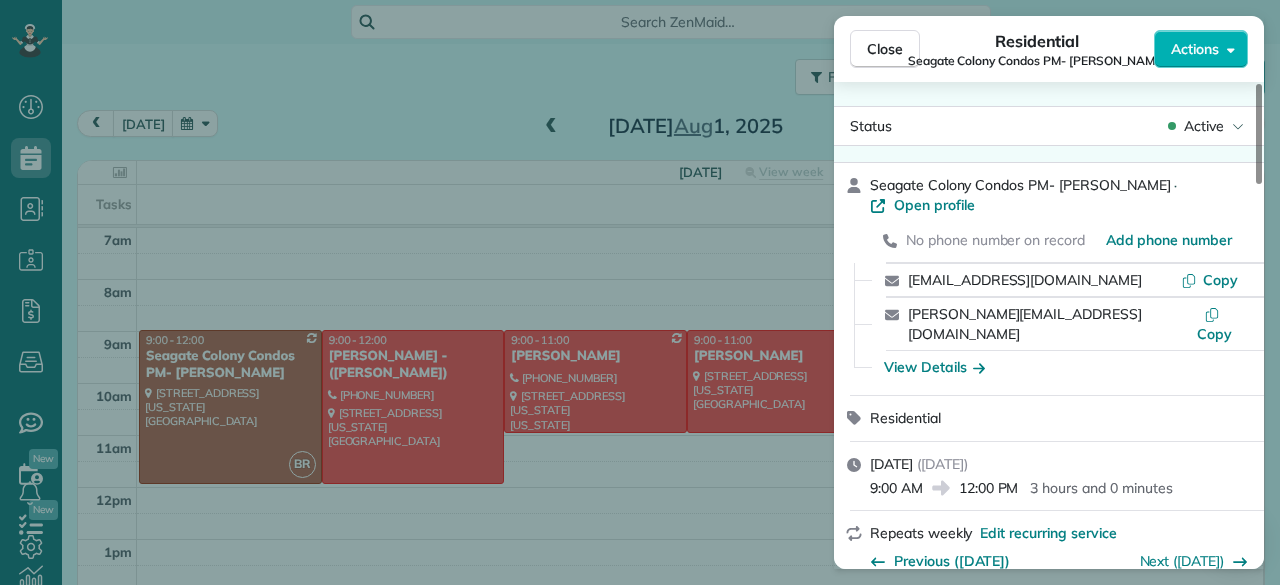 click on "Seagate Colony Condos PM- Sara · Open profile No phone number on record Add phone number propertymanager@seagatecolony1.onmicrosoft.com Copy sara@seagate-colony.com Copy View Details" at bounding box center [1049, 279] 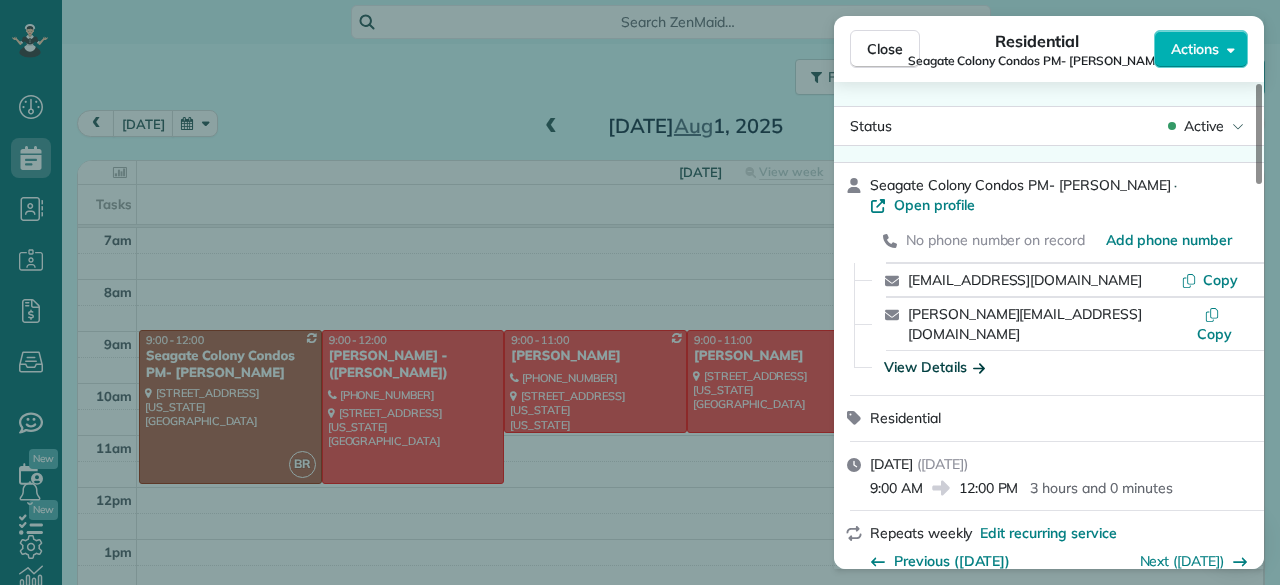 click on "View Details" at bounding box center (934, 367) 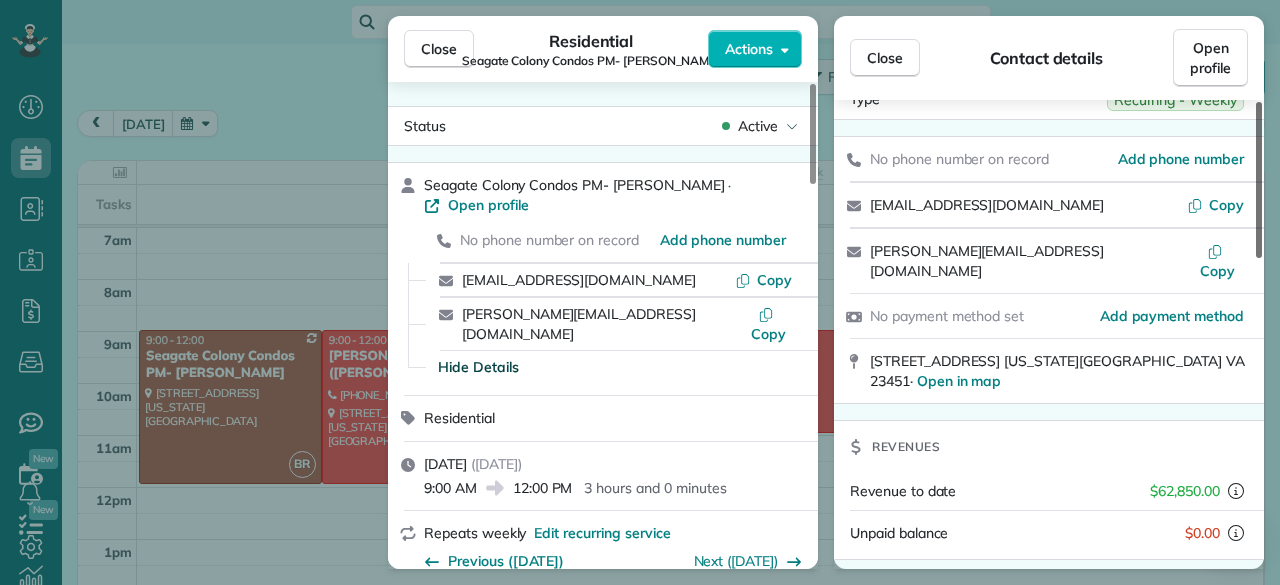 scroll, scrollTop: 0, scrollLeft: 0, axis: both 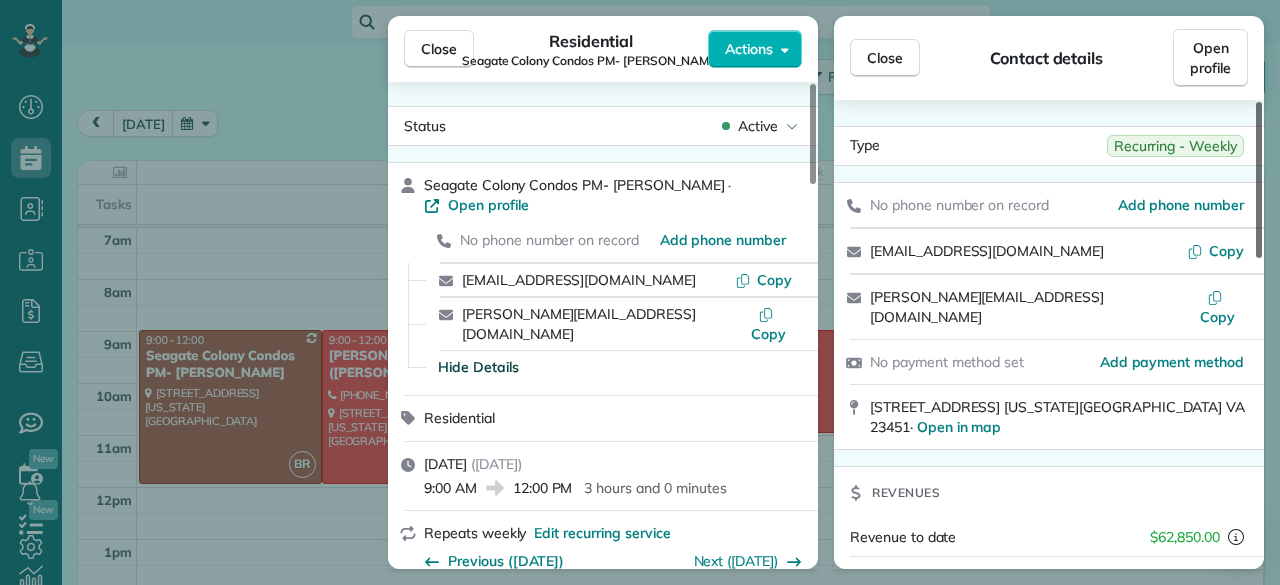 drag, startPoint x: 1257, startPoint y: 248, endPoint x: 1238, endPoint y: 143, distance: 106.7052 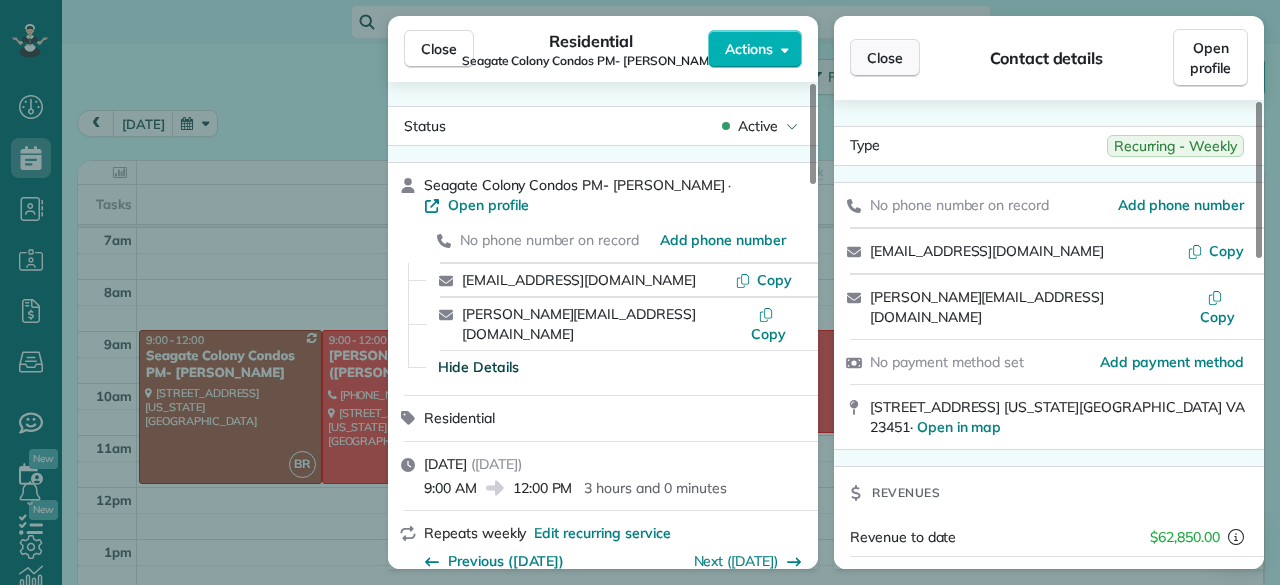 click on "Close" at bounding box center [885, 58] 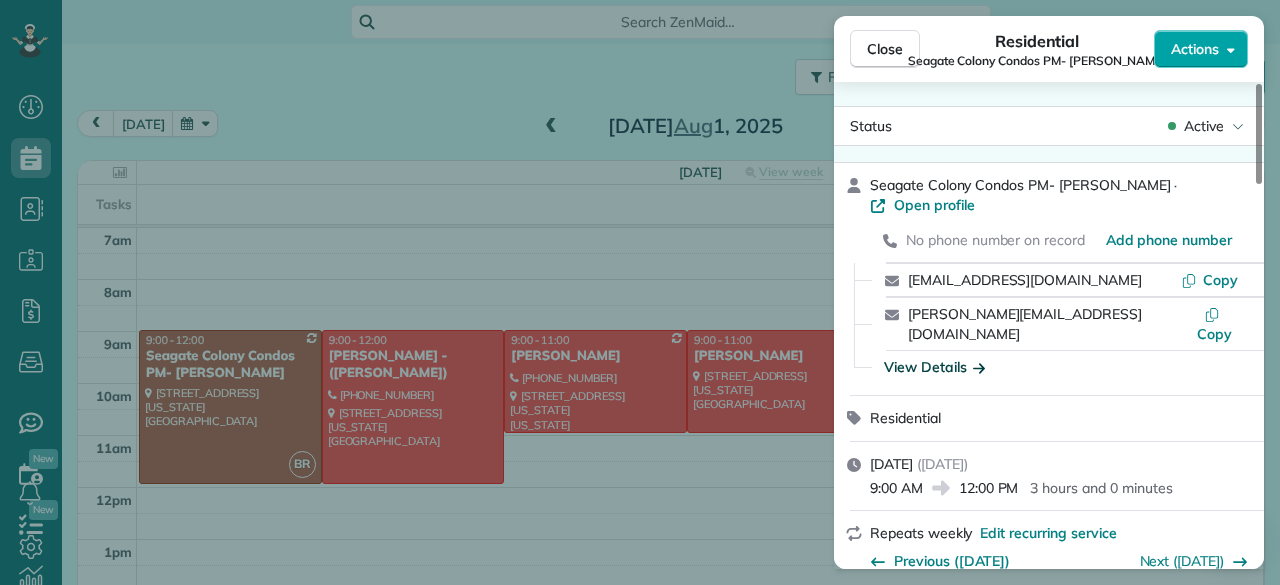 click on "Actions" at bounding box center [1201, 49] 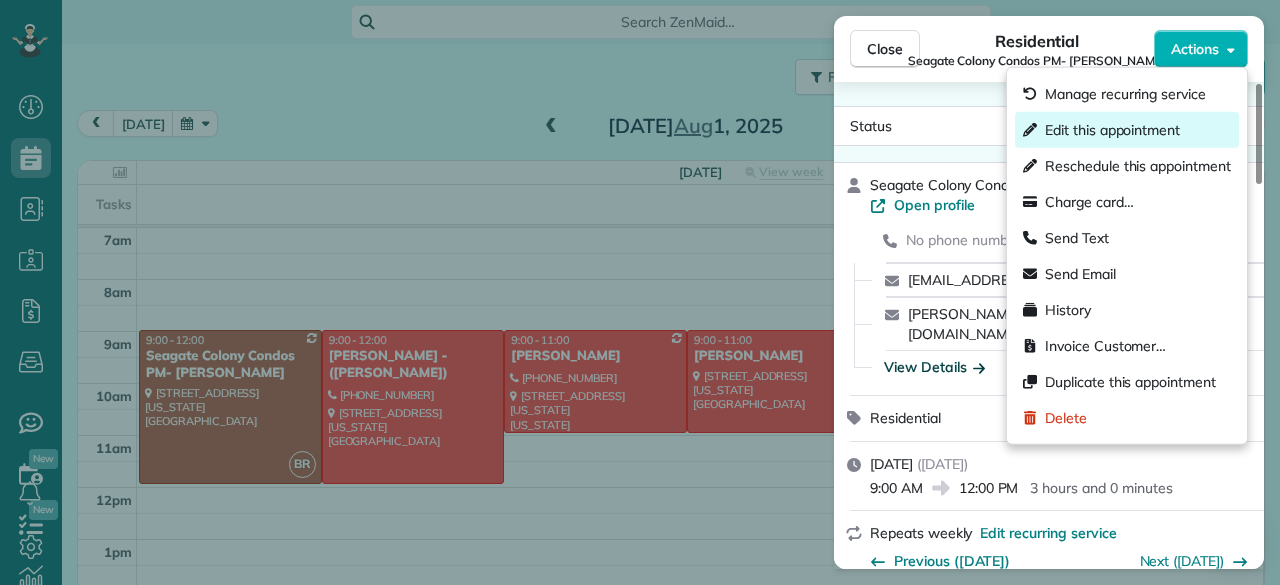 click on "Edit this appointment" at bounding box center [1127, 130] 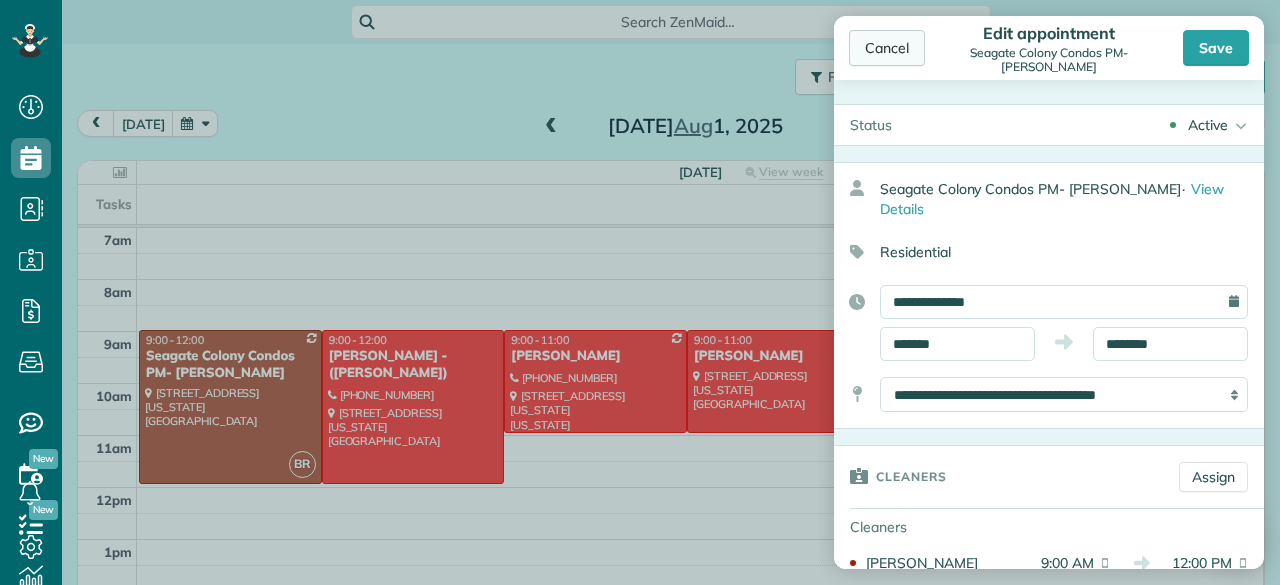 click on "Cancel" at bounding box center [887, 48] 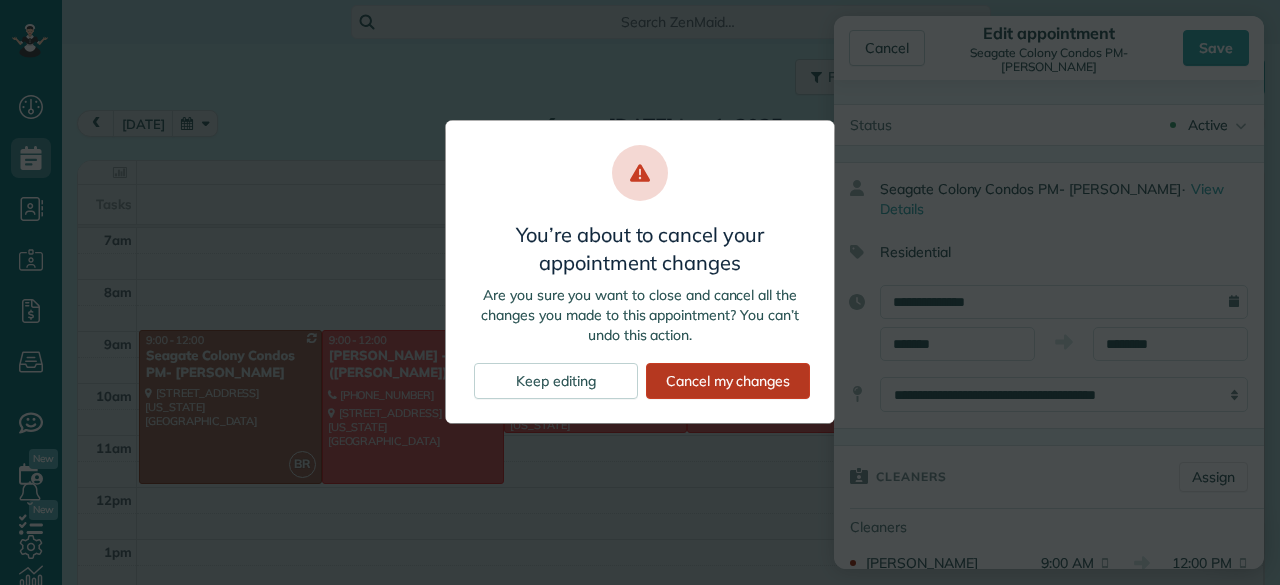 click on "Cancel my changes" at bounding box center (728, 381) 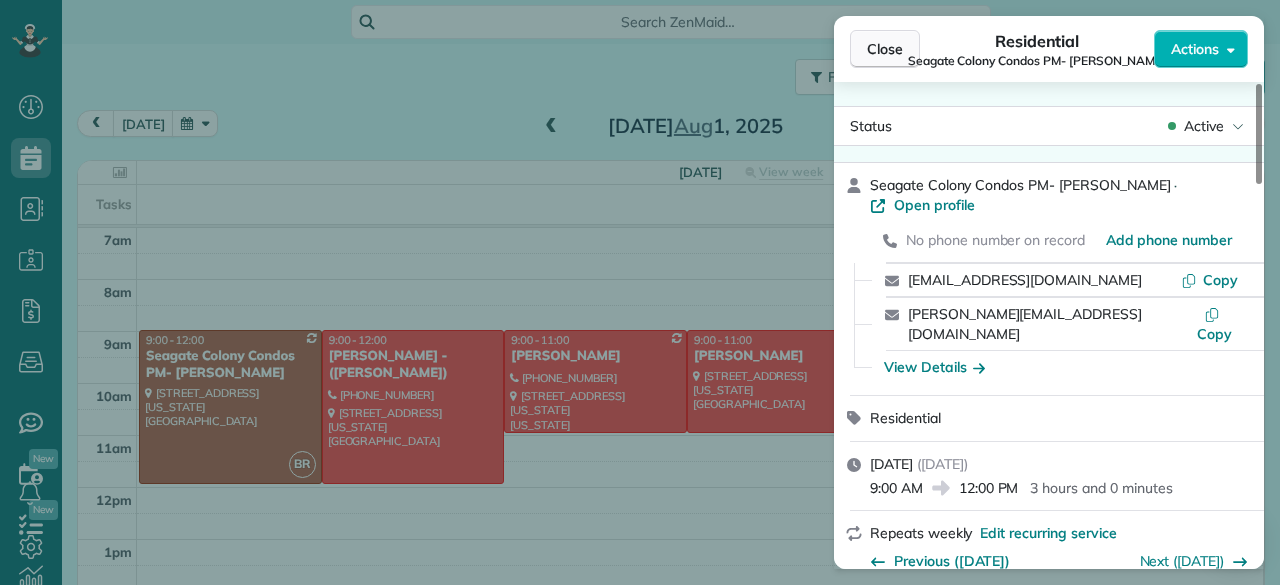 click on "Close" at bounding box center (885, 49) 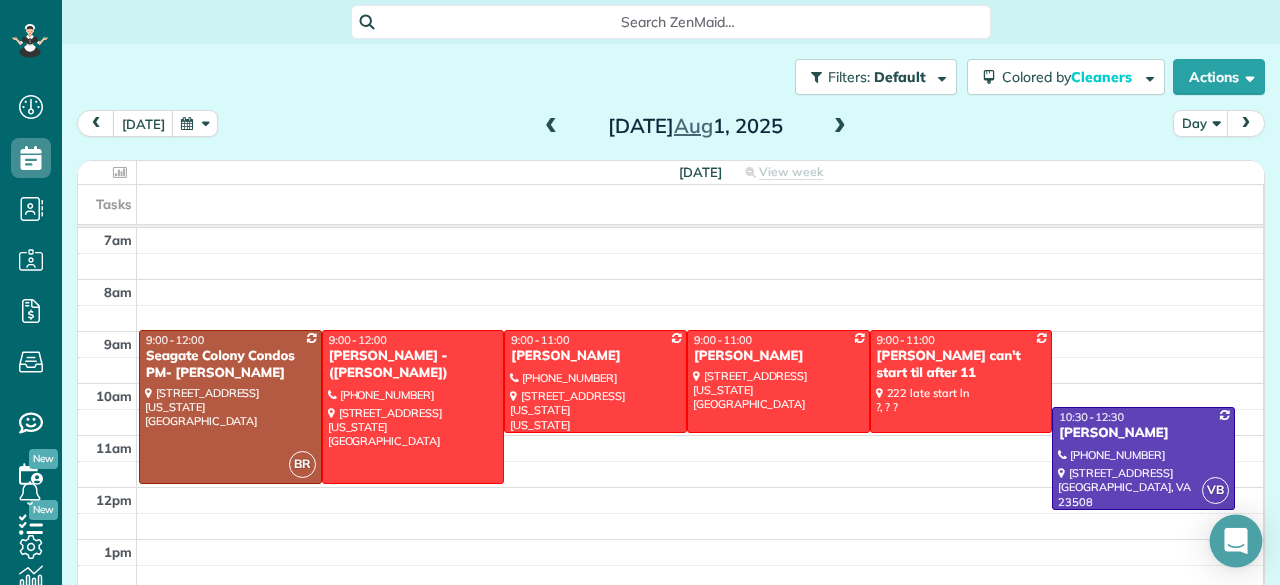 click 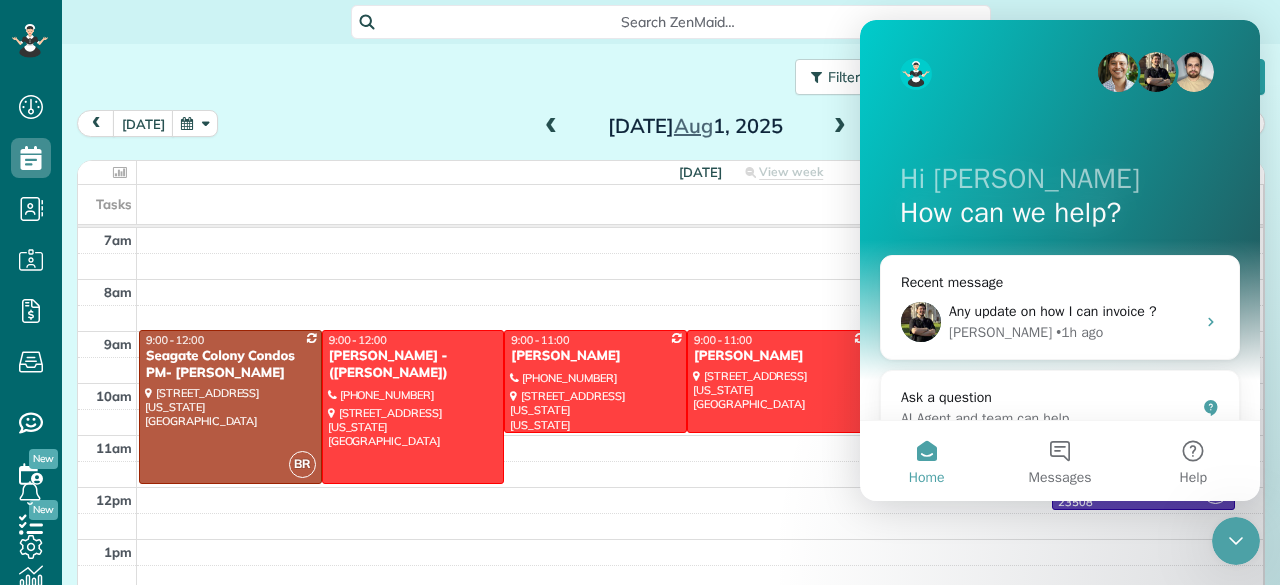 scroll, scrollTop: 0, scrollLeft: 0, axis: both 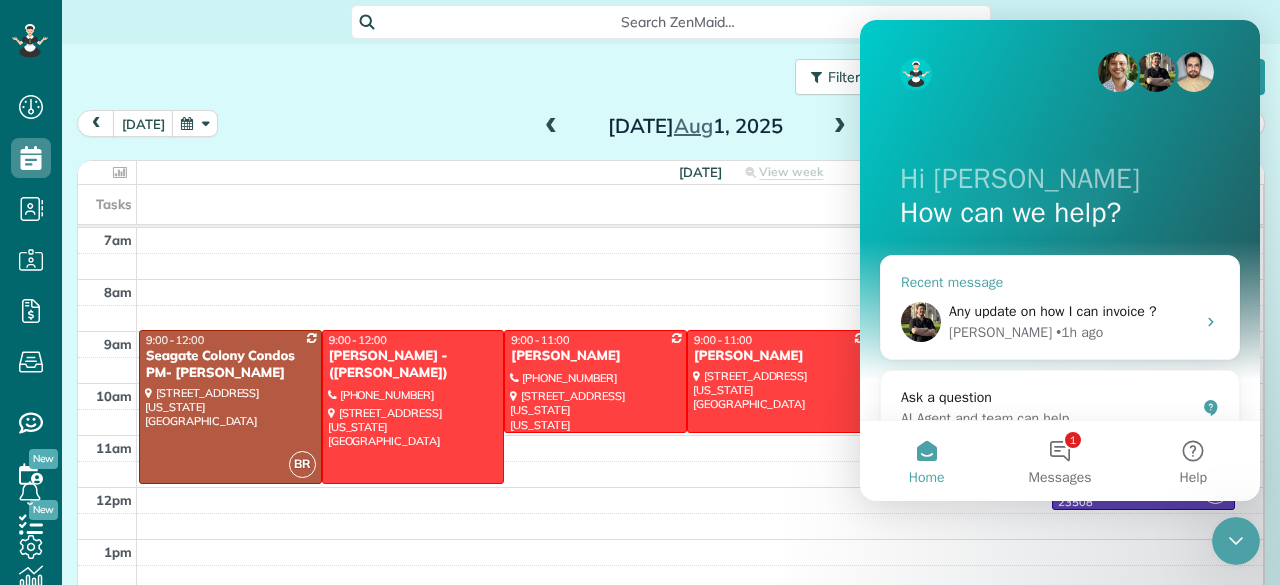 click 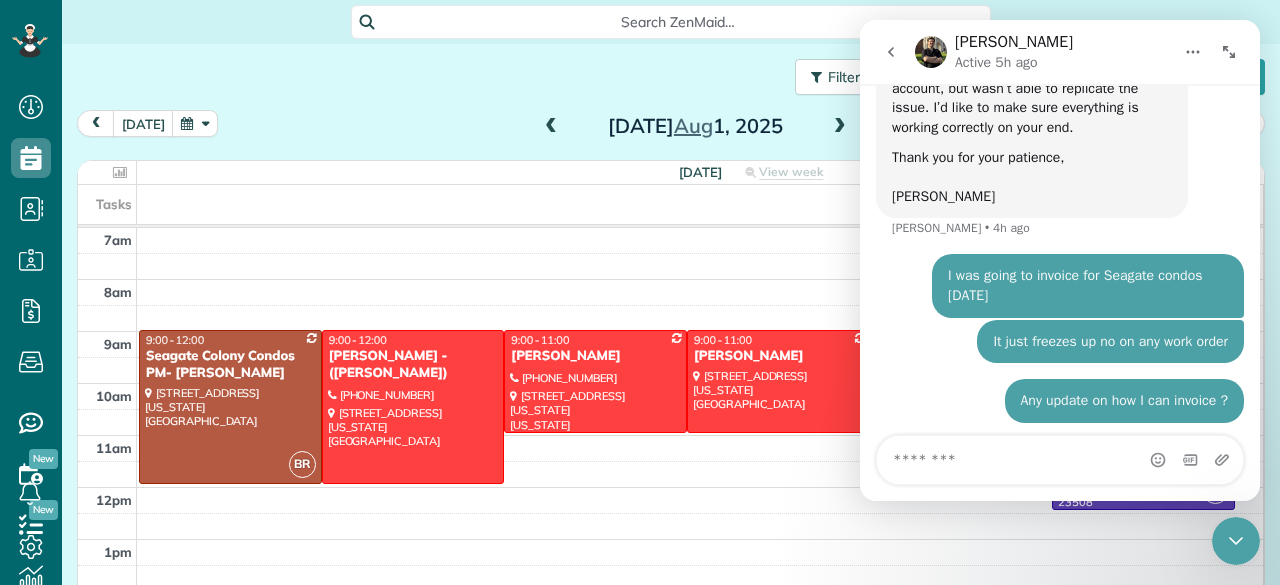 scroll, scrollTop: 1498, scrollLeft: 0, axis: vertical 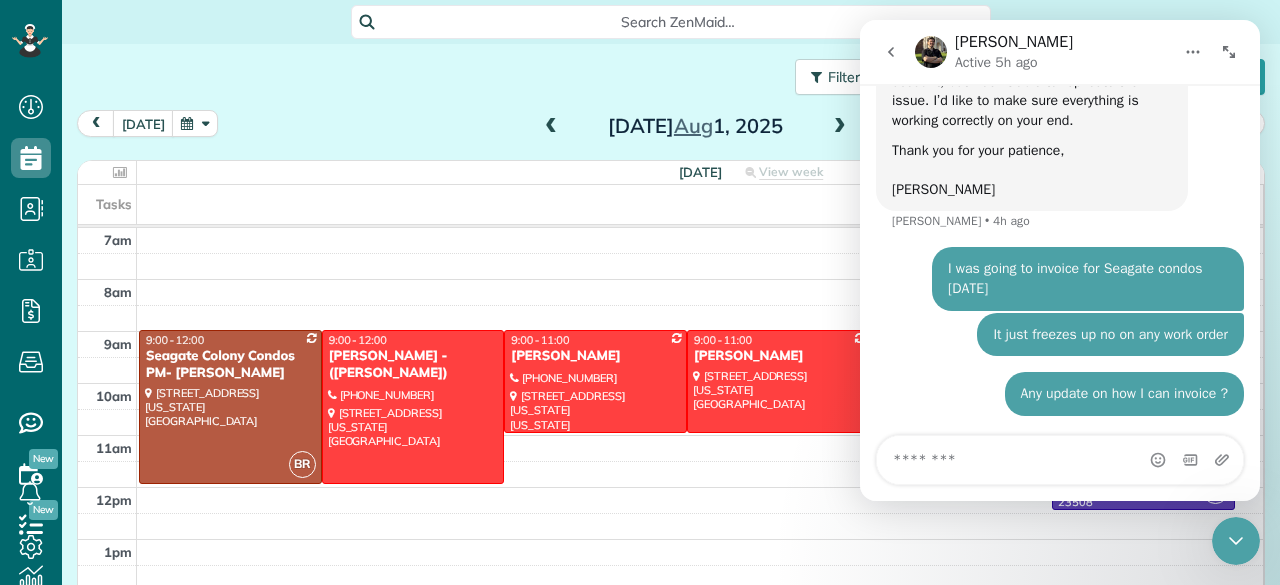 click on "Hi Amanda,   Do you have a Work Order we can open and review? I ran some tests on my demo account, but wasn’t able to replicate the issue. I’d like to make sure everything is working correctly on your end.   Thank you for your patience, ​ Ivan D. Ivan    •   4h ago" at bounding box center [1060, 119] 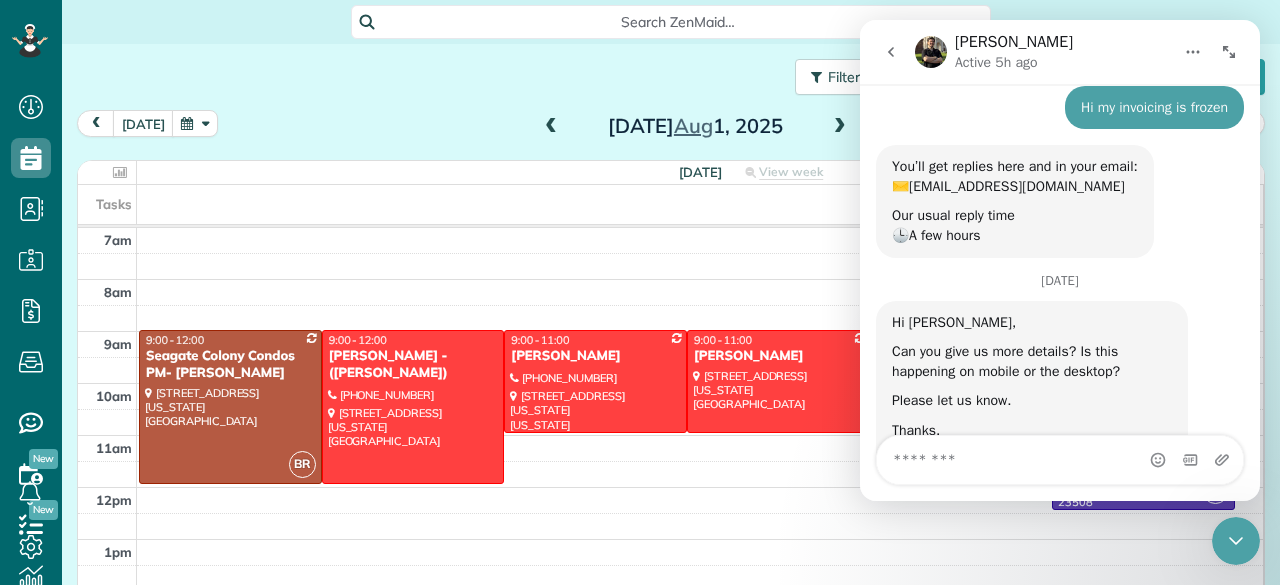 scroll, scrollTop: 286, scrollLeft: 0, axis: vertical 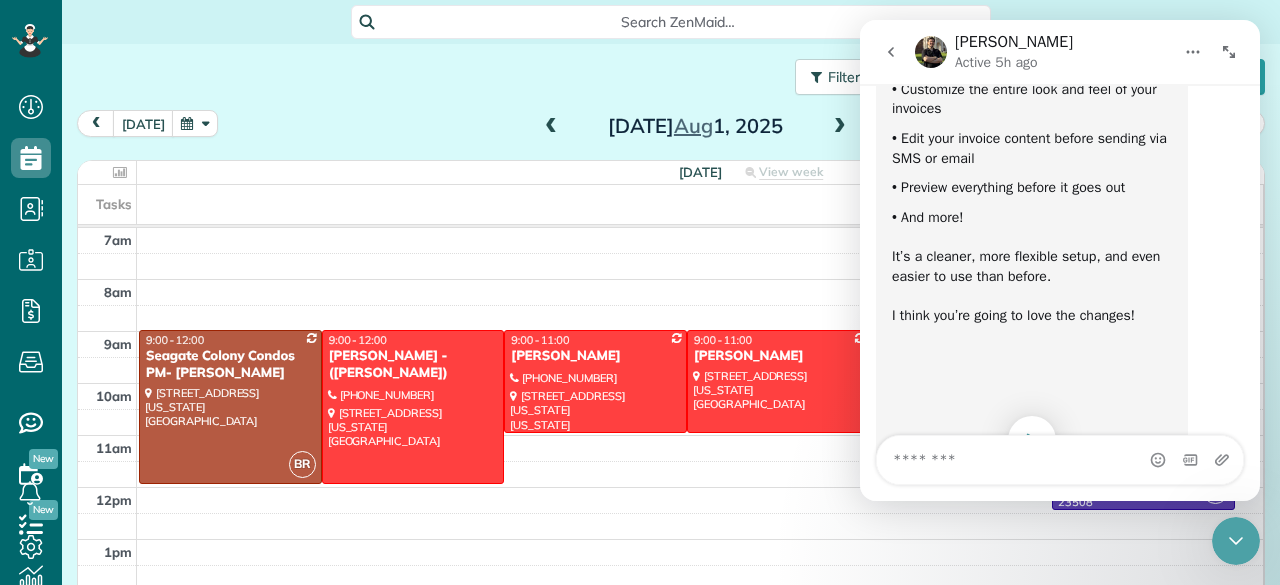 click at bounding box center (1032, 440) 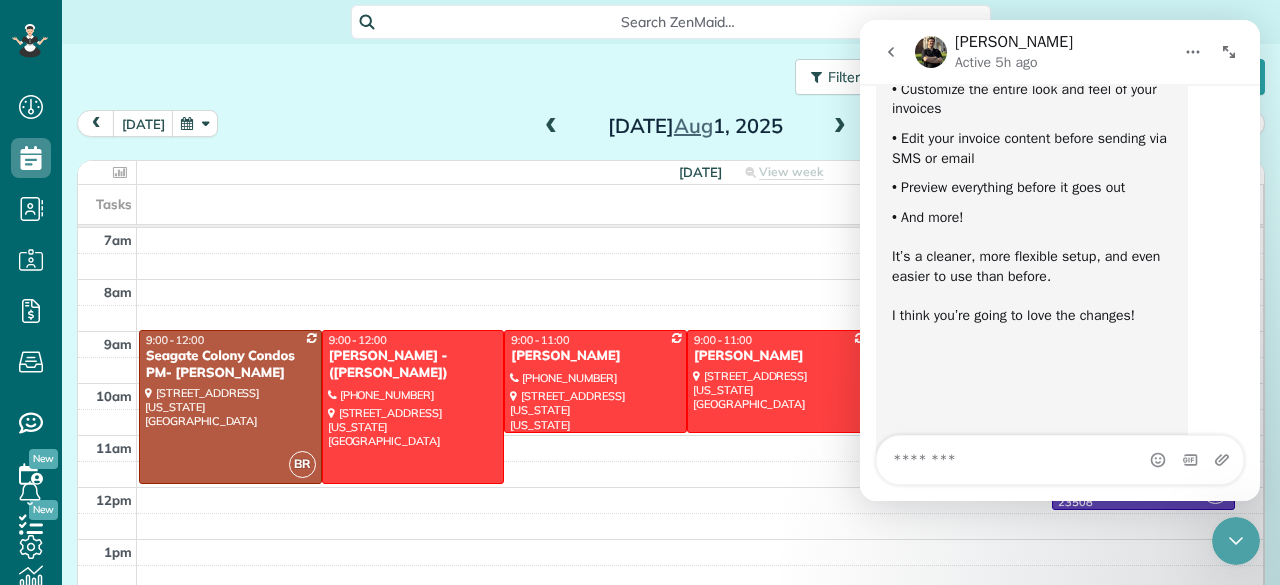 click at bounding box center [1229, 52] 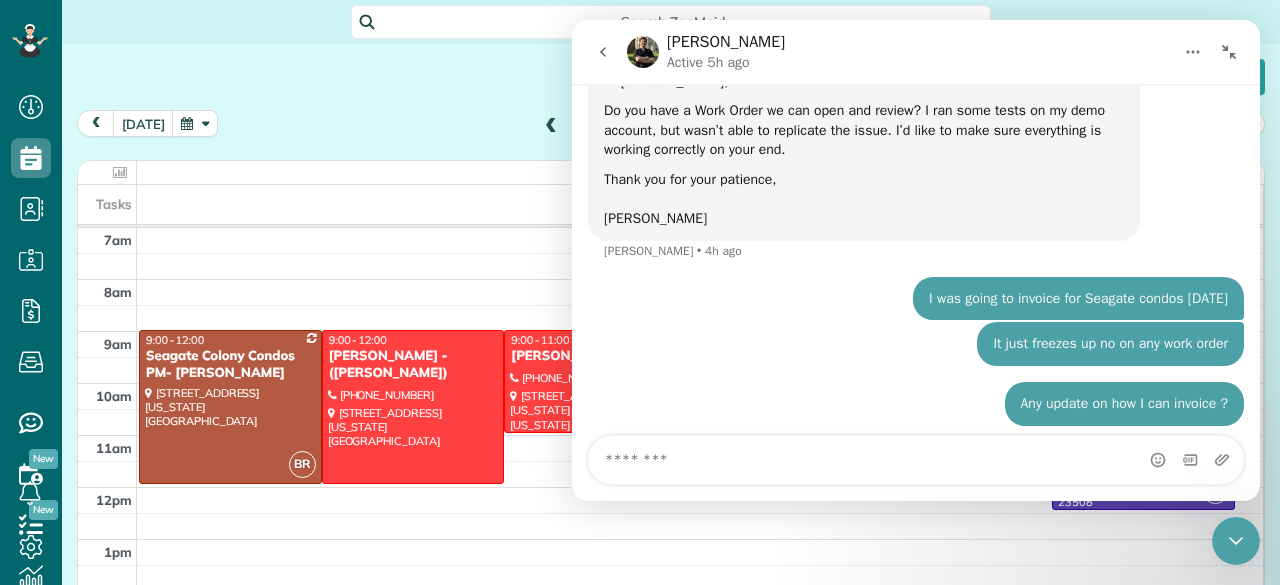 scroll, scrollTop: 1262, scrollLeft: 0, axis: vertical 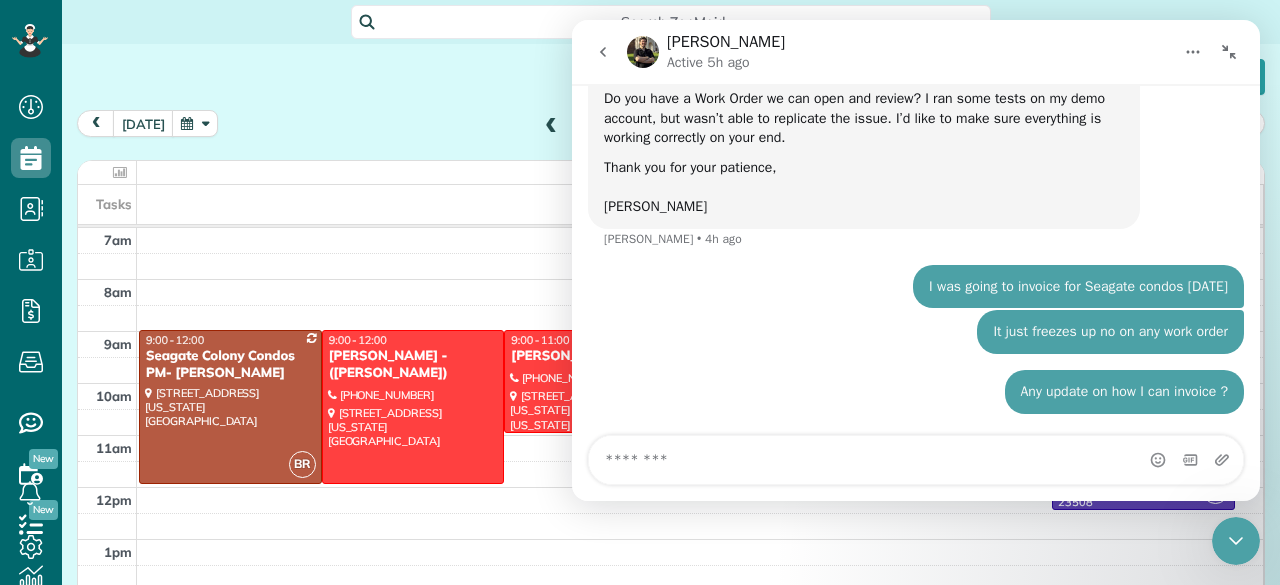 click at bounding box center [1229, 52] 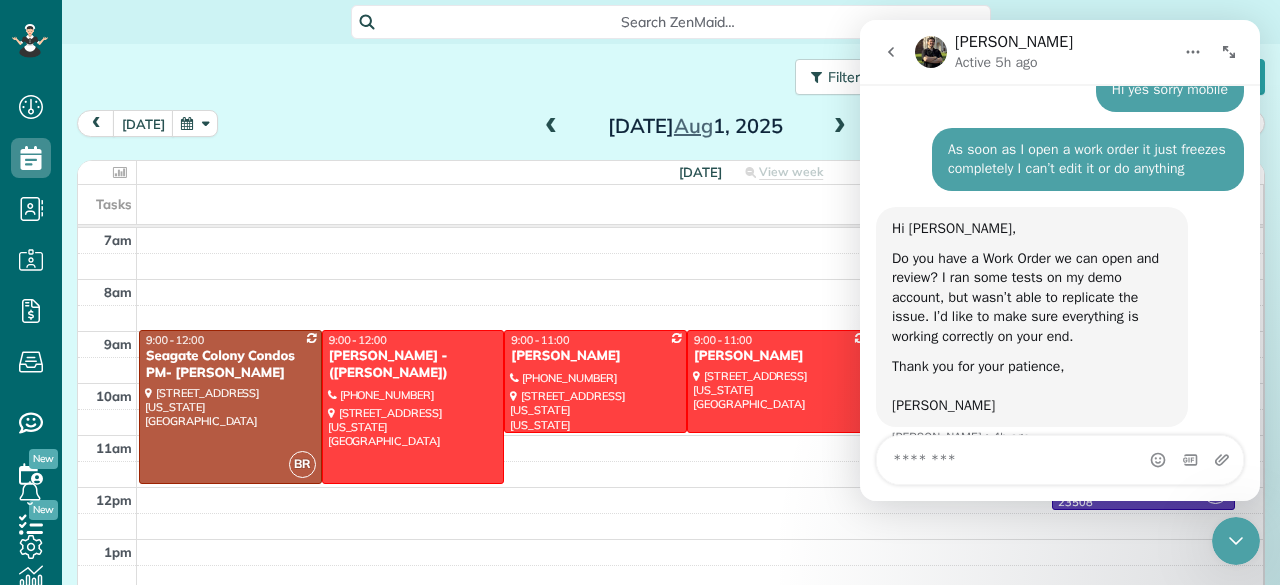 click at bounding box center [1229, 52] 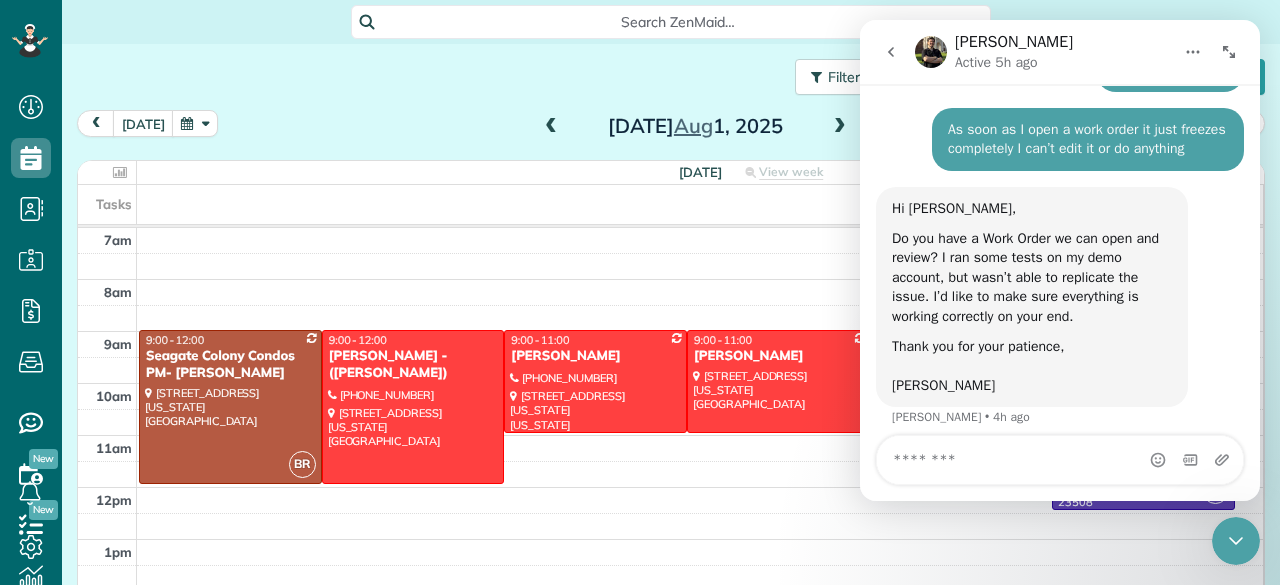 scroll, scrollTop: 1262, scrollLeft: 0, axis: vertical 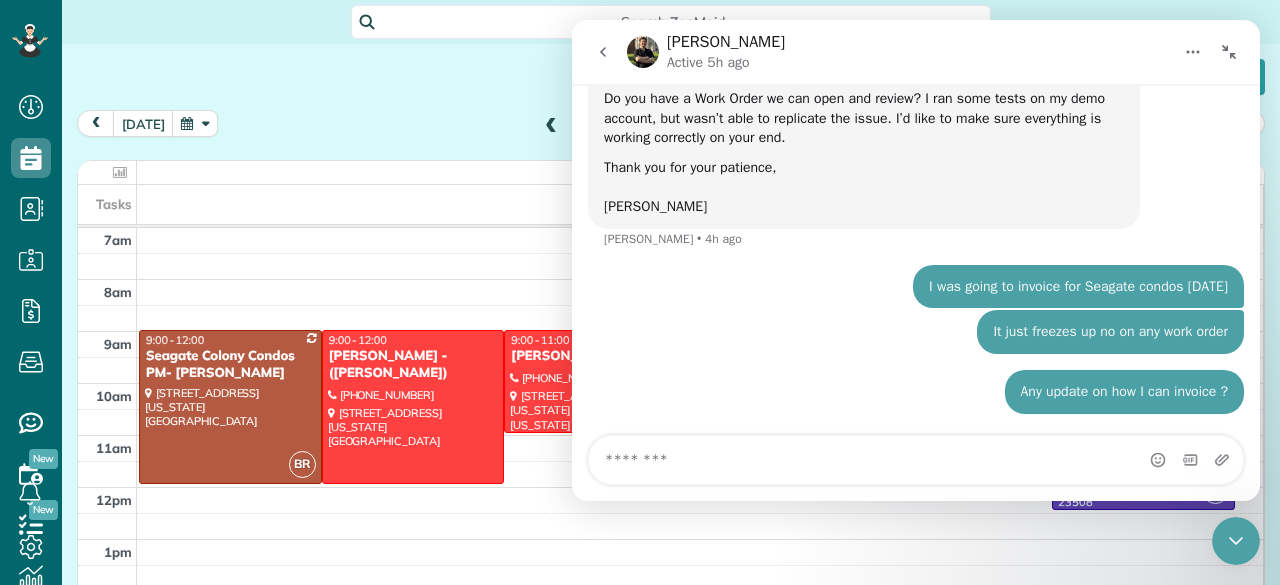 click 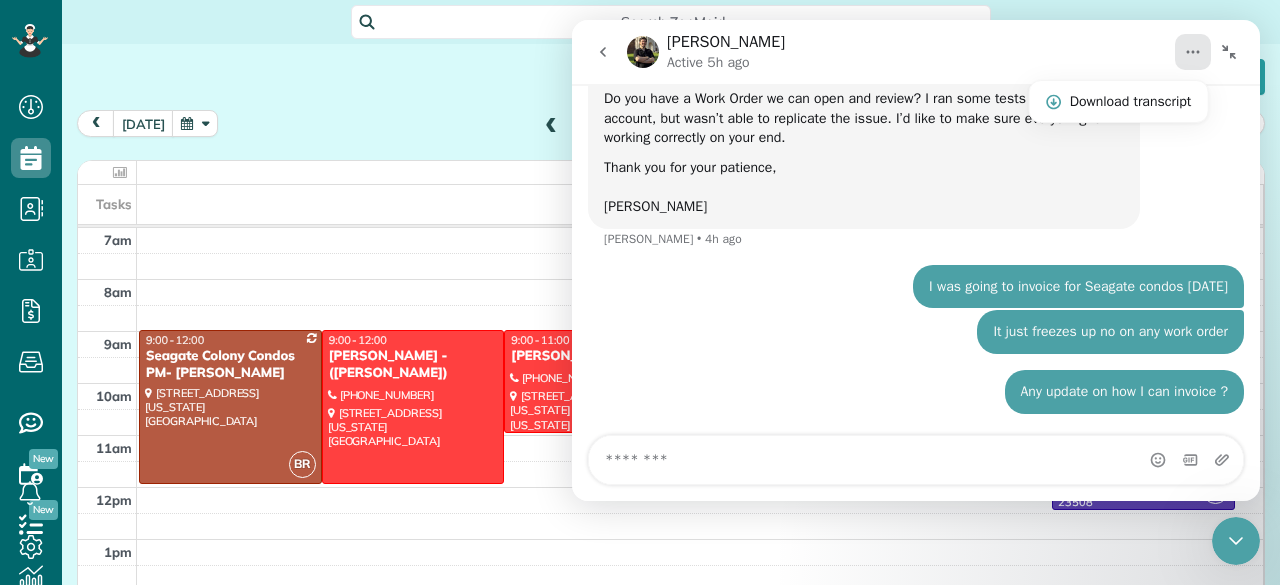 click on "Hi Amanda,   Do you have a Work Order we can open and review? I ran some tests on my demo account, but wasn’t able to replicate the issue. I’d like to make sure everything is working correctly on your end.   Thank you for your patience, ​ Ivan D. Ivan    •   4h ago" at bounding box center [916, 156] 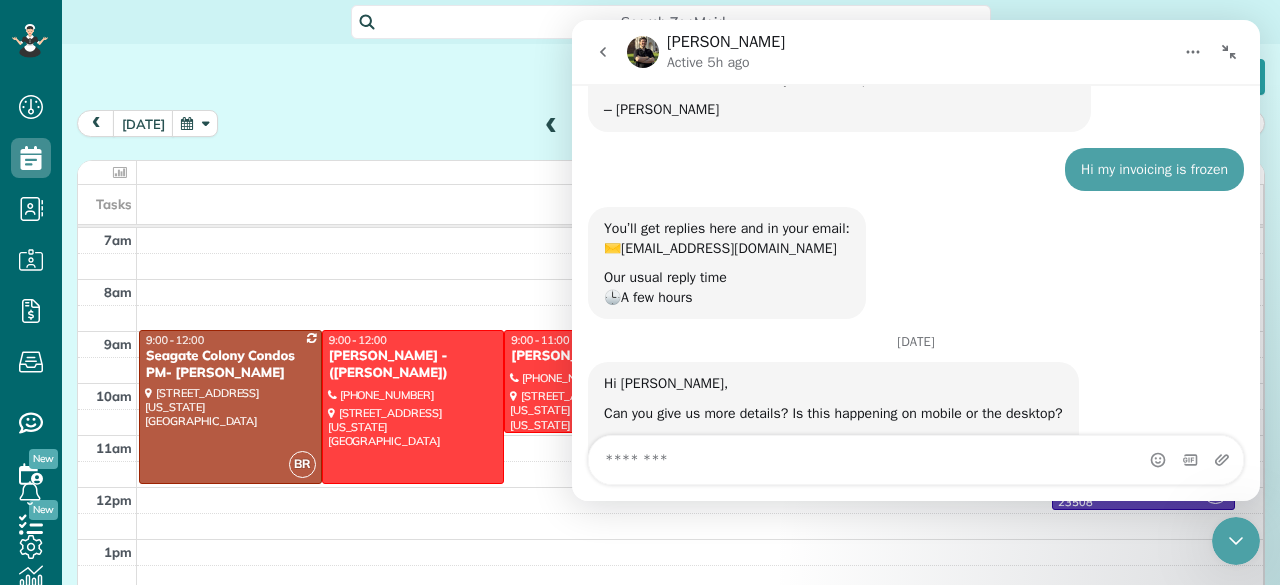 scroll, scrollTop: 333, scrollLeft: 0, axis: vertical 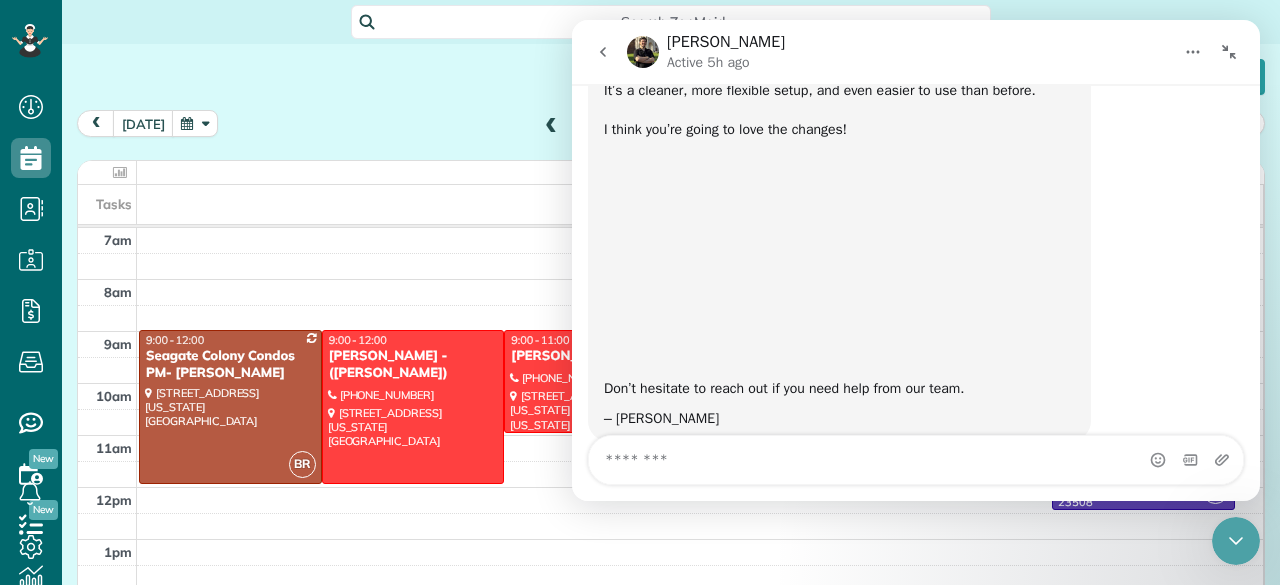 type on "*******" 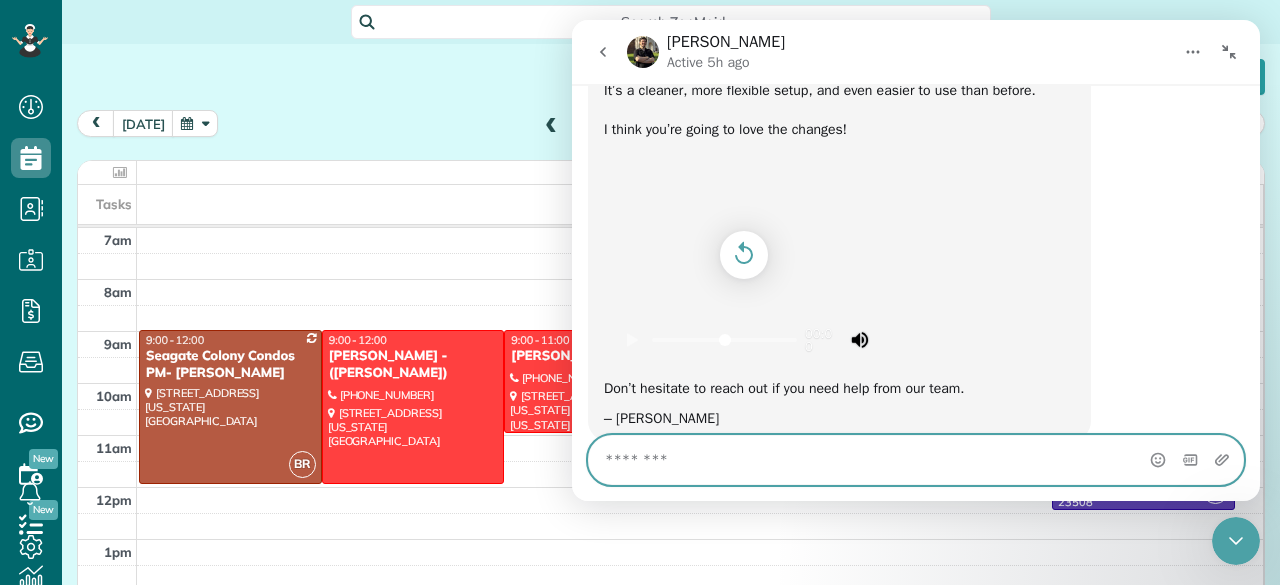 click at bounding box center [916, 460] 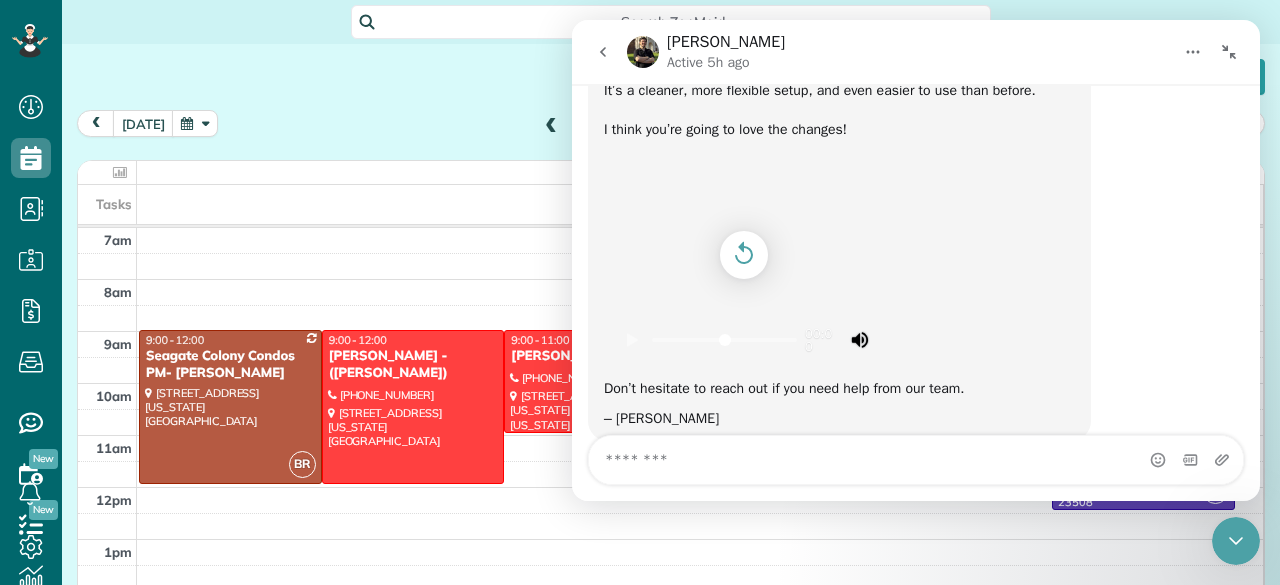 click 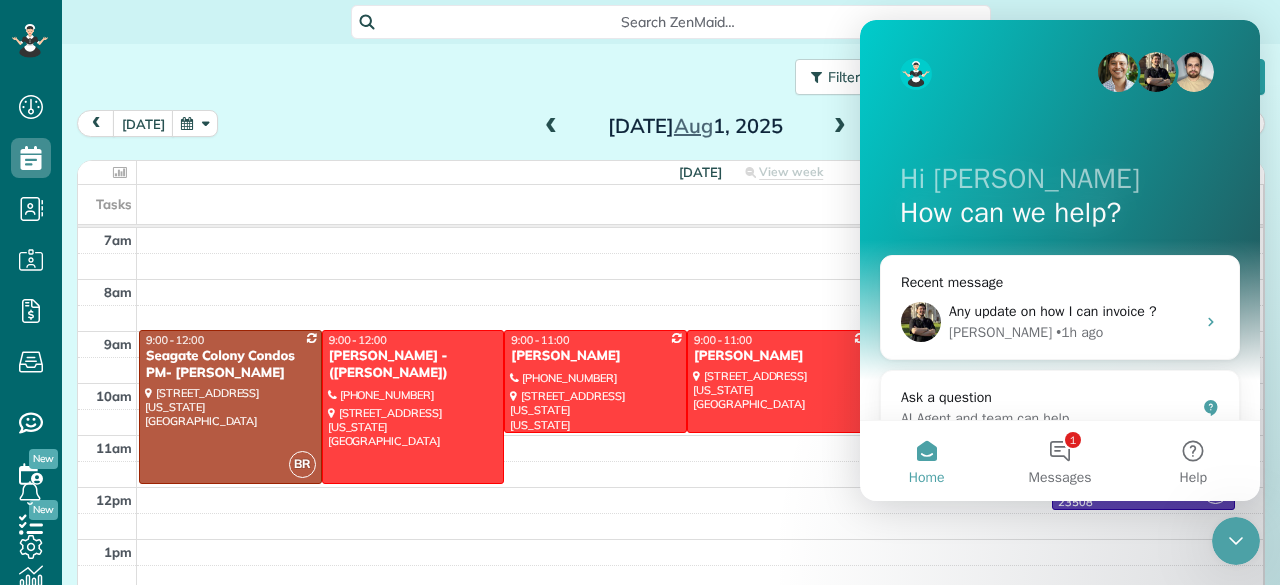 scroll, scrollTop: 0, scrollLeft: 0, axis: both 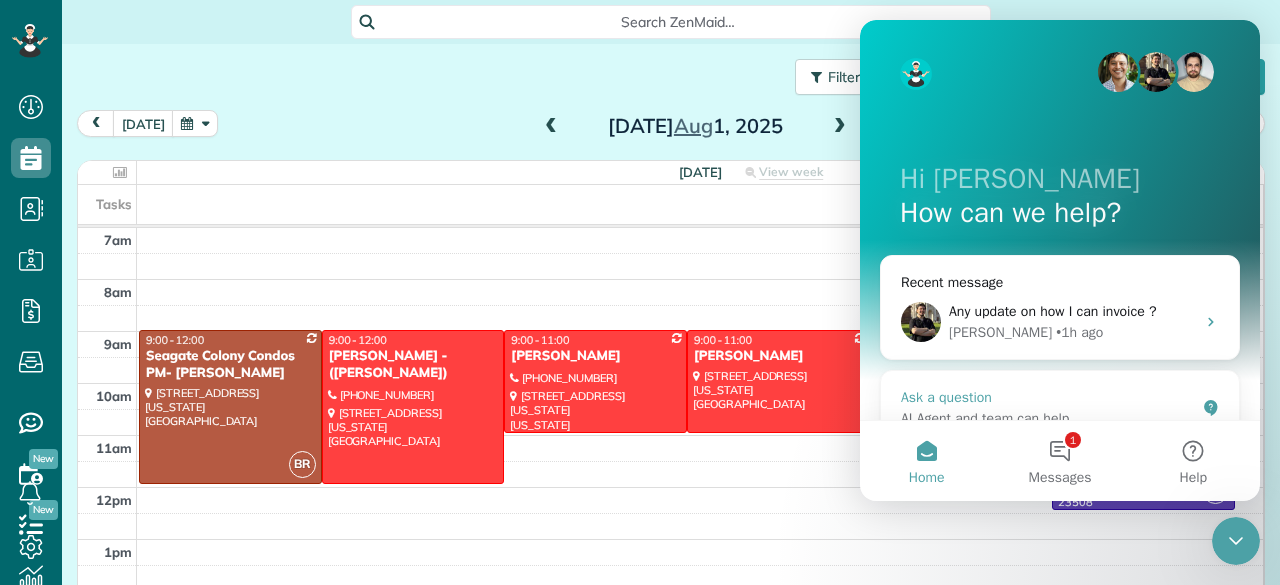 click on "AI Agent and team can help" at bounding box center (1048, 418) 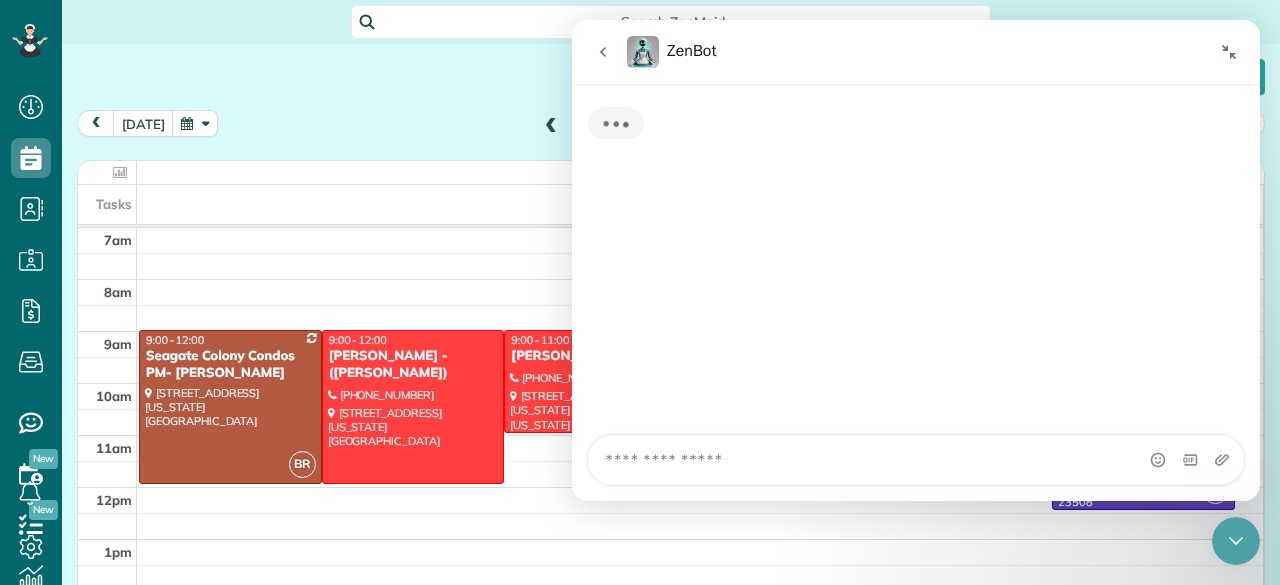 click at bounding box center [916, 460] 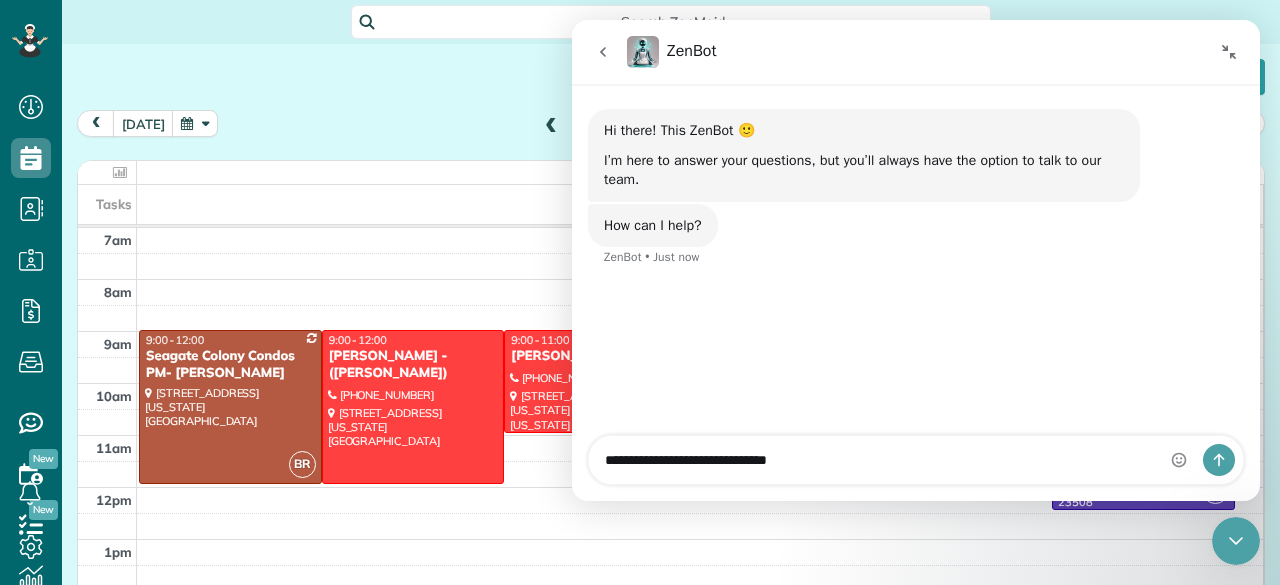 type on "**********" 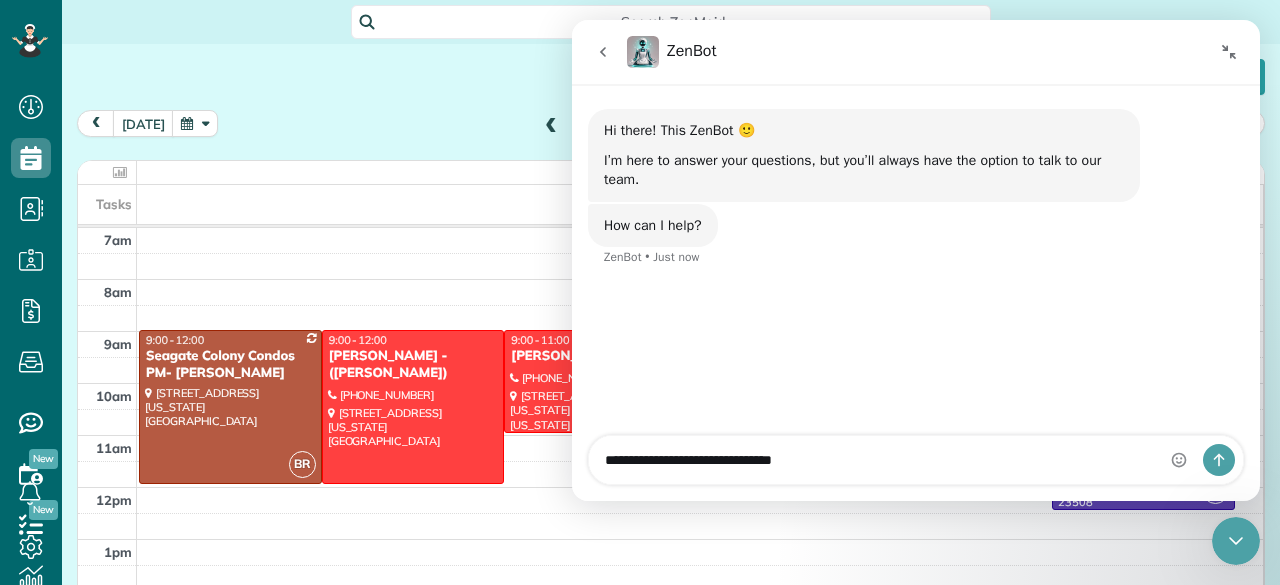 type 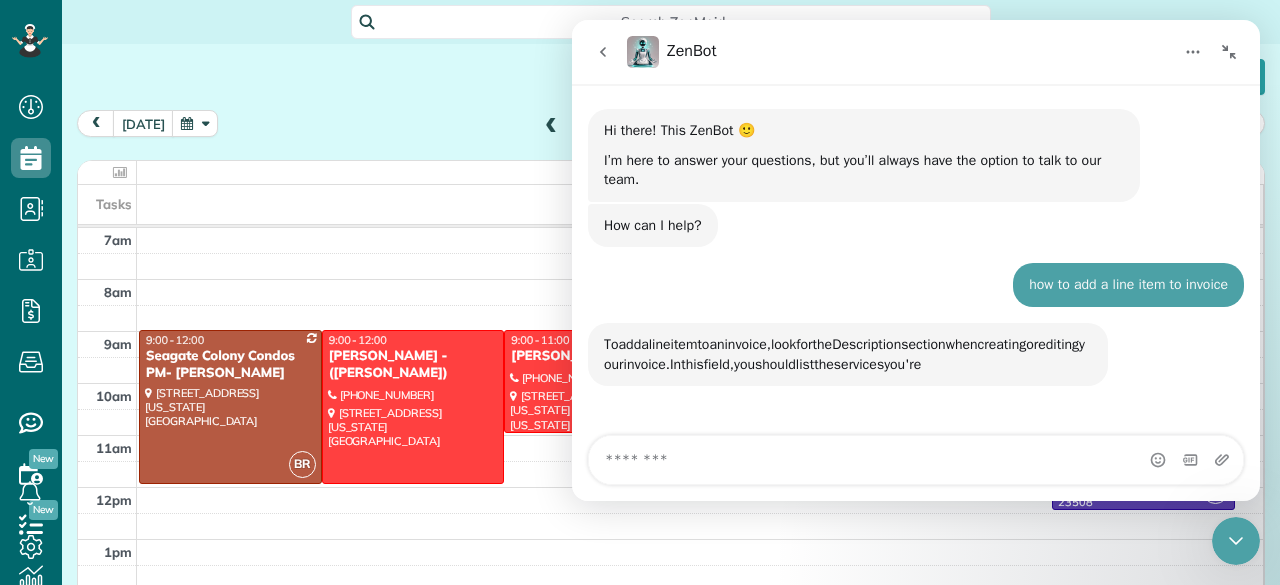 scroll, scrollTop: 2, scrollLeft: 0, axis: vertical 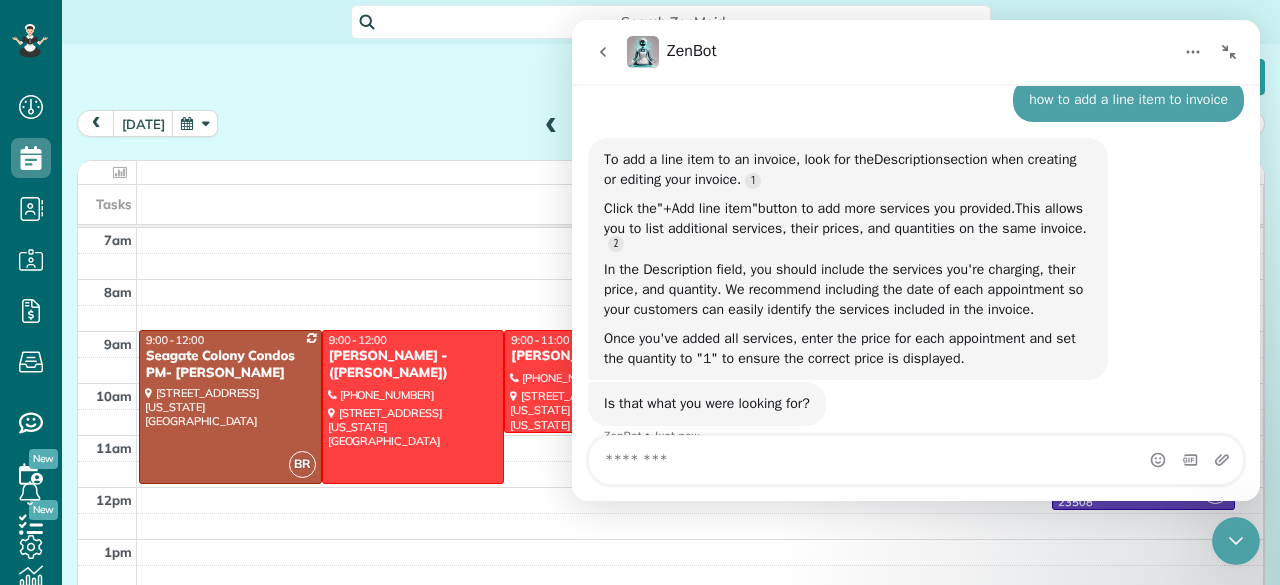 click on "7am 8am 9am 10am 11am 12pm 1pm 2pm 3pm 4pm 5pm 6pm BR 9:00 - 12:00 Seagate Colony Condos PM- Sara 2830 Shore Drive Virginia Beach, VA 23451 9:00 - 12:00 Bob Hendricks - (Holly Fisher) (757) 718-9251 2425 Ocean Shore Cres Virginia Beach, VA 23451 9:00 - 11:00 Jon Lowe (407) 508-0198 4508 Guam St Virginia Beach, VA 23455 9:00 - 11:00 Thomas 2309 Huckleberry Trail Virginia Beach, VA 23456 9:00 - 11:00 Lisa can't start til after 11 222 late start ln ?, ? ? VB 10:30 - 12:30 Carol Olsen (757) 286-1719 1217 S Fairwater Dr Norfolk, VA 23508" at bounding box center [670, 539] 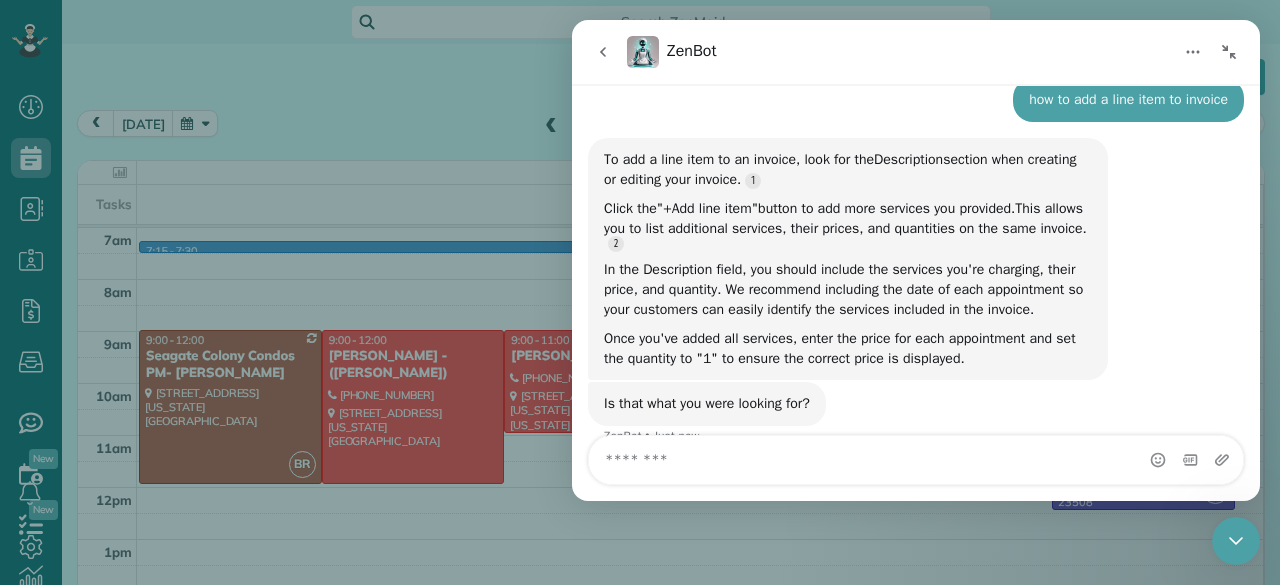 scroll, scrollTop: 223, scrollLeft: 0, axis: vertical 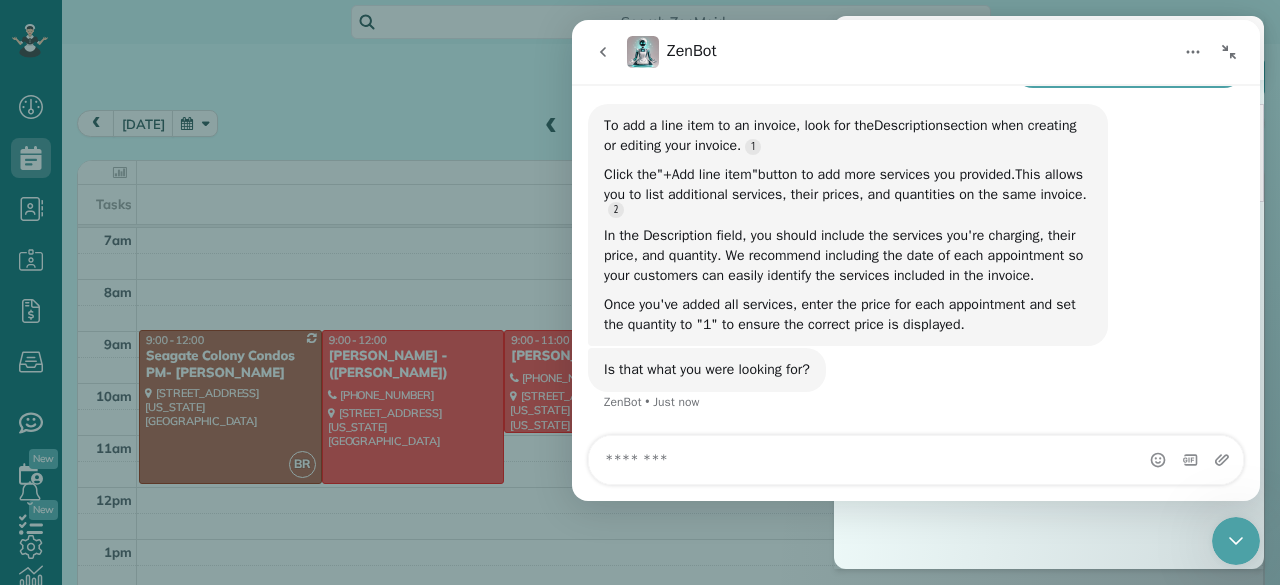 click on "Cancel New appointment Select a contact Add new" at bounding box center (640, 292) 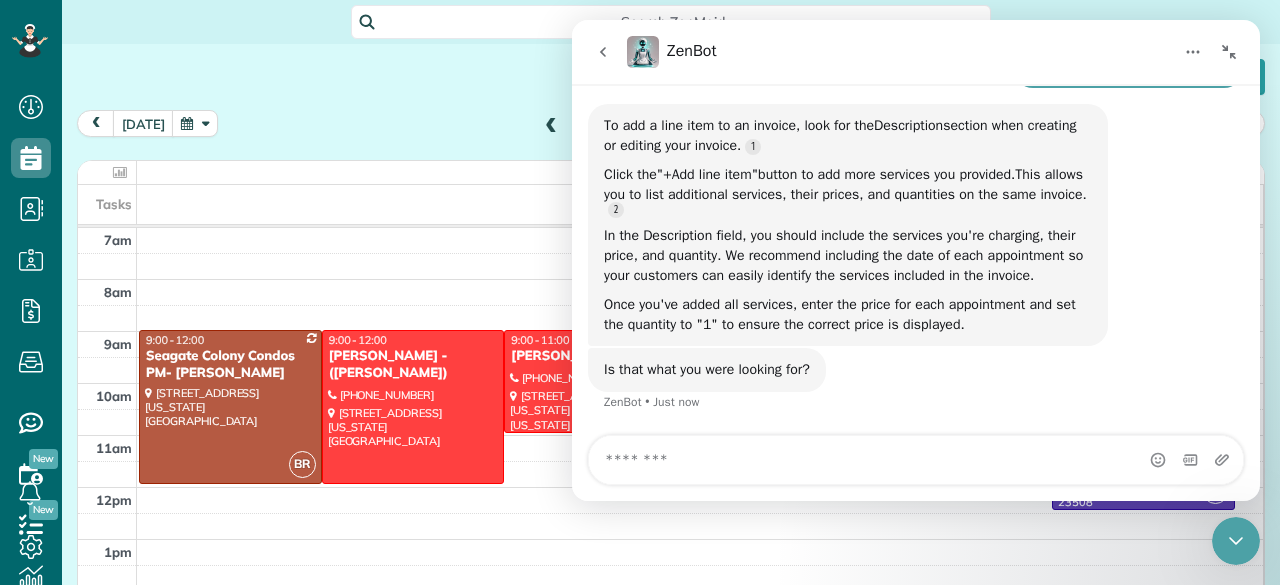click at bounding box center [1229, 52] 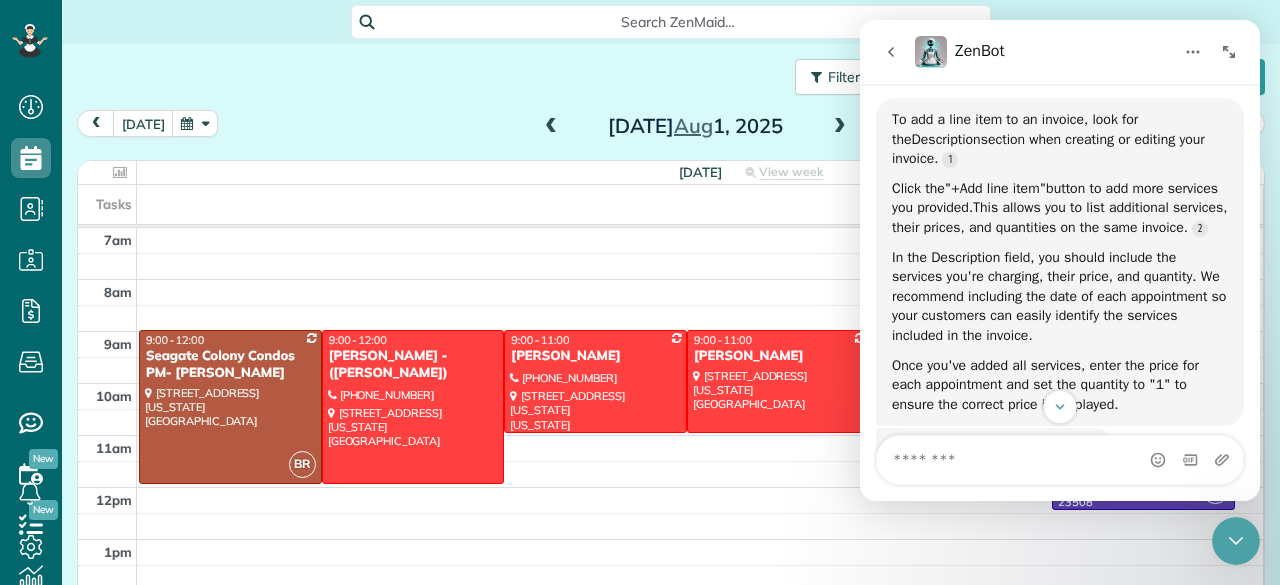 scroll, scrollTop: 225, scrollLeft: 0, axis: vertical 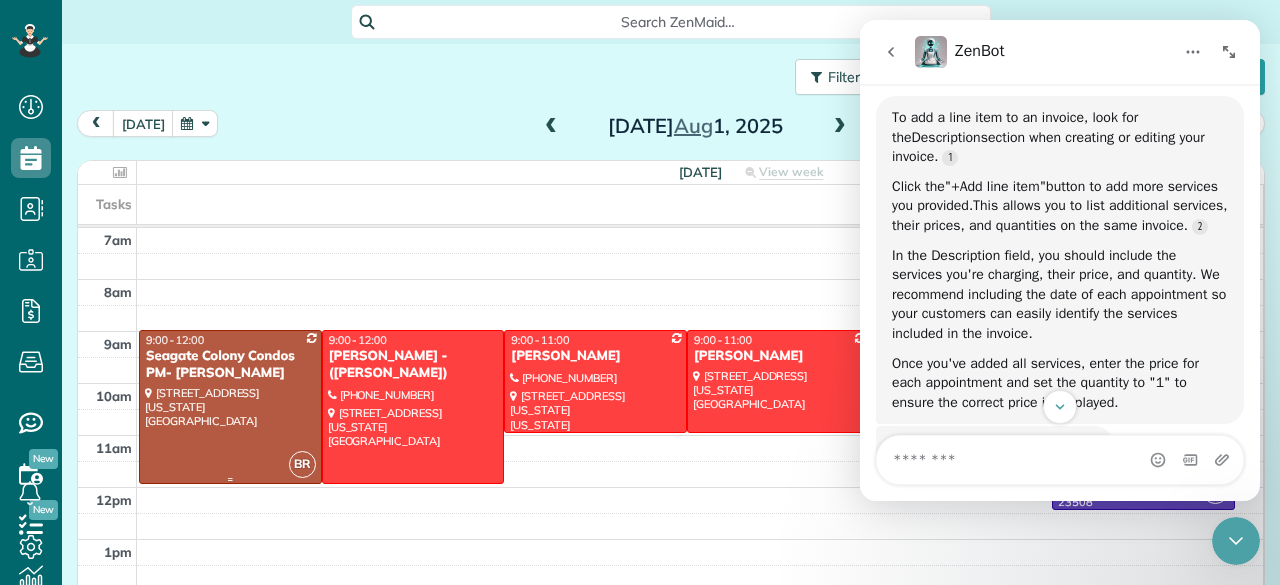 click on "Seagate Colony Condos PM- [PERSON_NAME]" at bounding box center (230, 365) 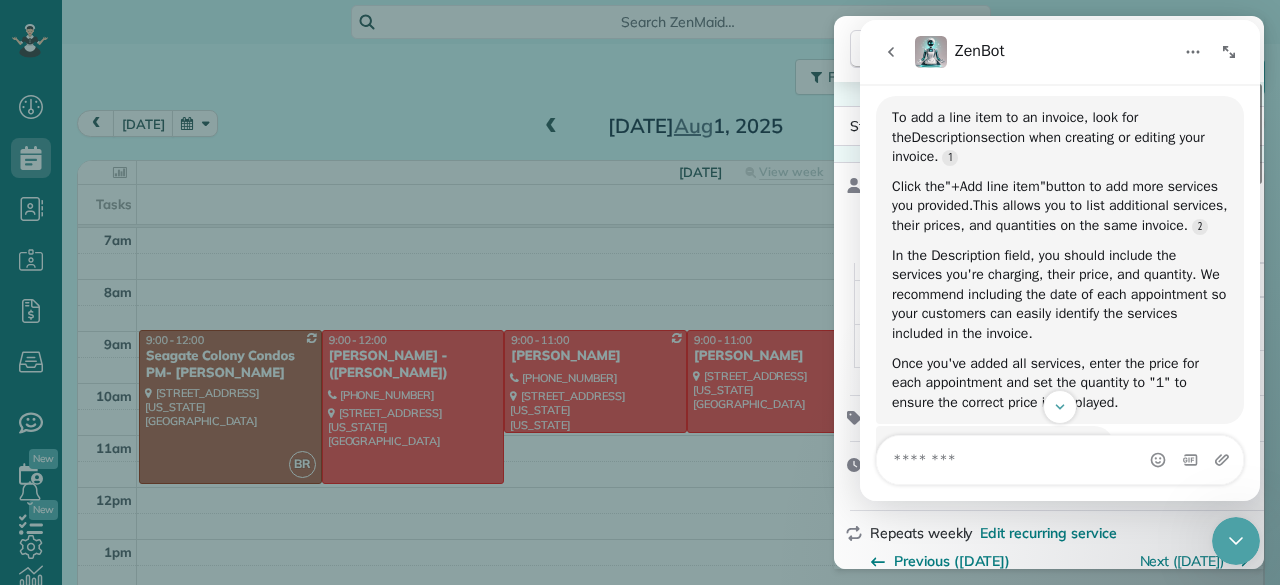 click 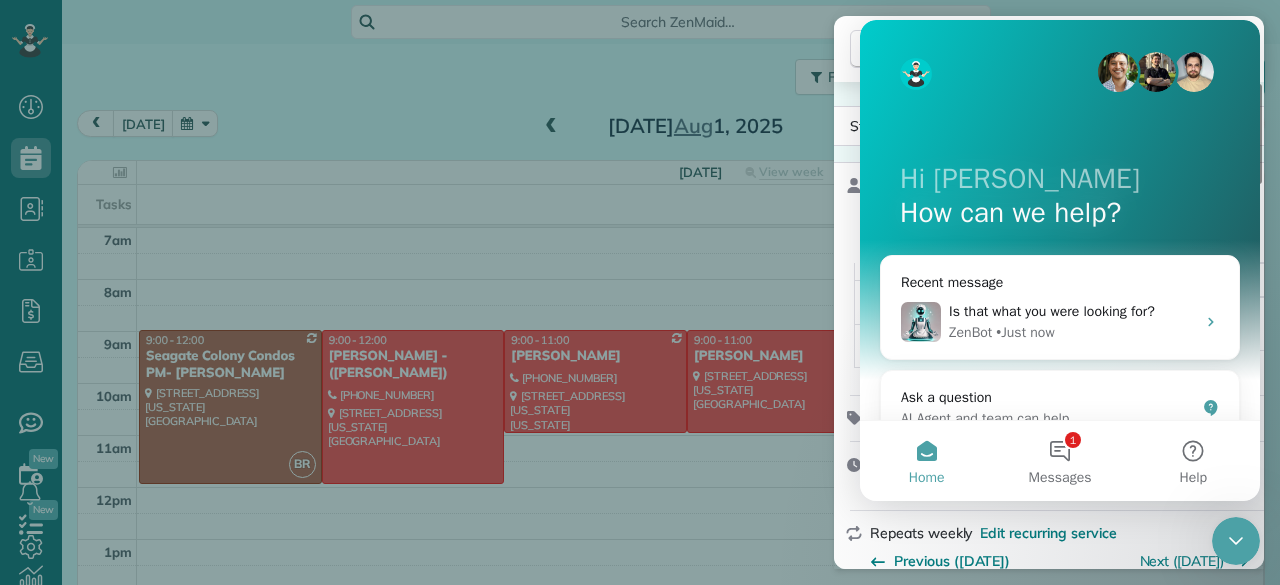 scroll, scrollTop: 183, scrollLeft: 0, axis: vertical 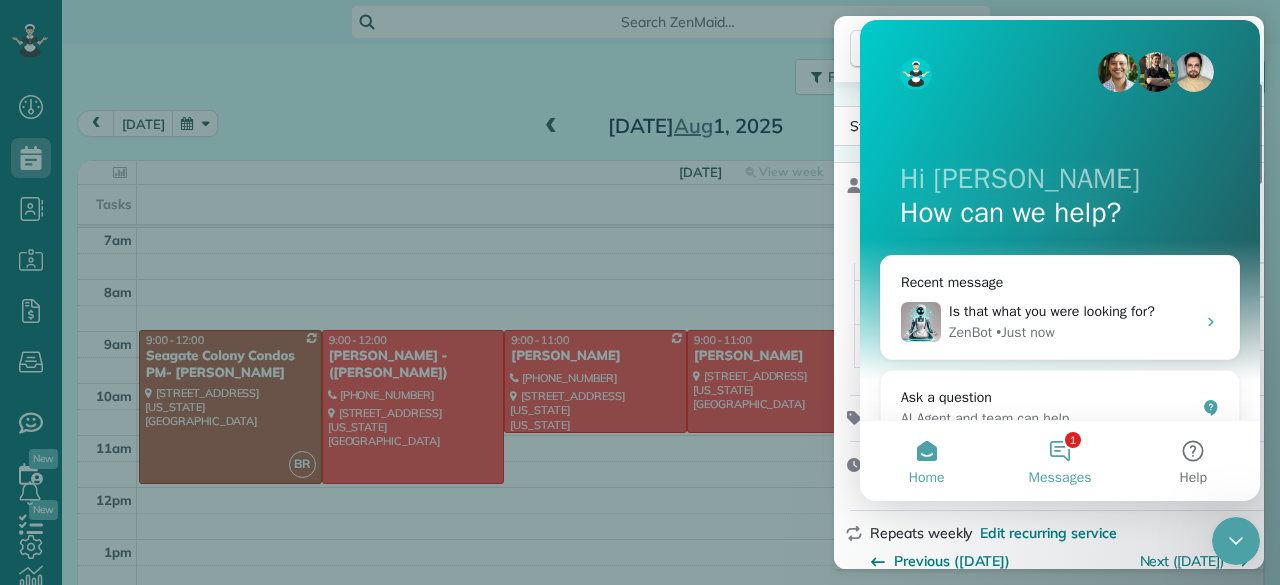 click on "1 Messages" at bounding box center [1059, 461] 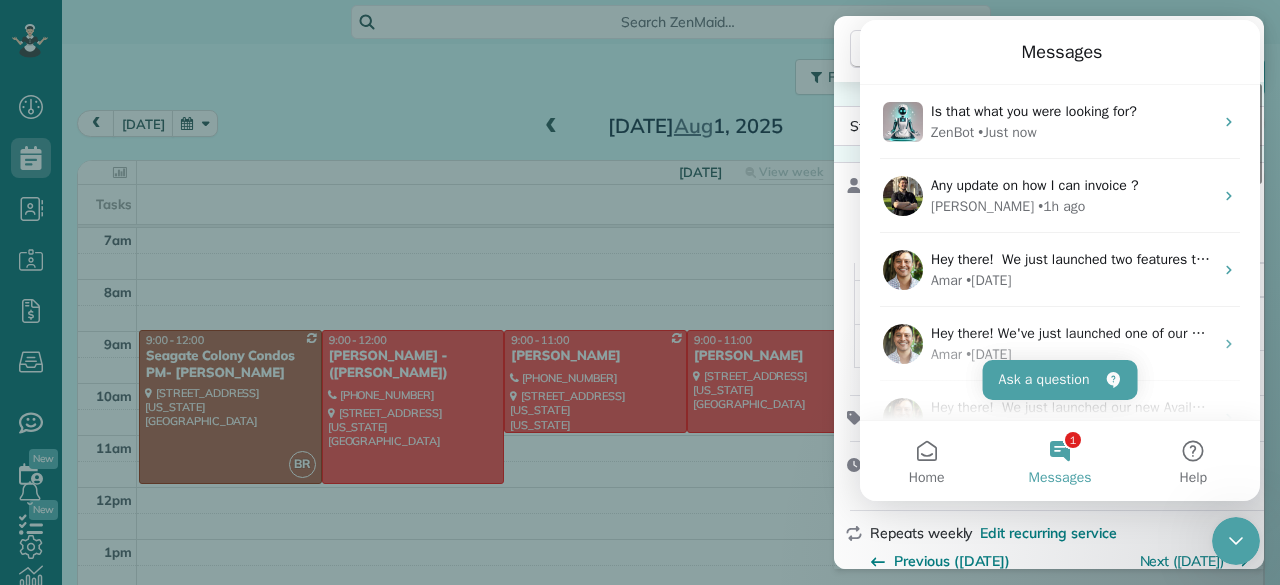 click on "Seagate Colony Condos PM- Sara · Open profile No phone number on record Add phone number propertymanager@seagatecolony1.onmicrosoft.com Copy sara@seagate-colony.com Copy View Details" at bounding box center [1049, 279] 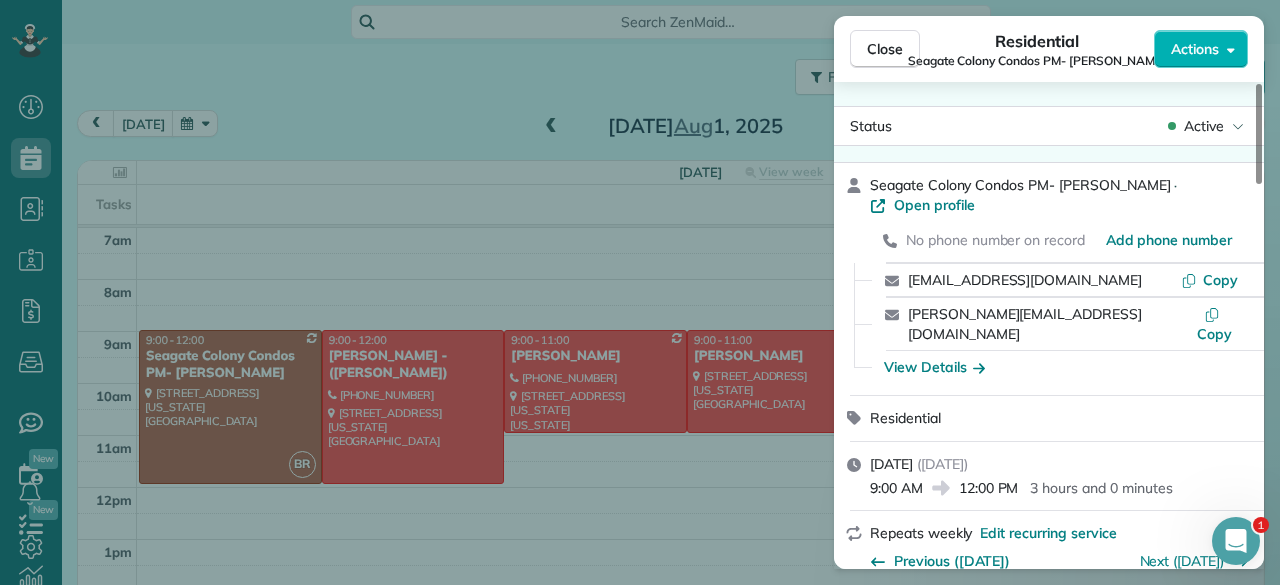 scroll, scrollTop: 0, scrollLeft: 0, axis: both 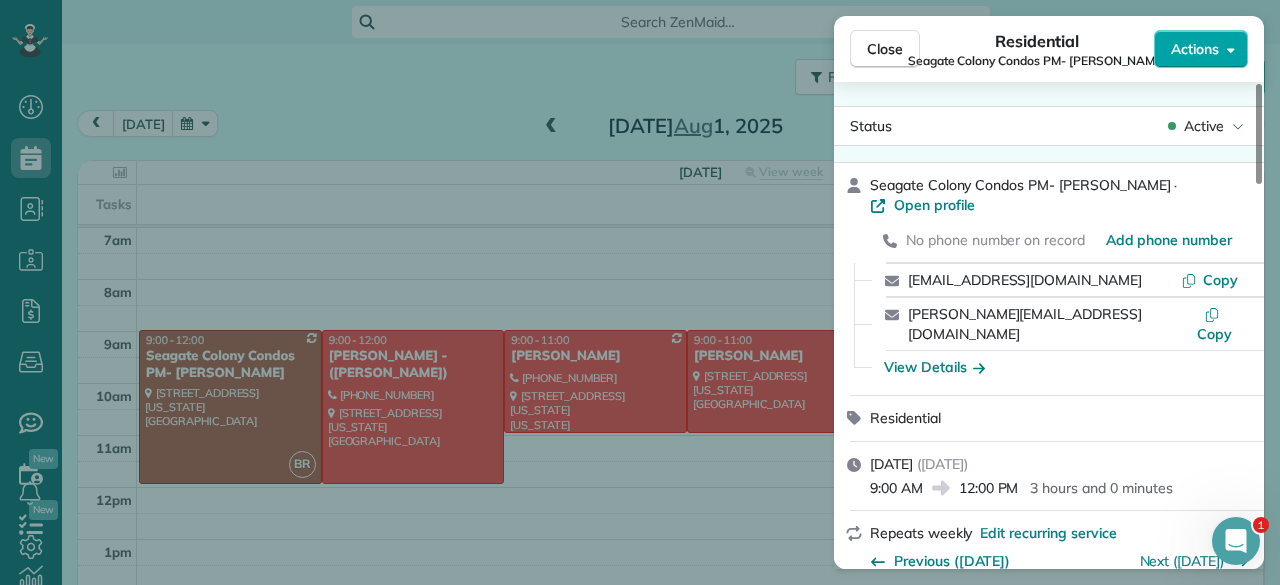 click on "Actions" at bounding box center [1201, 49] 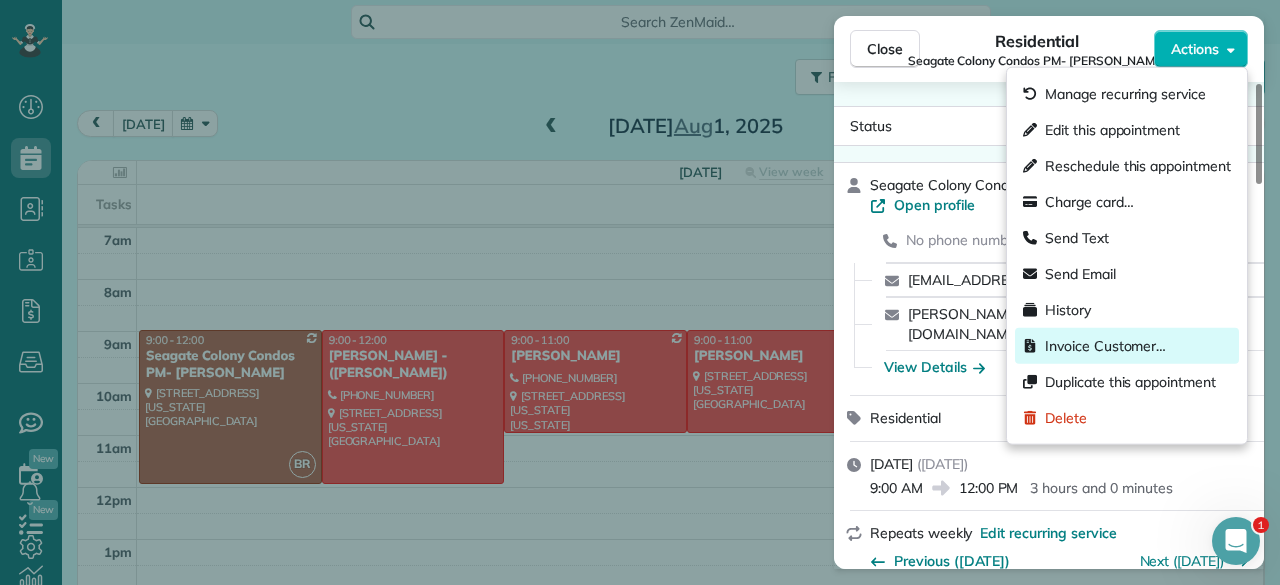 click on "Invoice Customer…" at bounding box center (1127, 346) 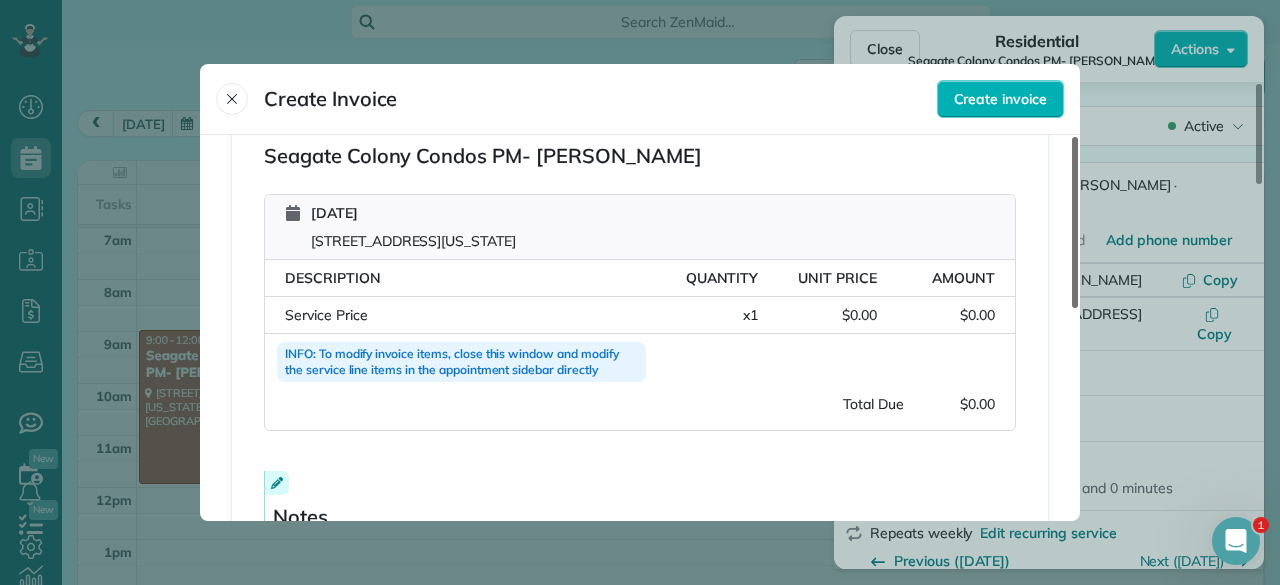 scroll, scrollTop: 292, scrollLeft: 0, axis: vertical 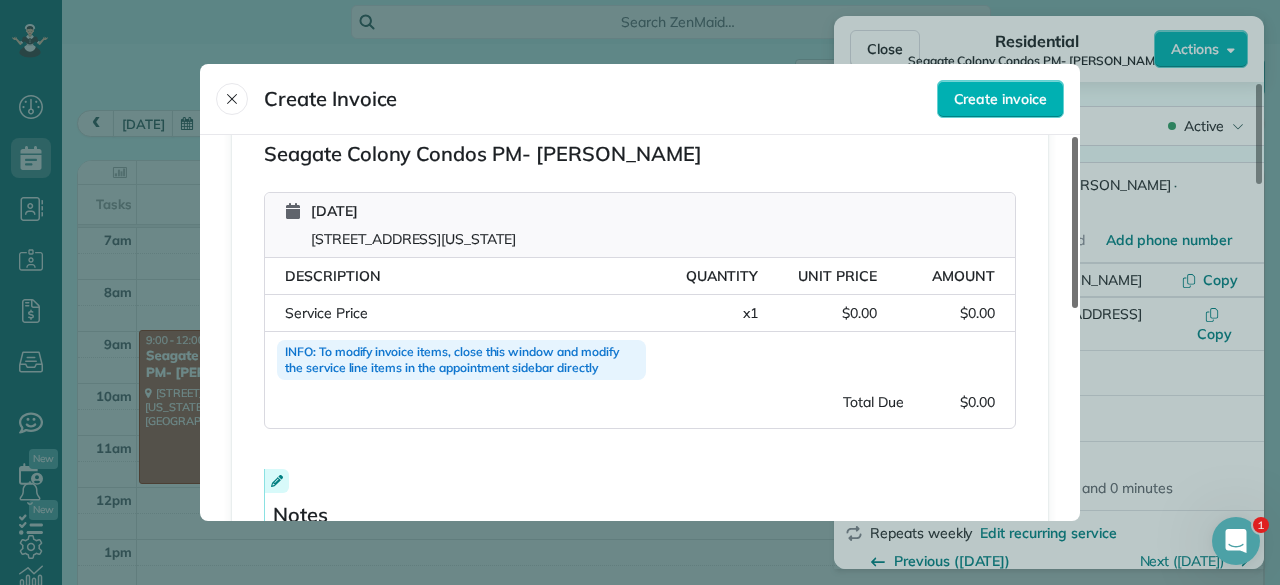 drag, startPoint x: 1073, startPoint y: 261, endPoint x: 1093, endPoint y: 391, distance: 131.52946 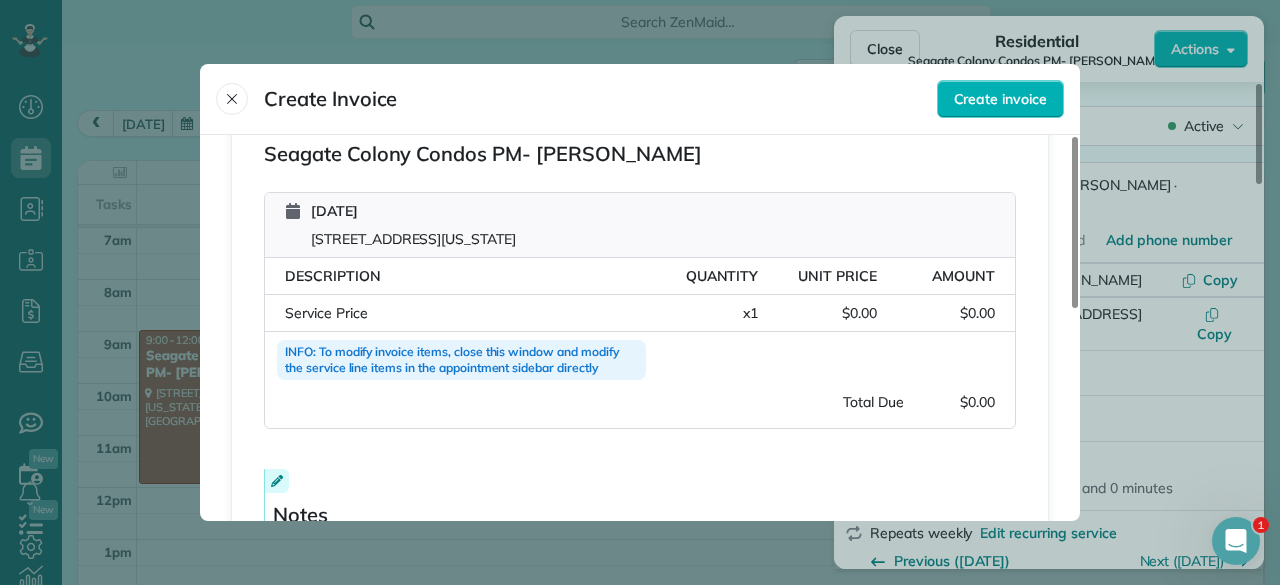 click on "Description Quantity Unit Price Amount" at bounding box center (640, 276) 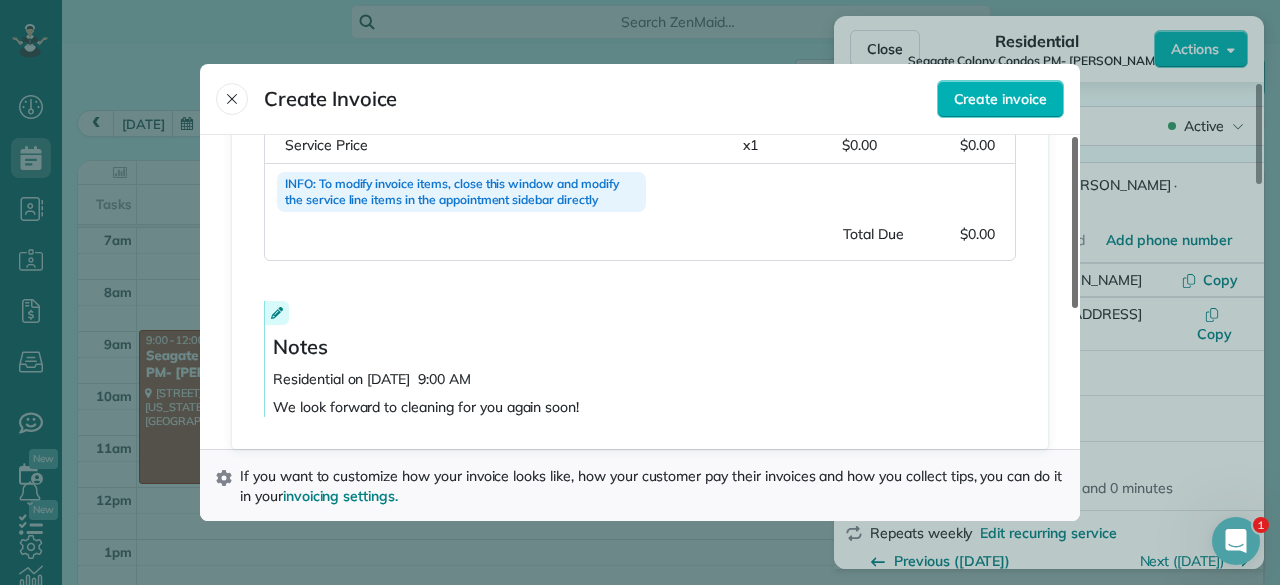 scroll, scrollTop: 478, scrollLeft: 0, axis: vertical 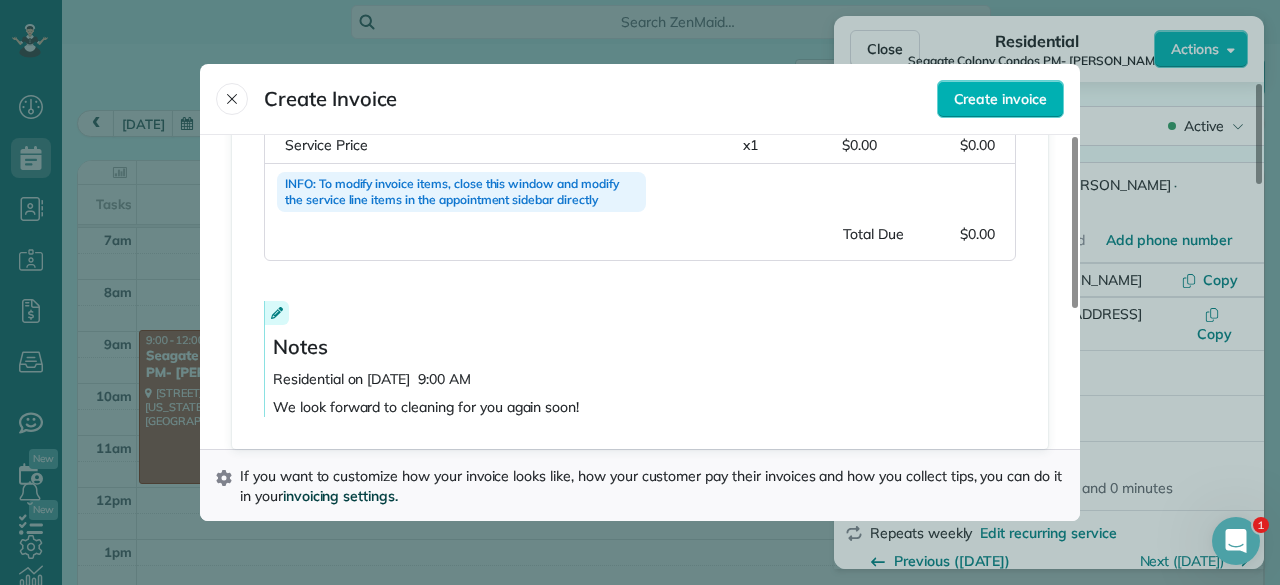 click on "invoicing settings." at bounding box center [340, 496] 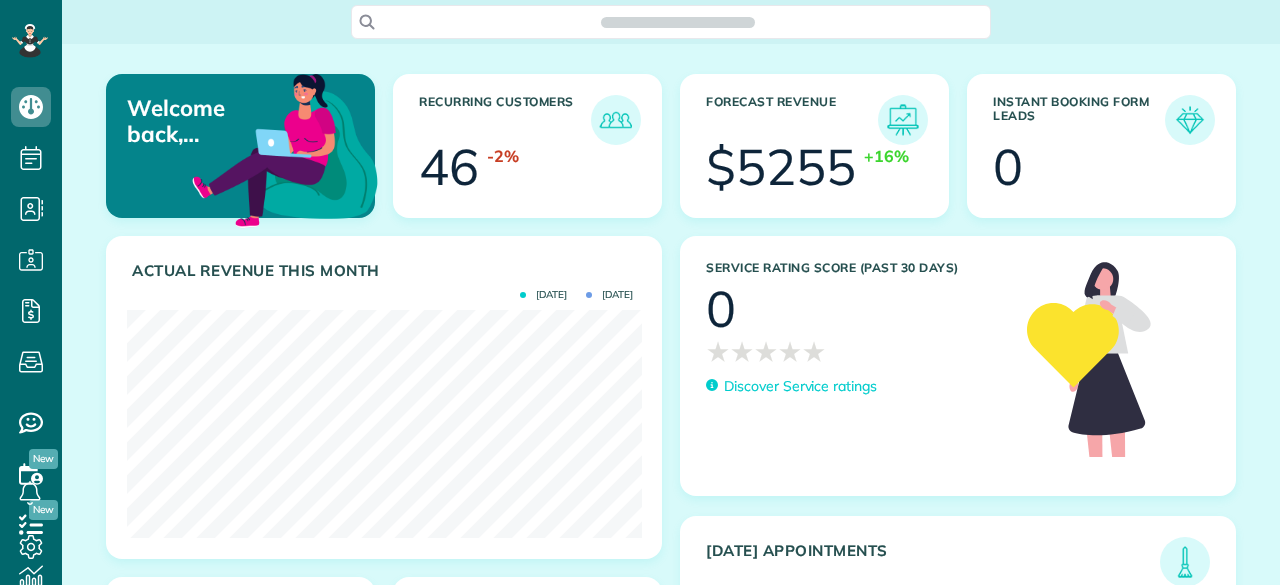 scroll, scrollTop: 0, scrollLeft: 0, axis: both 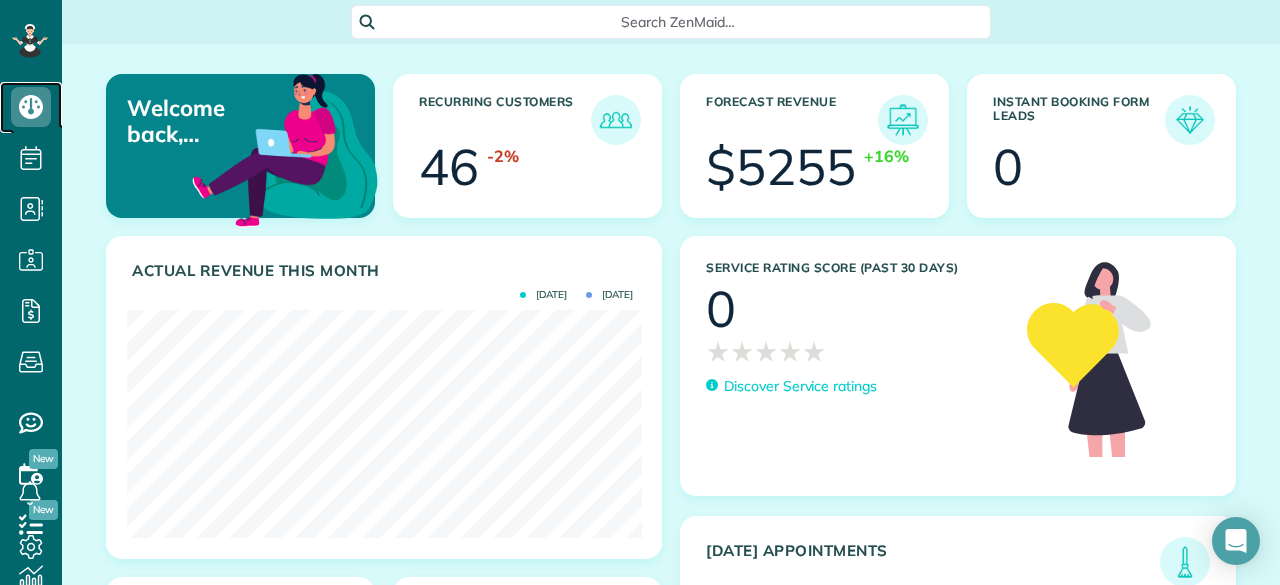 click 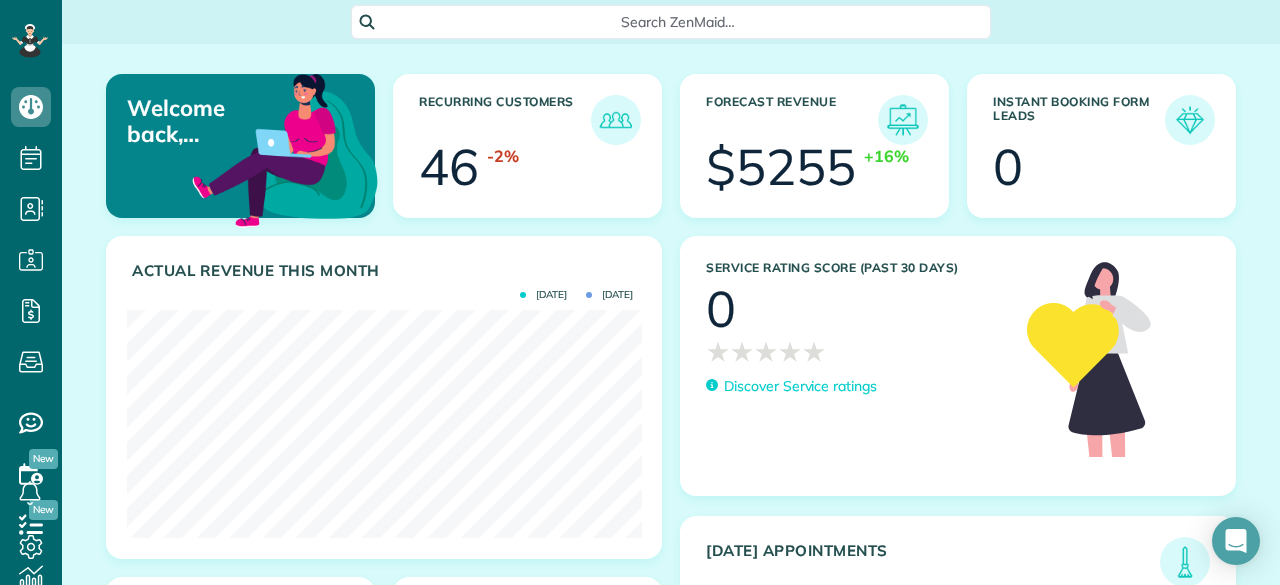 scroll, scrollTop: 0, scrollLeft: 0, axis: both 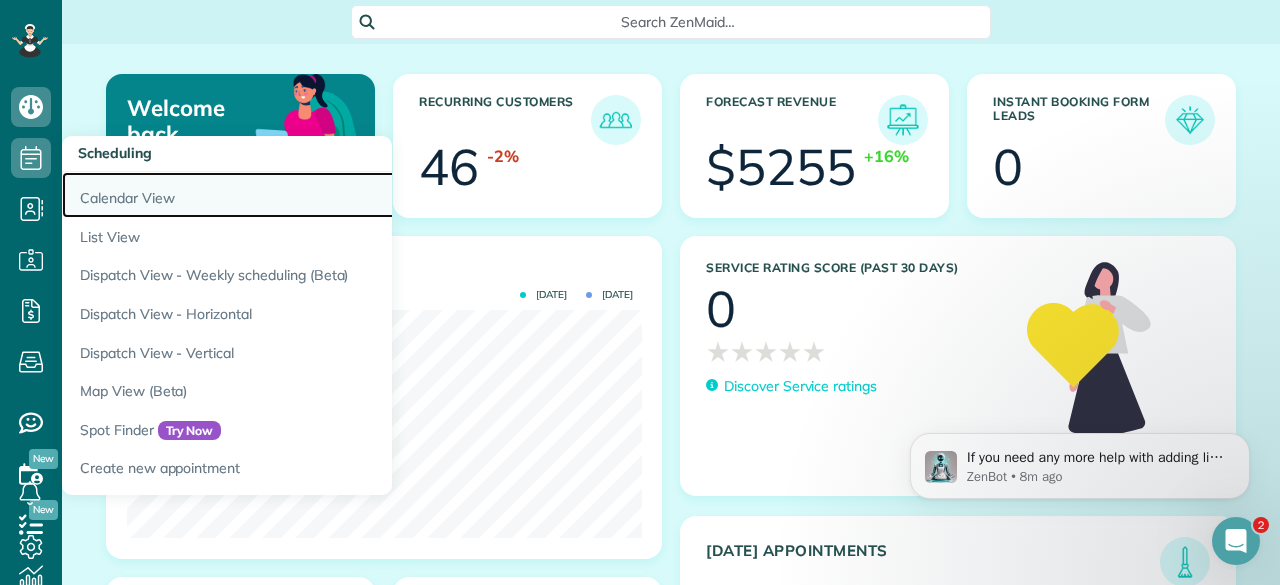 click on "Calendar View" at bounding box center (312, 195) 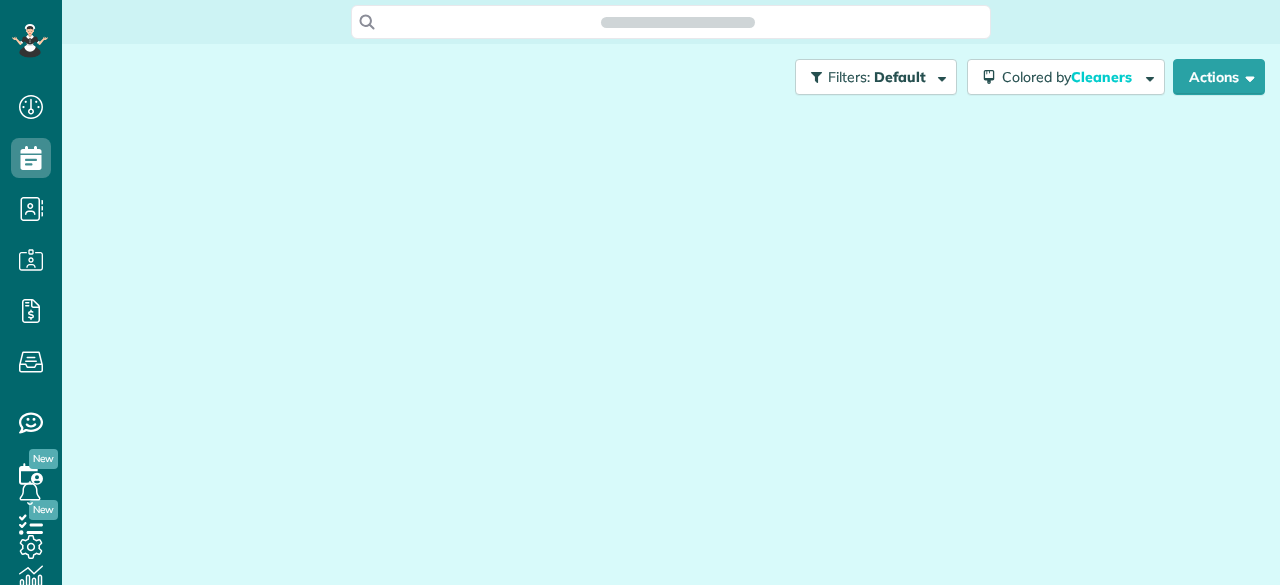scroll, scrollTop: 0, scrollLeft: 0, axis: both 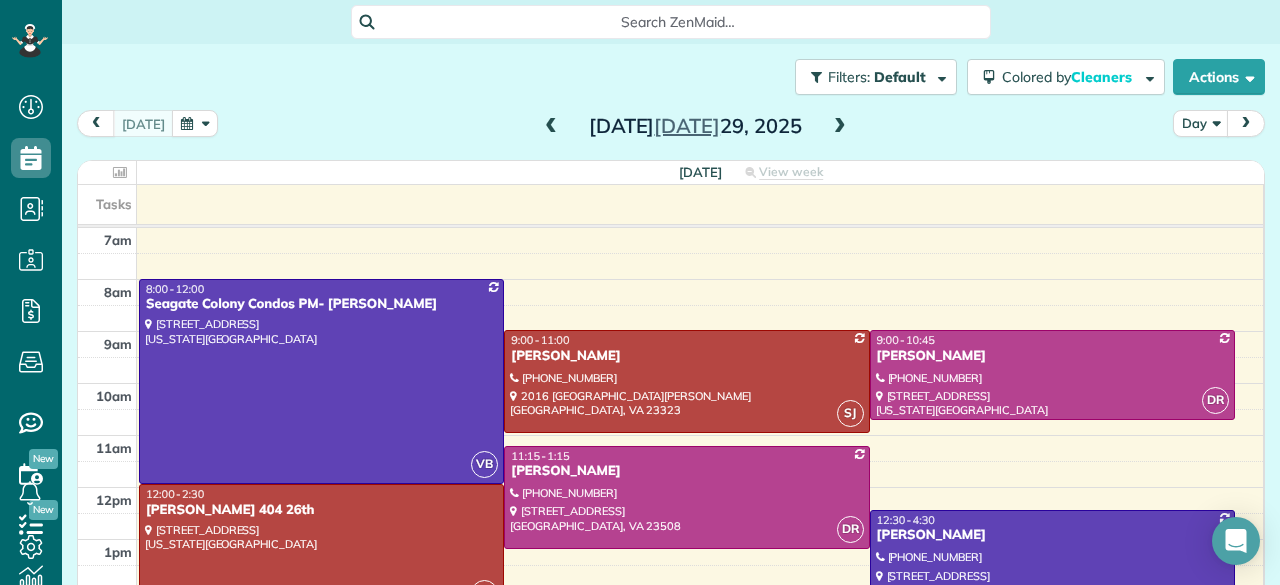 click at bounding box center [840, 127] 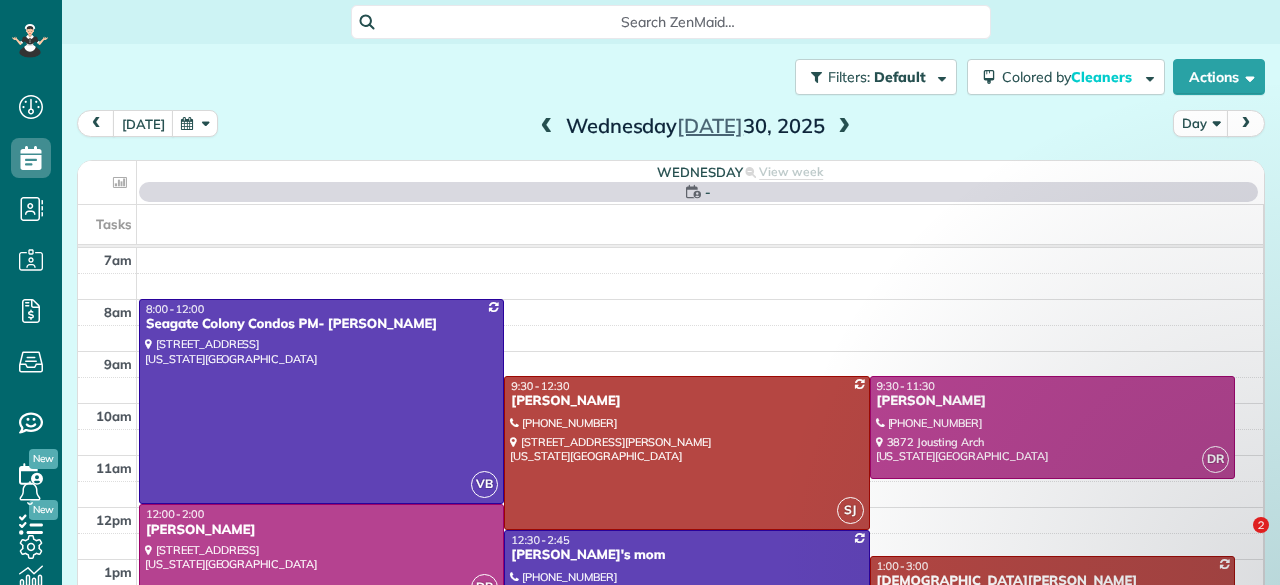 click at bounding box center [844, 127] 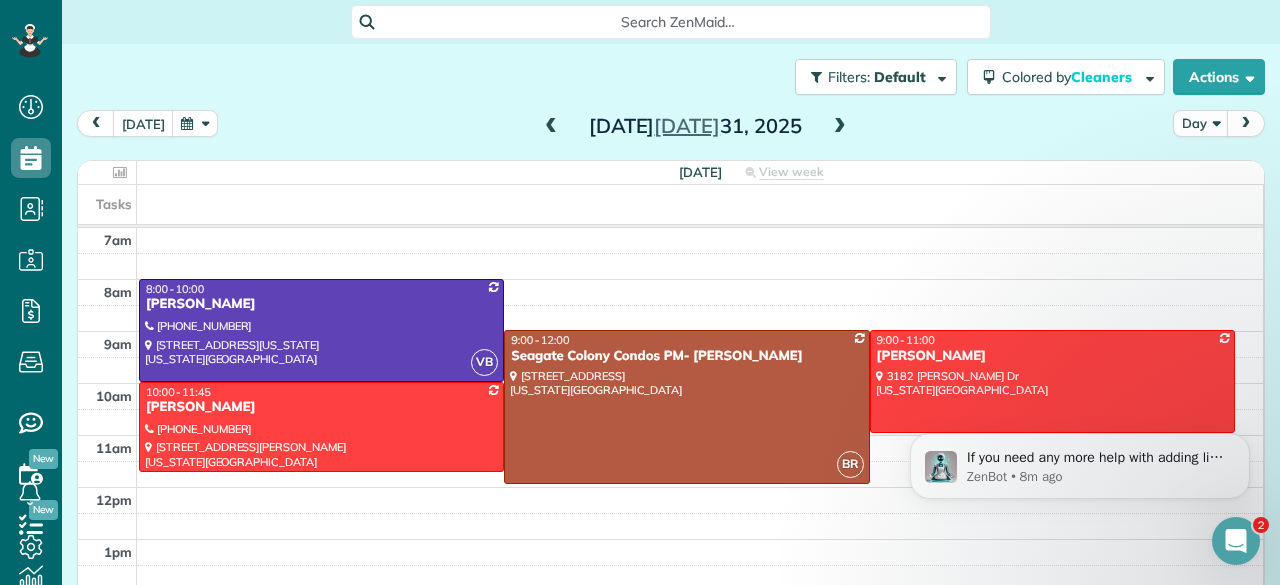 scroll, scrollTop: 0, scrollLeft: 0, axis: both 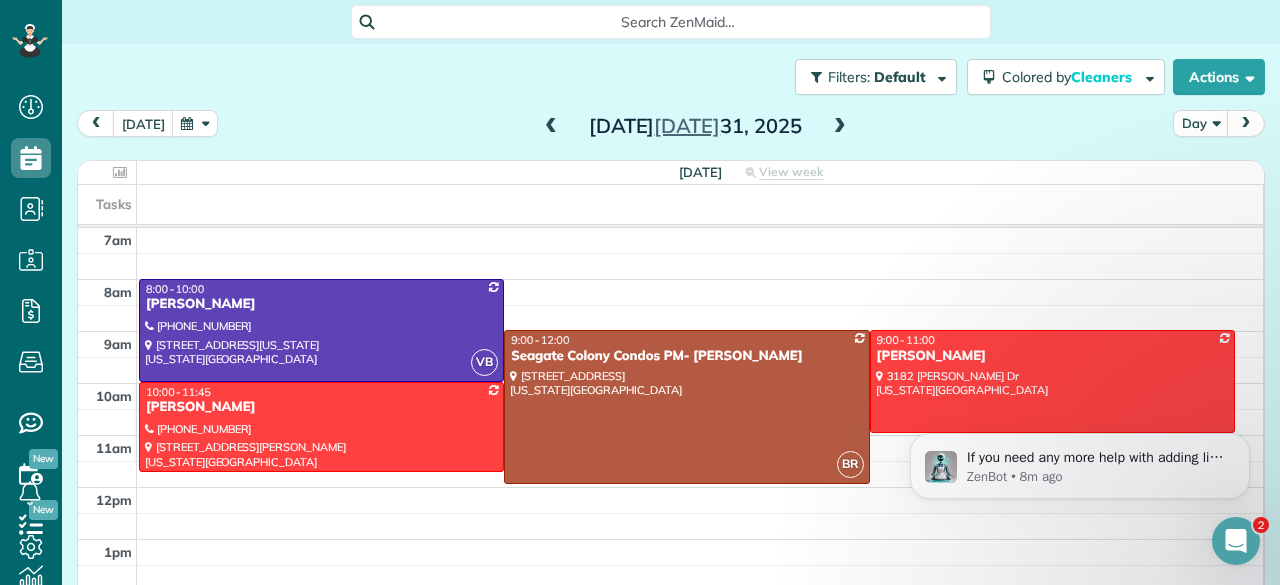click at bounding box center [840, 127] 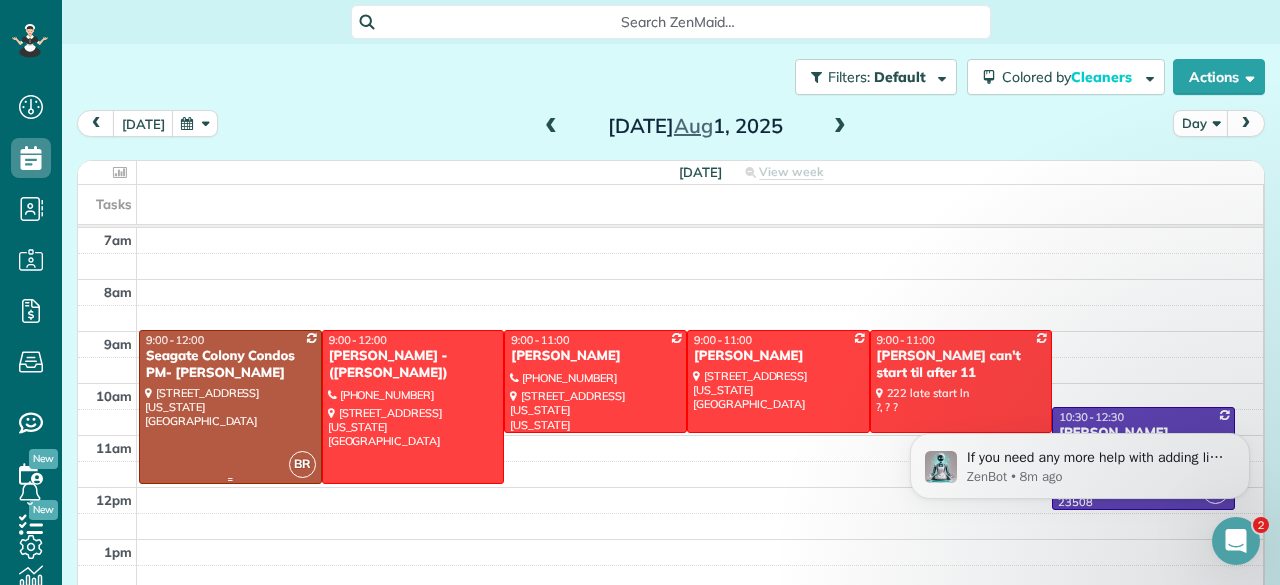 click on "Seagate Colony Condos PM- [PERSON_NAME]" at bounding box center [230, 365] 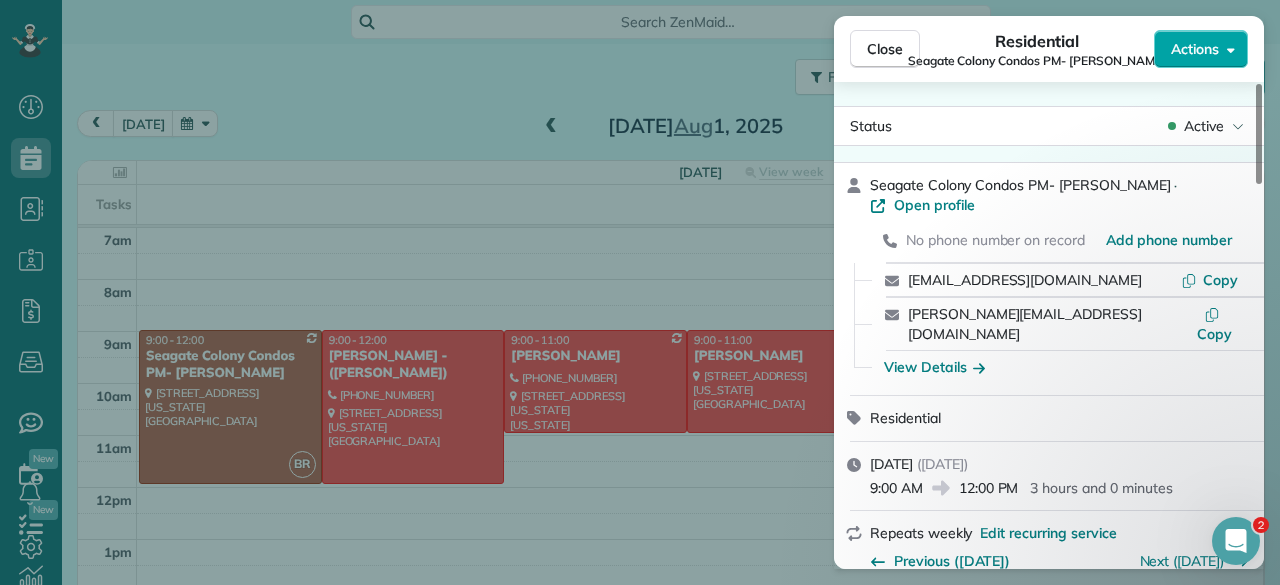 click 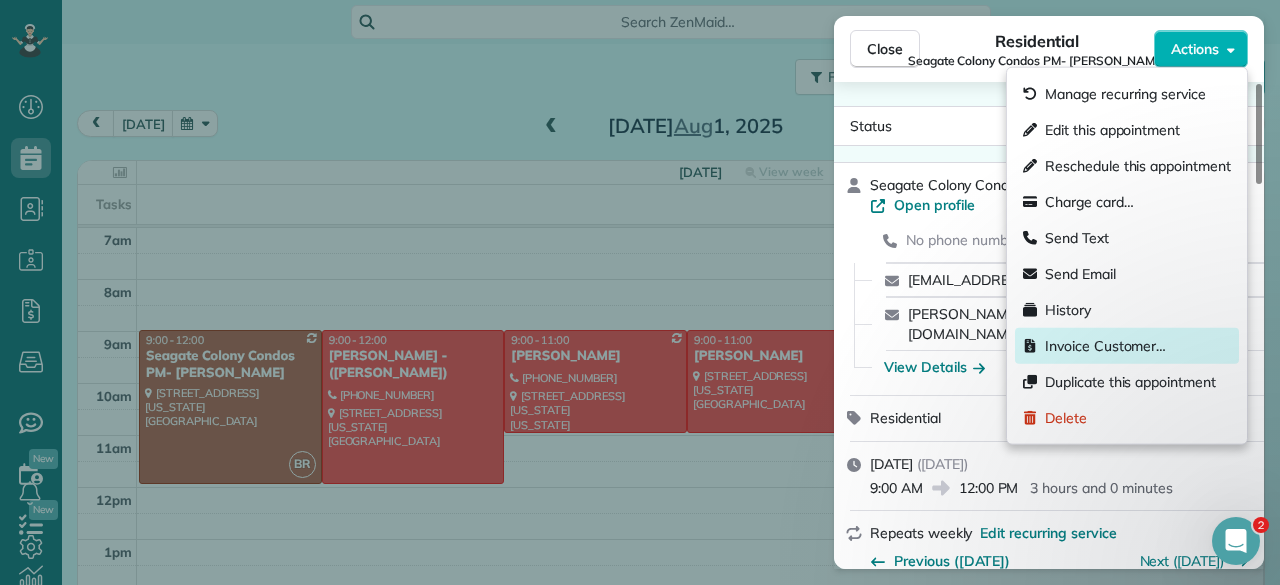 click on "Invoice Customer…" at bounding box center [1105, 346] 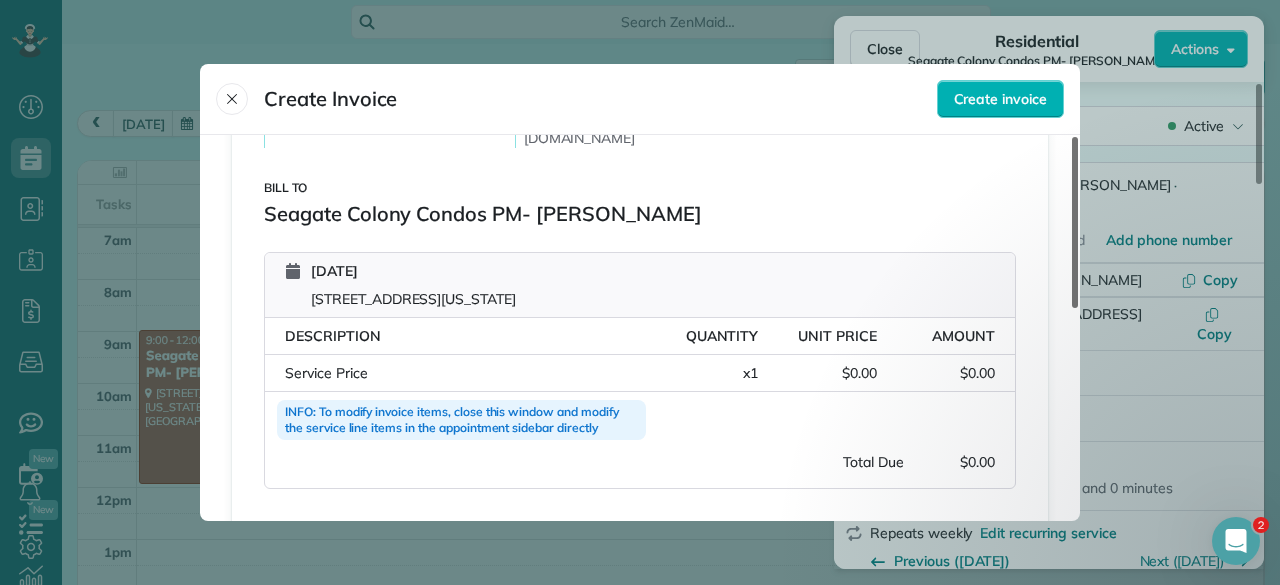 scroll, scrollTop: 234, scrollLeft: 0, axis: vertical 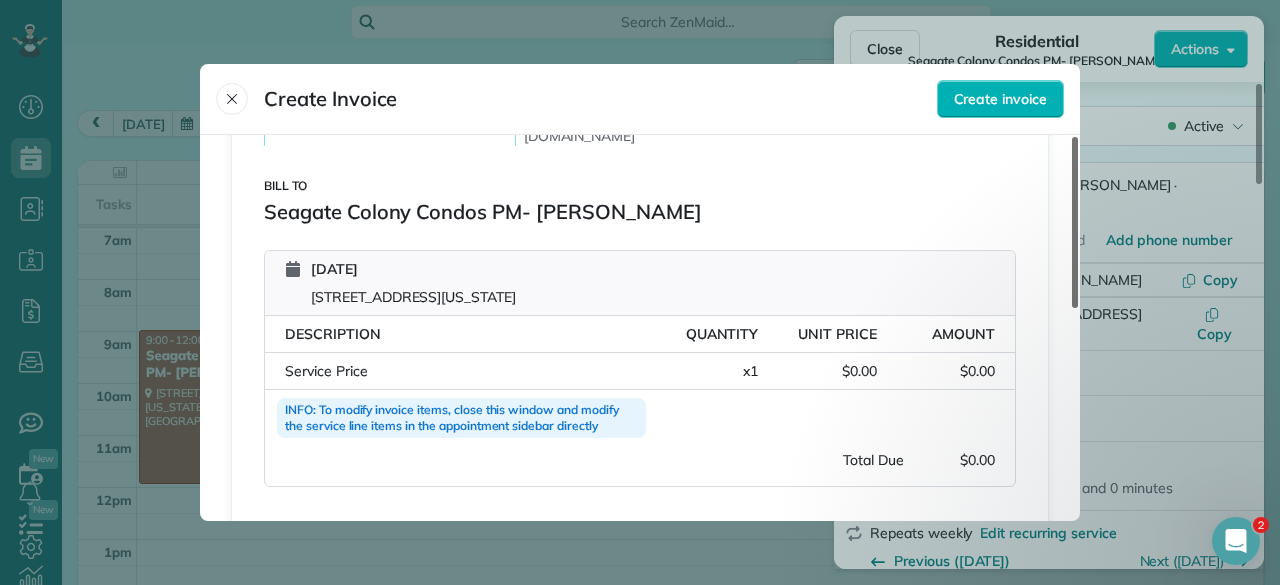 drag, startPoint x: 1074, startPoint y: 276, endPoint x: 1083, endPoint y: 380, distance: 104.388695 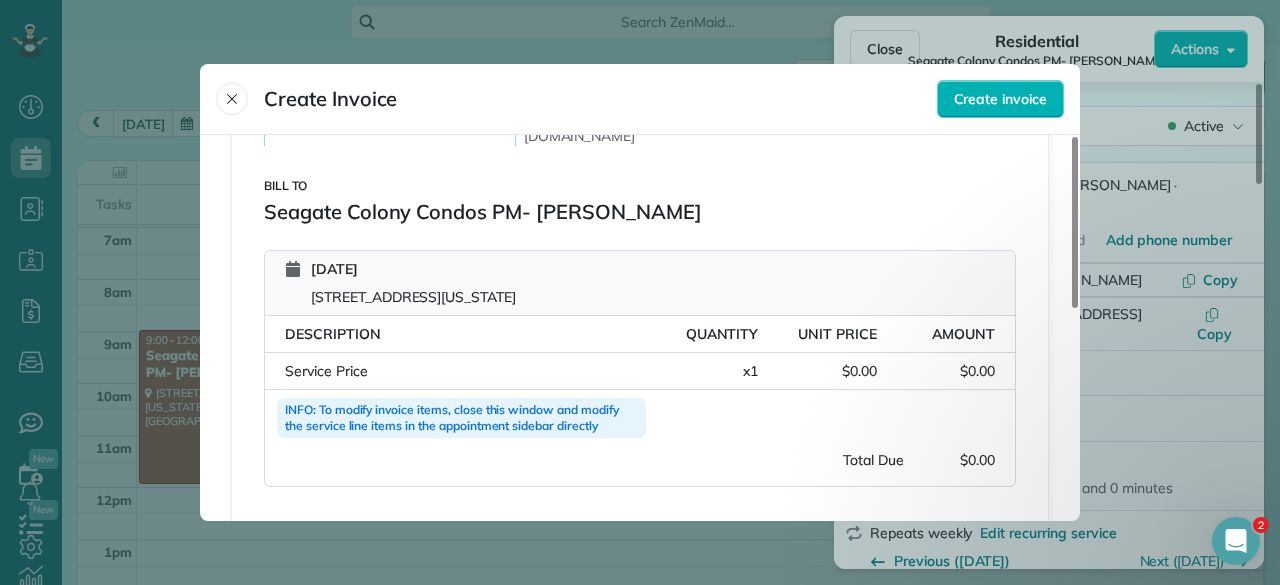 click on "Service Price" at bounding box center (462, 371) 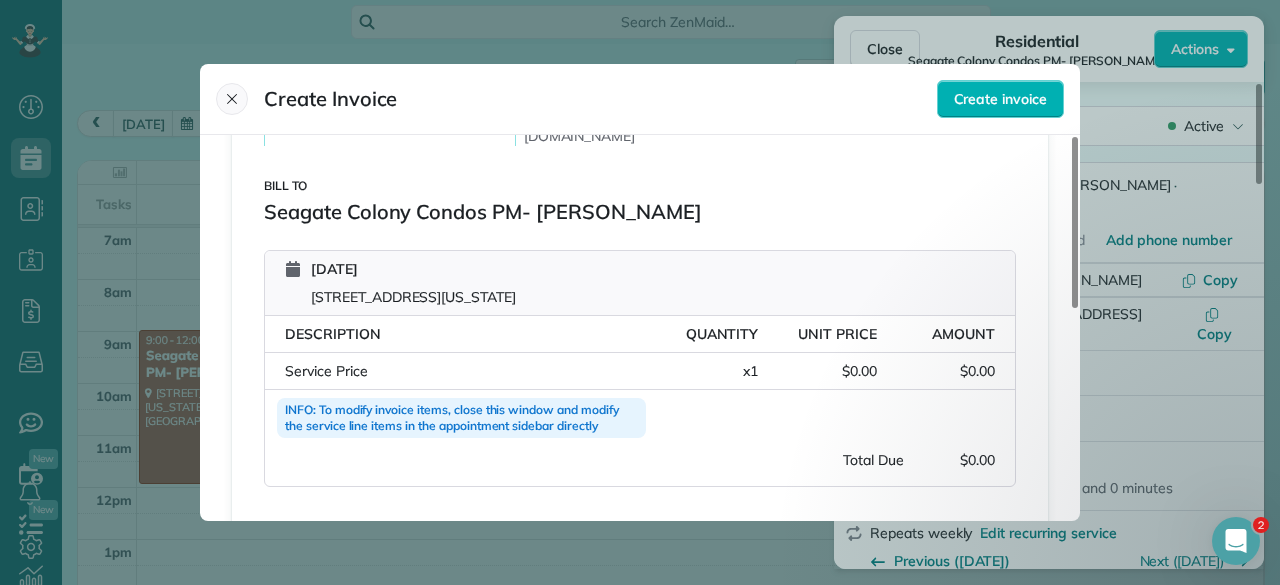click 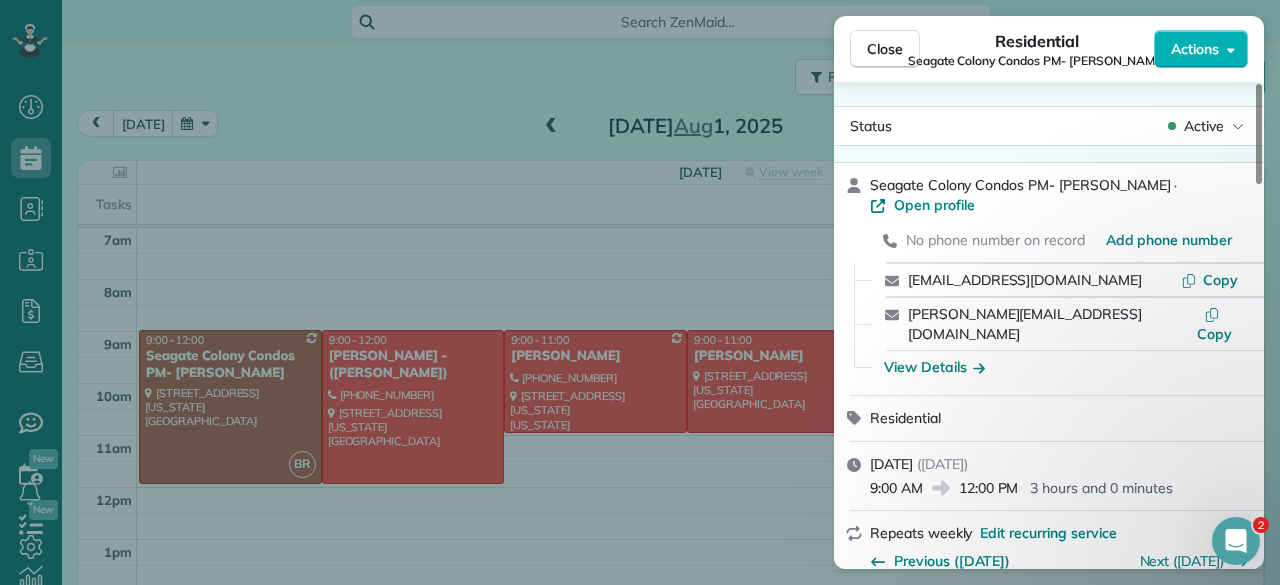 click on "Close Residential Seagate Colony Condos PM- Sara Actions Status Active Seagate Colony Condos PM- Sara · Open profile No phone number on record Add phone number propertymanager@seagatecolony1.onmicrosoft.com Copy sara@seagate-colony.com Copy View Details Residential Friday, August 01, 2025 ( in 2 days ) 9:00 AM 12:00 PM 3 hours and 0 minutes Repeats weekly Edit recurring service Previous (Jul 25) Next (Aug 08) 2830 Shore Drive Virginia Beach VA 23451 Service was not rated yet Setup ratings Cleaners Time in and out Assign Invite Cleaners Becky   Ramsay 9:00 AM 12:00 PM Checklist Try Now Keep this appointment up to your standards. Stay on top of every detail, keep your cleaners organised, and your client happy. Assign a checklist Watch a 5 min demo Billing Billing actions Service Service Price Automatically calculated $0.00 Overcharge $0.00 Discount $0.00 Coupon discount - Primary tax - Secondary tax - Total appointment price $0.00 Tips collected New feature! $0.00 Mark as paid Total including tip $0.00 Notes 0" at bounding box center [640, 292] 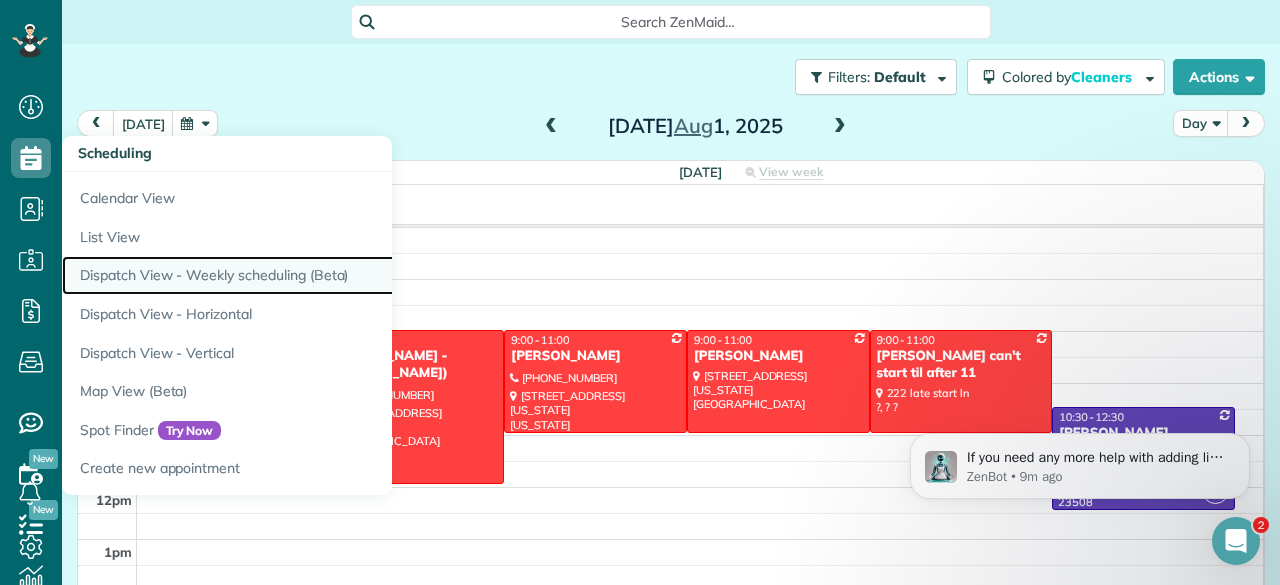 click on "Dispatch View - Weekly scheduling (Beta)" at bounding box center [312, 275] 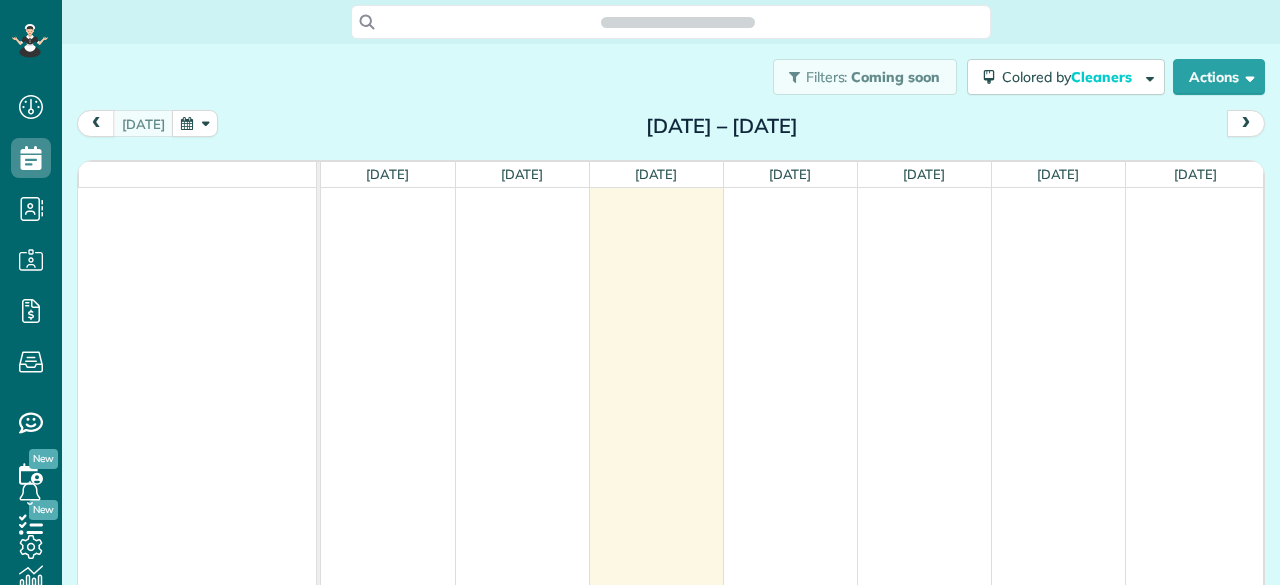 scroll, scrollTop: 0, scrollLeft: 0, axis: both 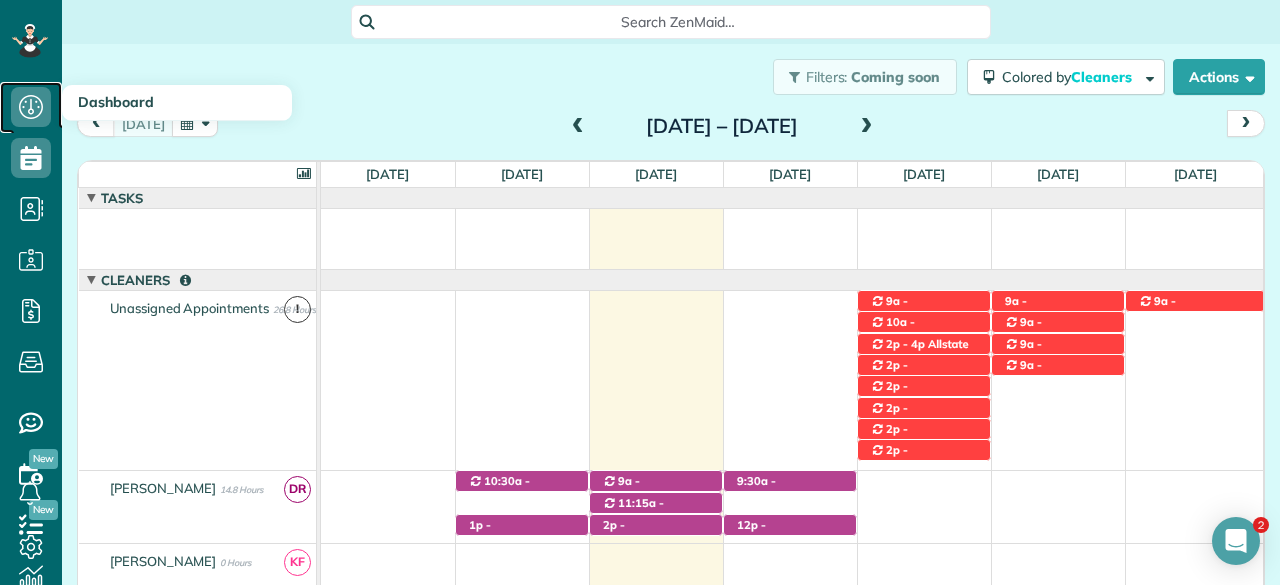 click 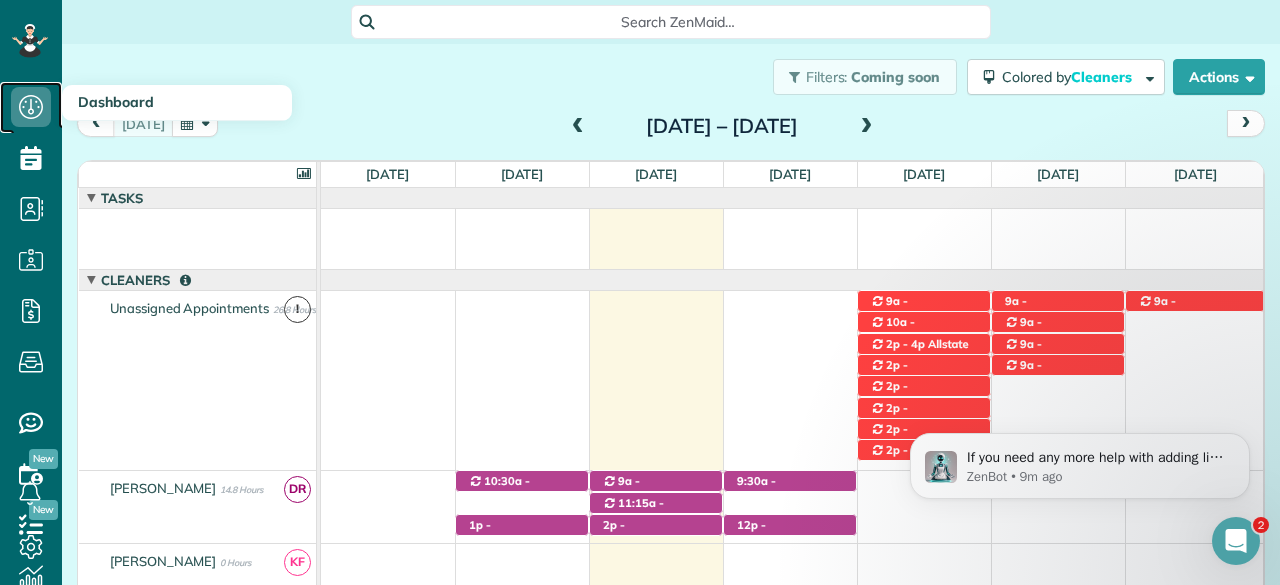 scroll, scrollTop: 0, scrollLeft: 0, axis: both 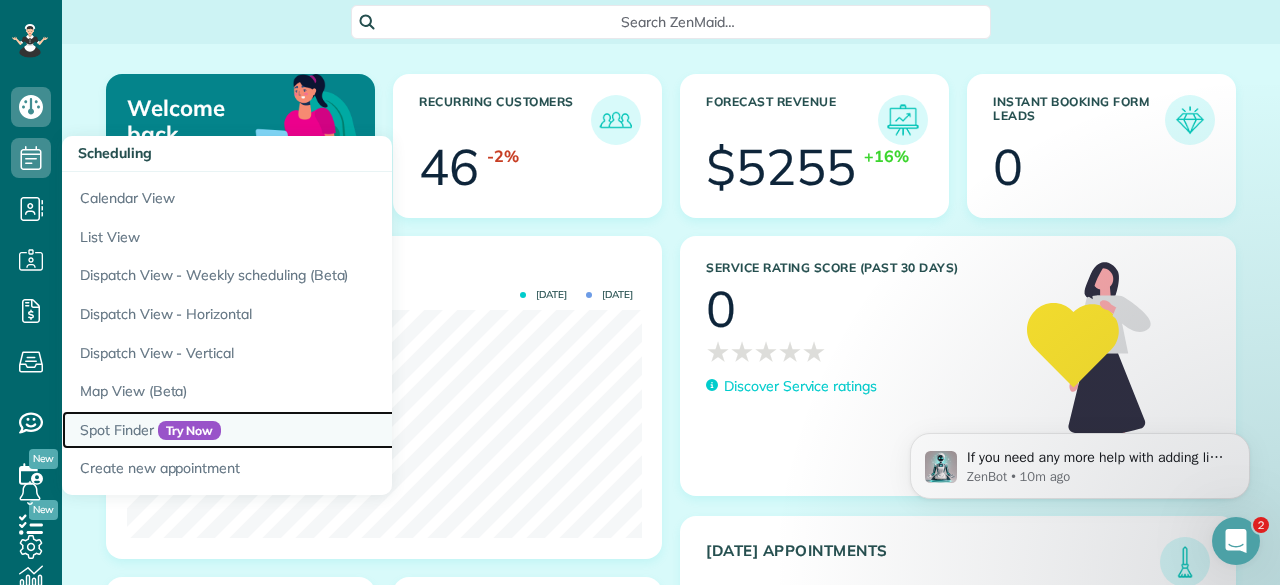 click on "Spot Finder
Try Now" at bounding box center [312, 430] 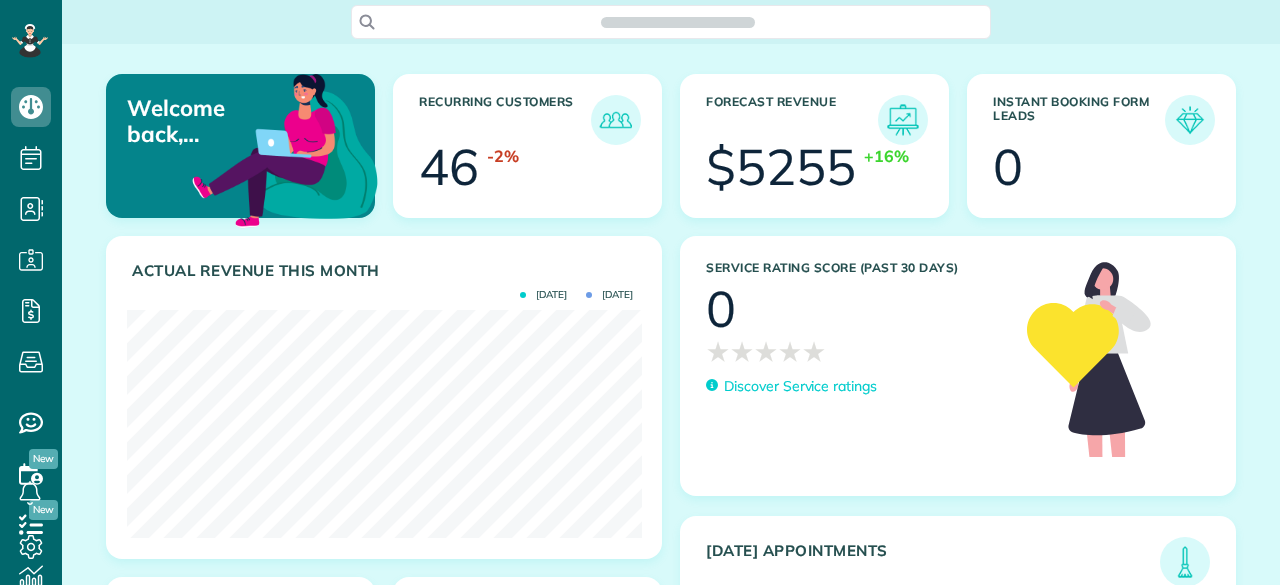 scroll, scrollTop: 0, scrollLeft: 0, axis: both 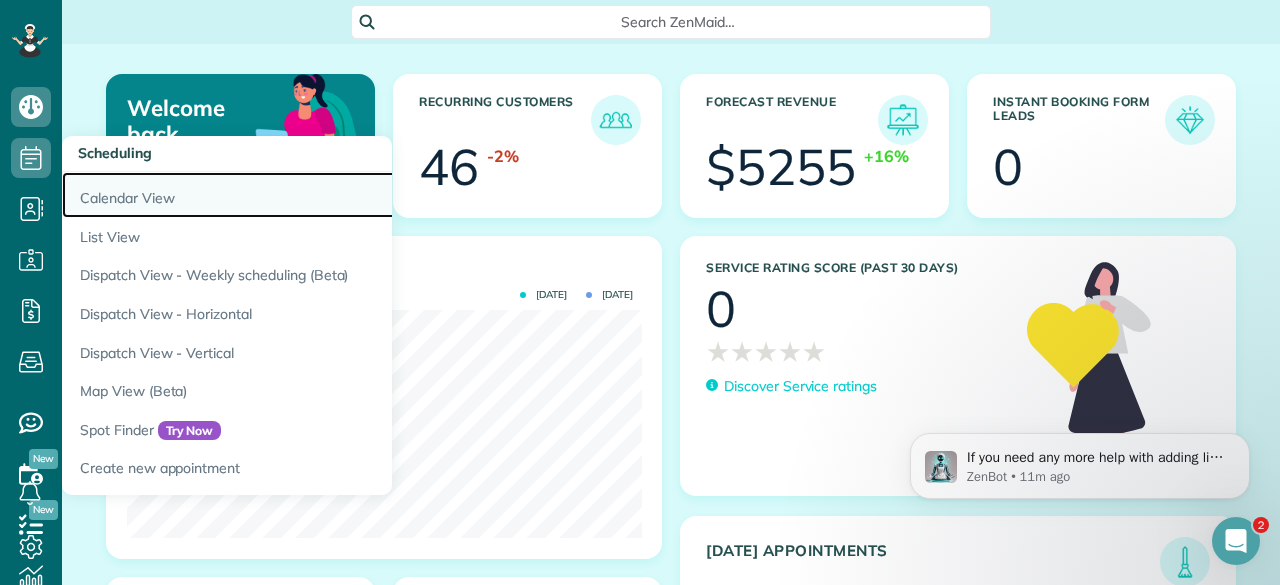 click on "Calendar View" at bounding box center [312, 195] 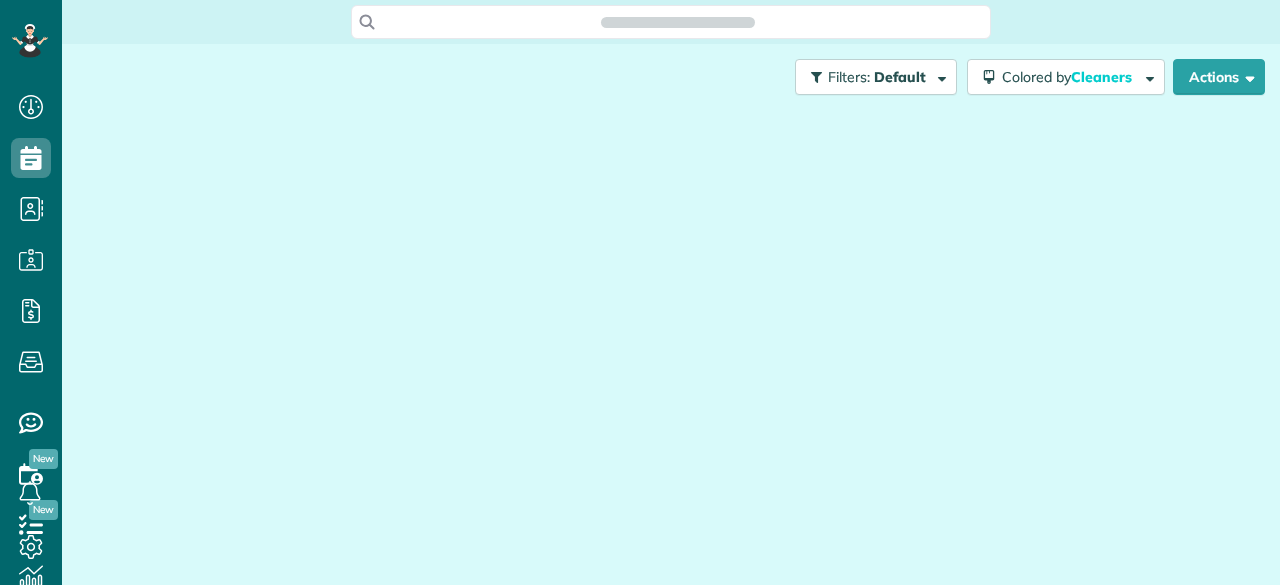 scroll, scrollTop: 0, scrollLeft: 0, axis: both 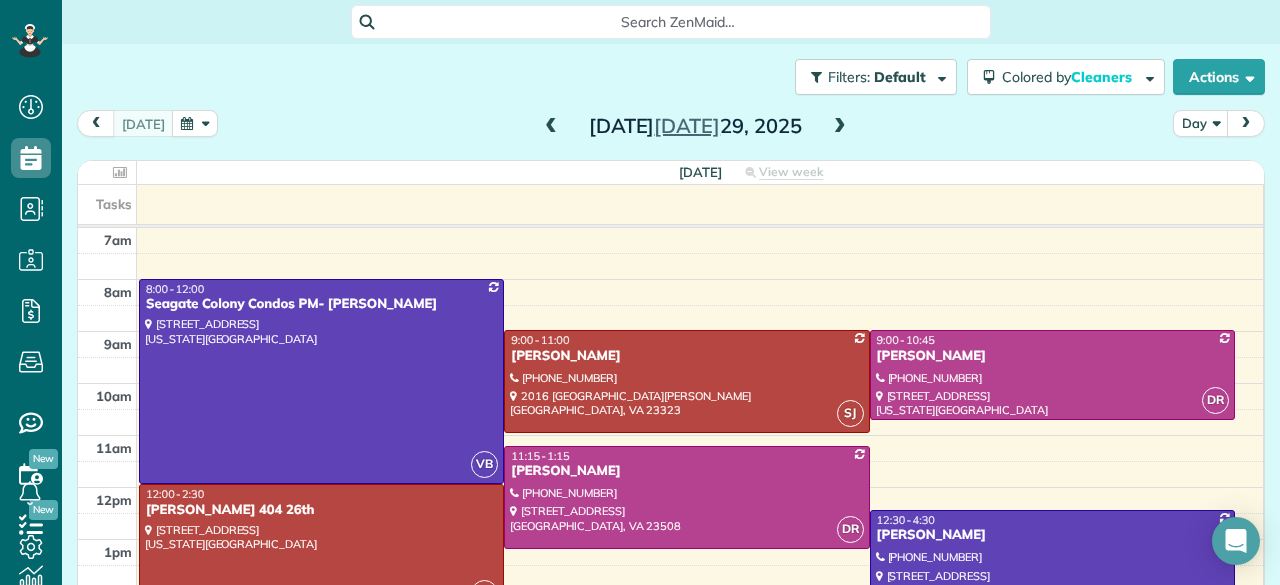 click at bounding box center [1246, 123] 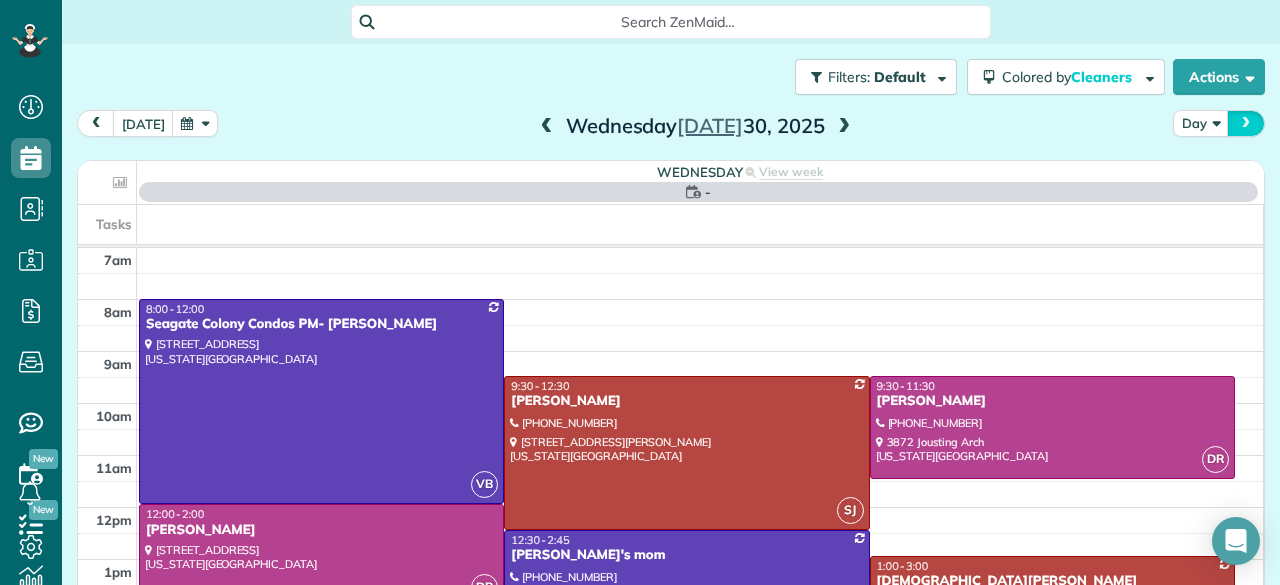 click at bounding box center (1246, 123) 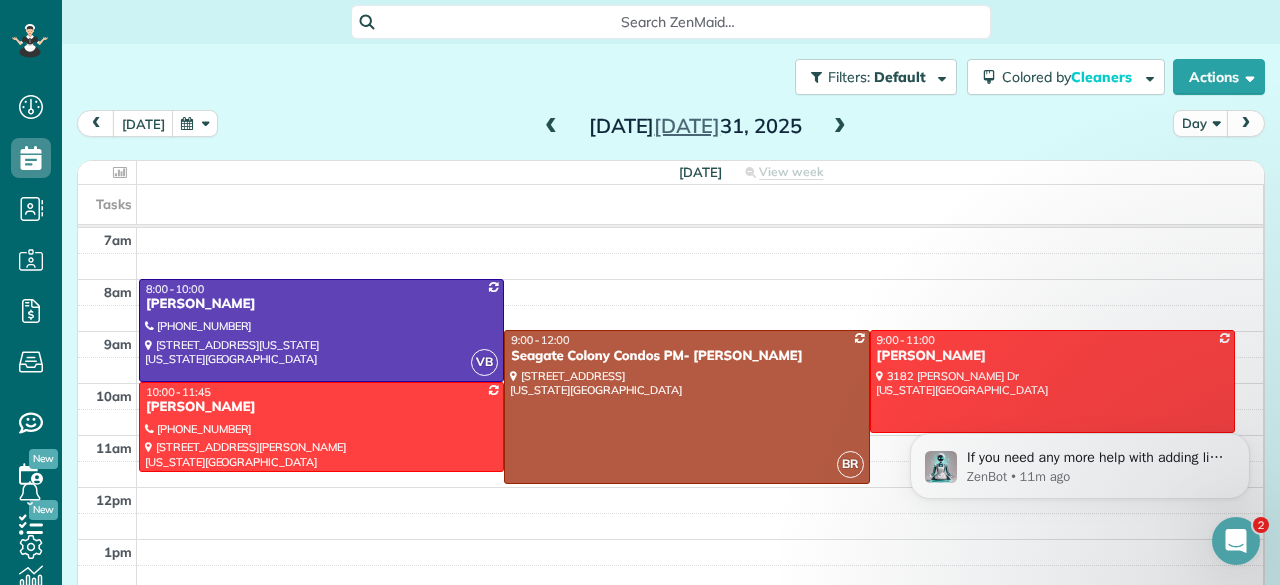 scroll, scrollTop: 0, scrollLeft: 0, axis: both 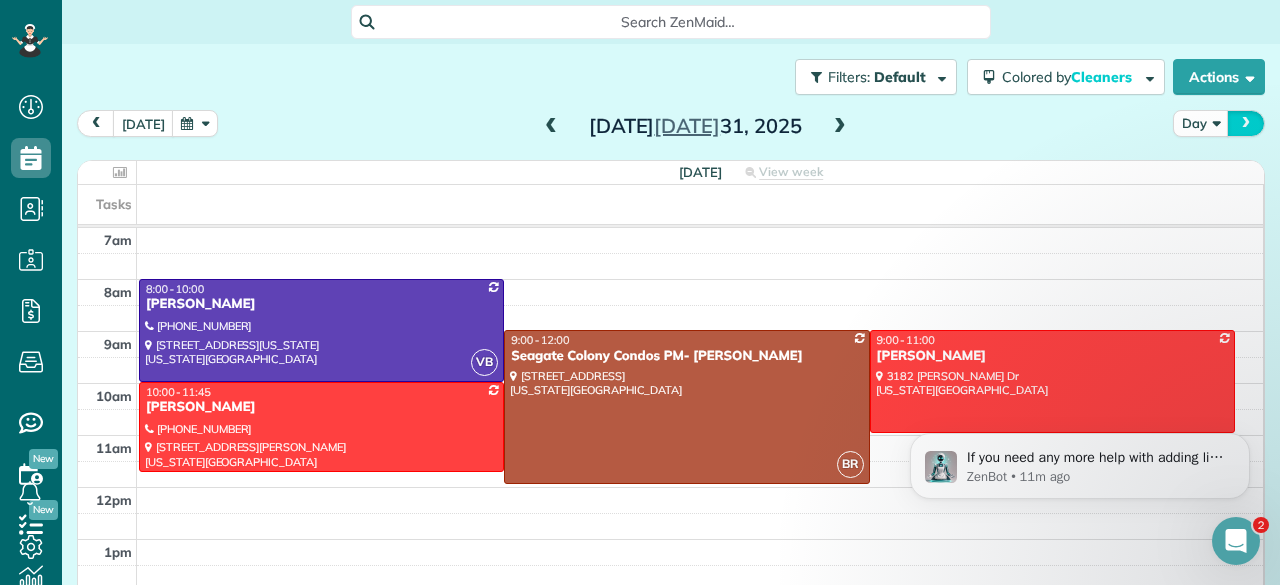 click at bounding box center [1246, 123] 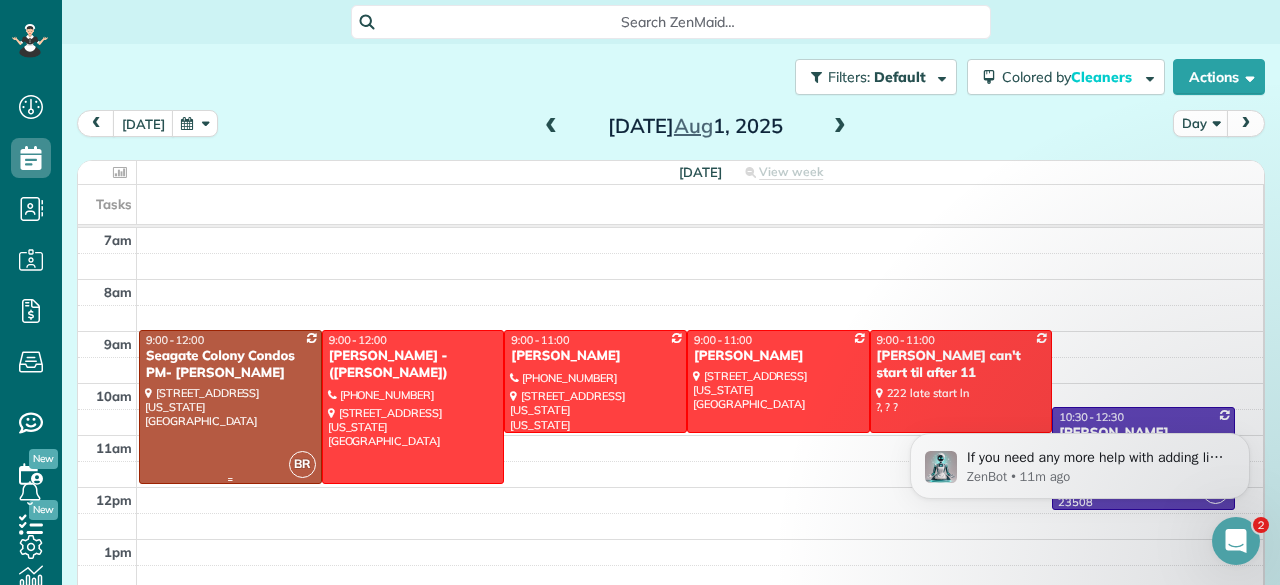 click at bounding box center [230, 407] 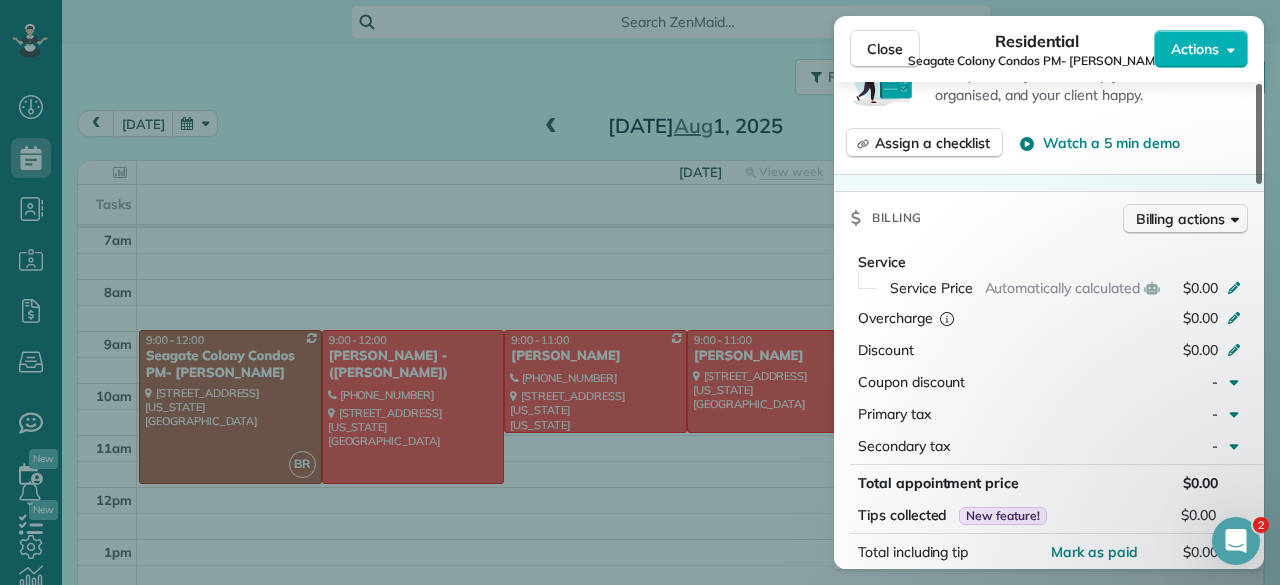 scroll, scrollTop: 845, scrollLeft: 0, axis: vertical 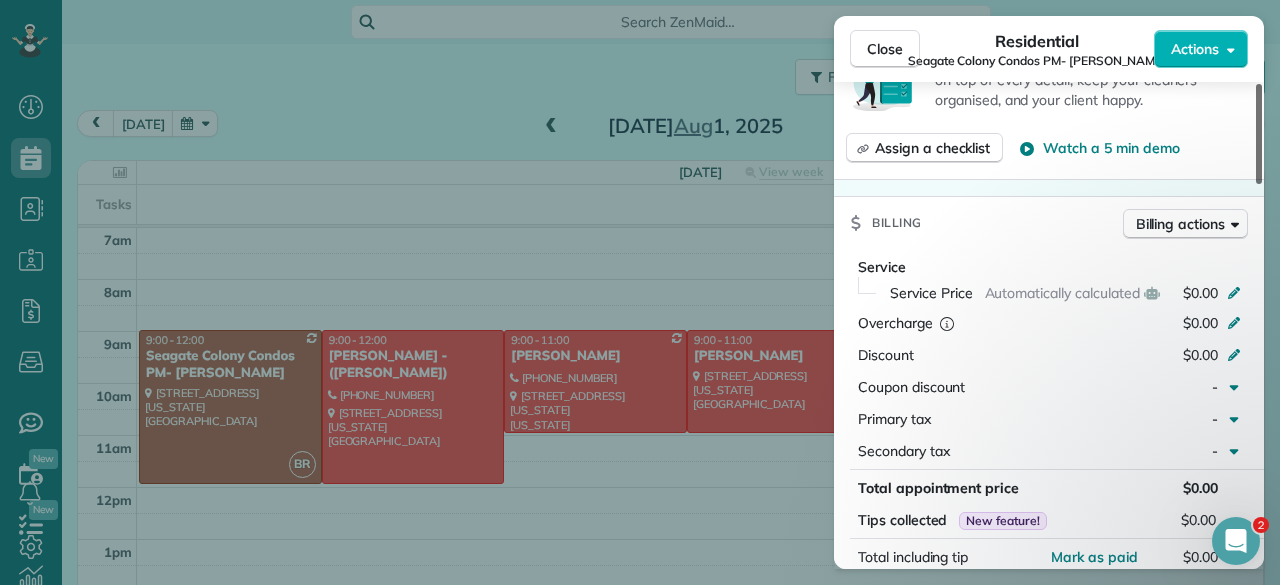 drag, startPoint x: 1255, startPoint y: 164, endPoint x: 1242, endPoint y: 338, distance: 174.48495 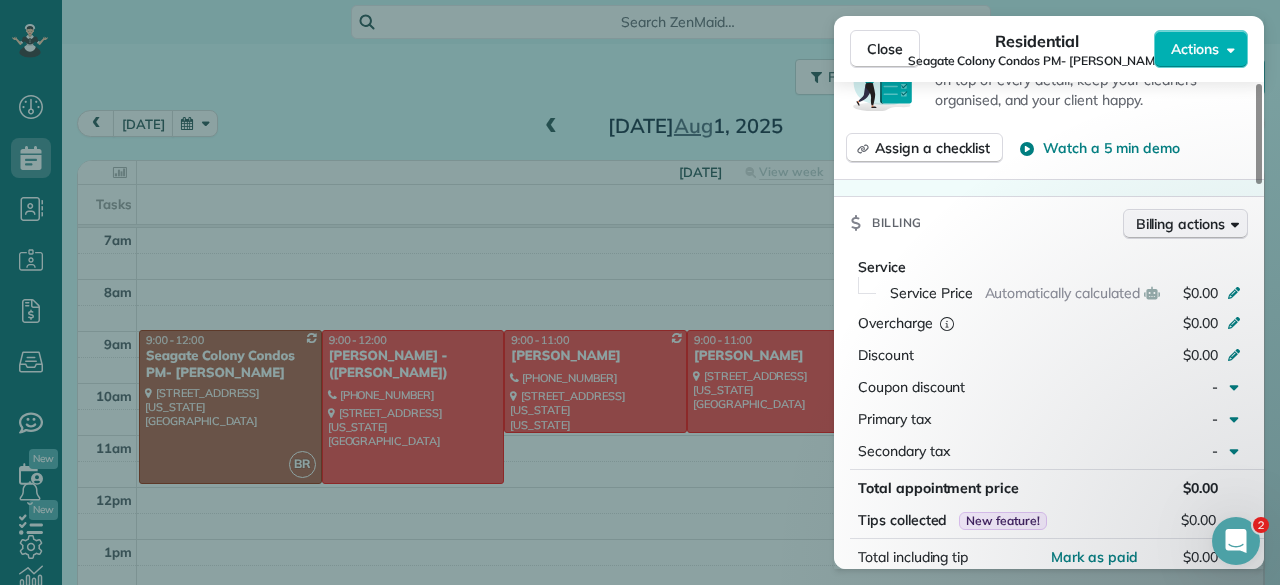 click 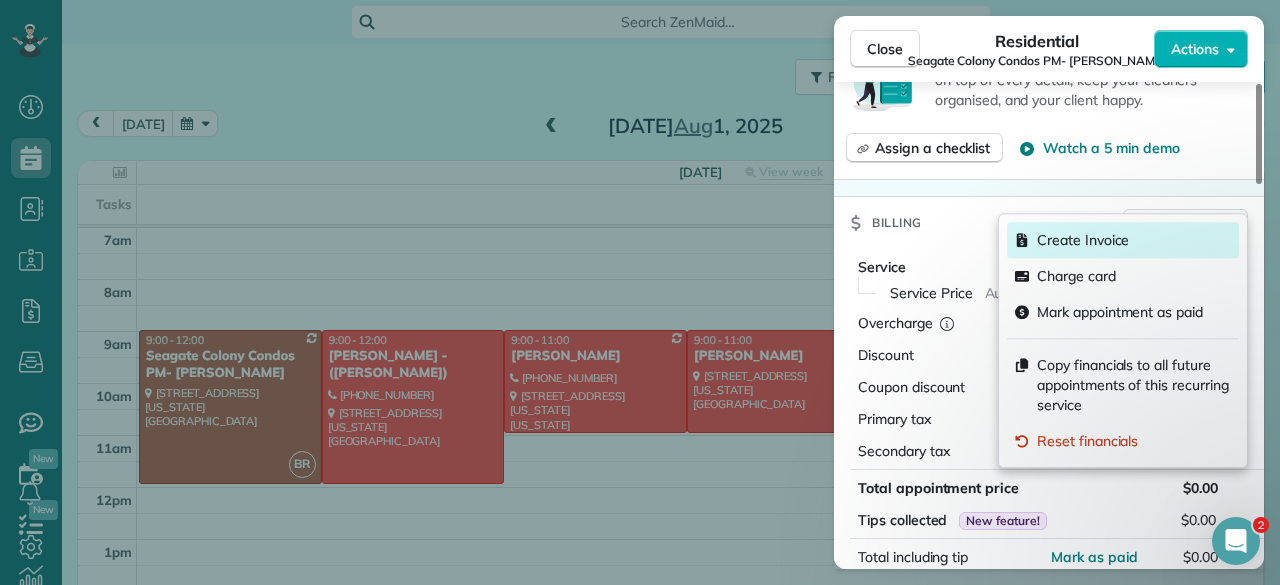 click on "Create Invoice" at bounding box center [1123, 240] 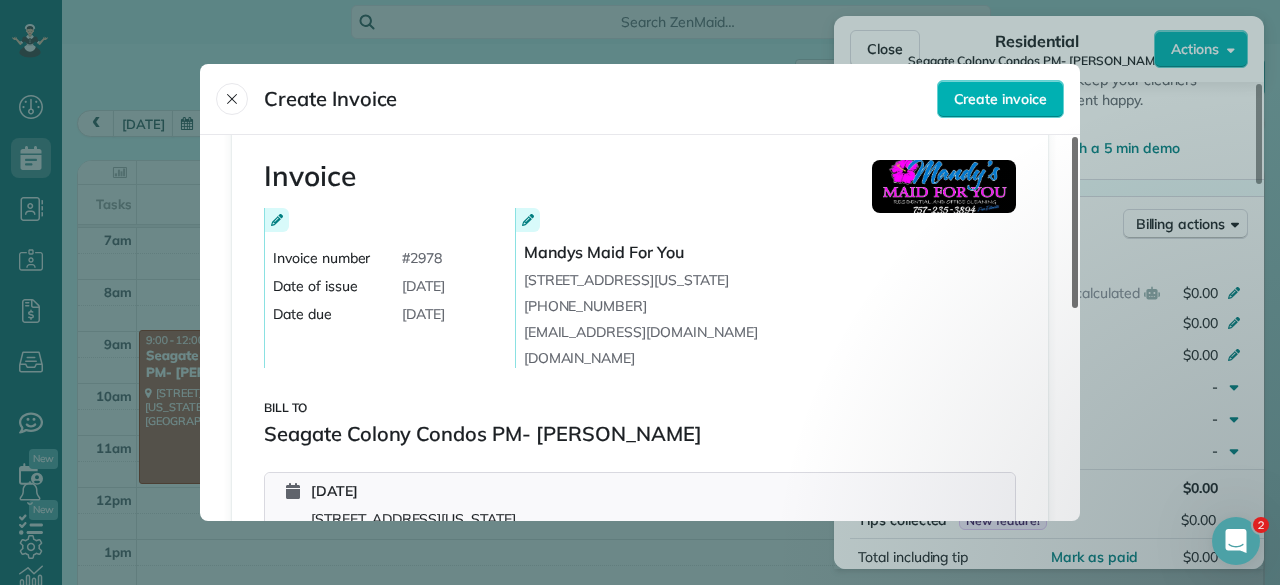 scroll, scrollTop: 14, scrollLeft: 0, axis: vertical 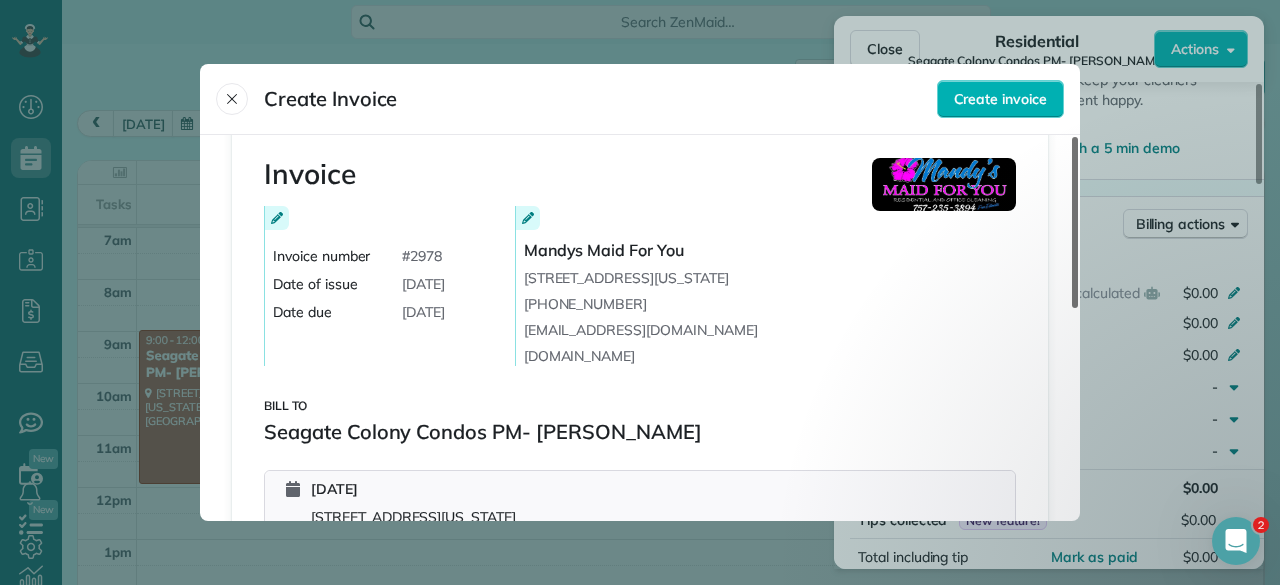 drag, startPoint x: 1075, startPoint y: 285, endPoint x: 1033, endPoint y: 291, distance: 42.426407 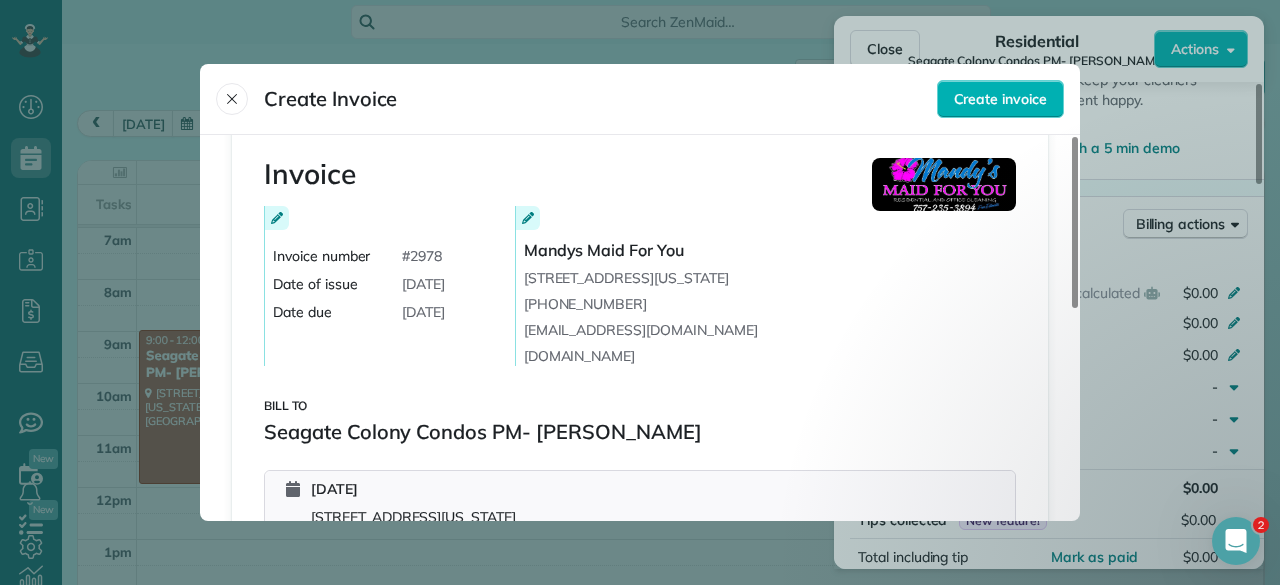 click at bounding box center [277, 218] 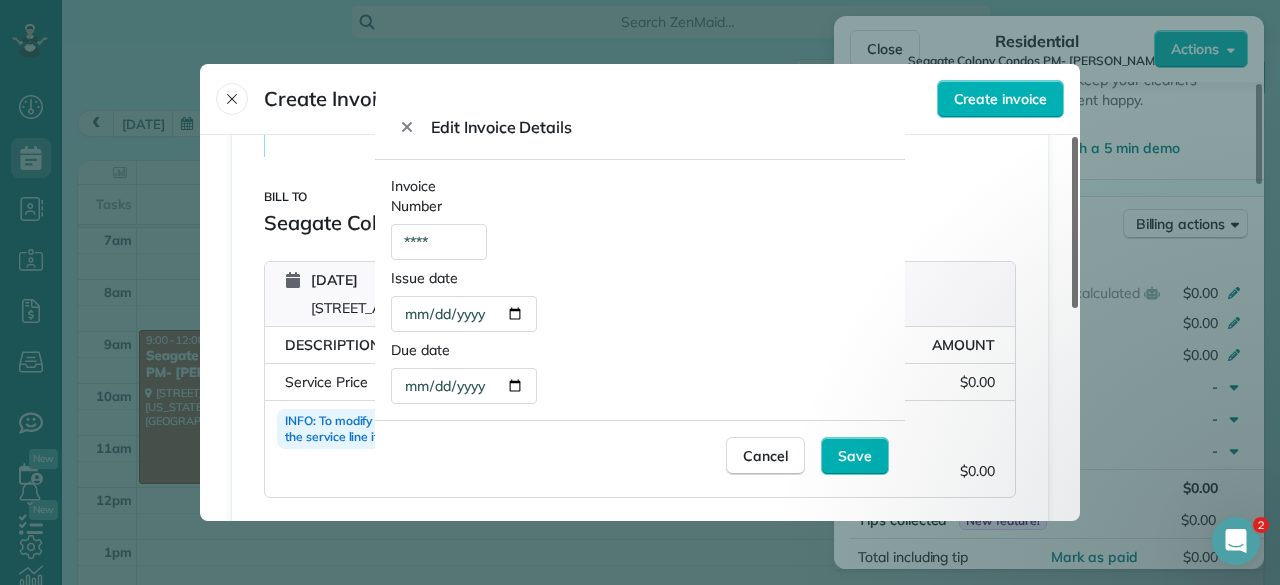 scroll, scrollTop: 226, scrollLeft: 0, axis: vertical 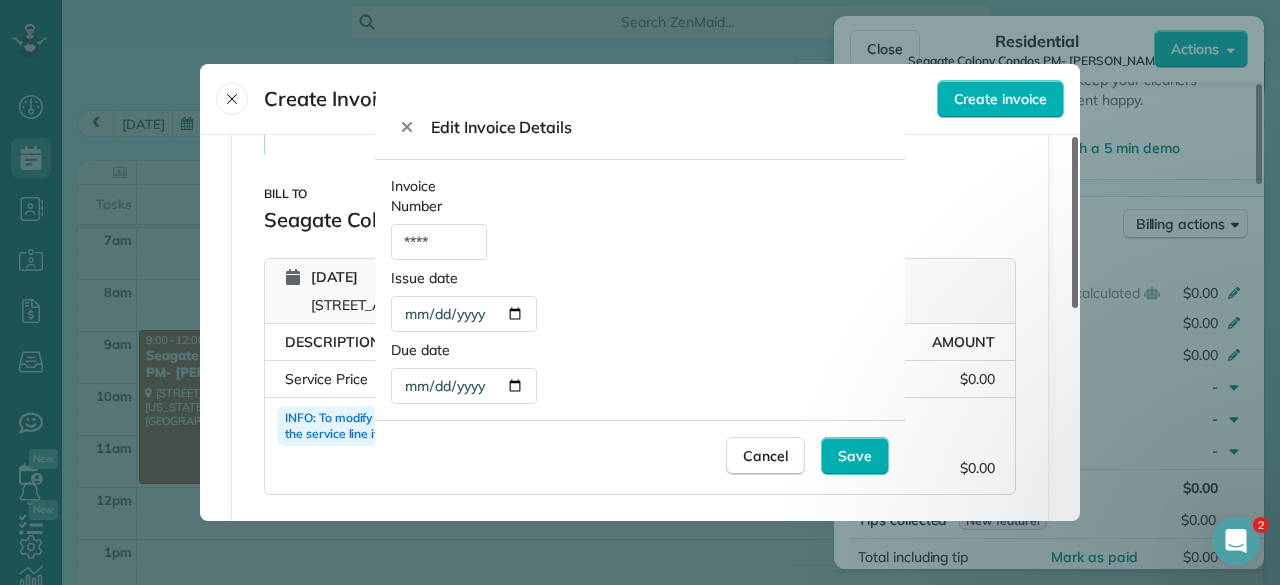 drag, startPoint x: 1074, startPoint y: 275, endPoint x: 1097, endPoint y: 369, distance: 96.77293 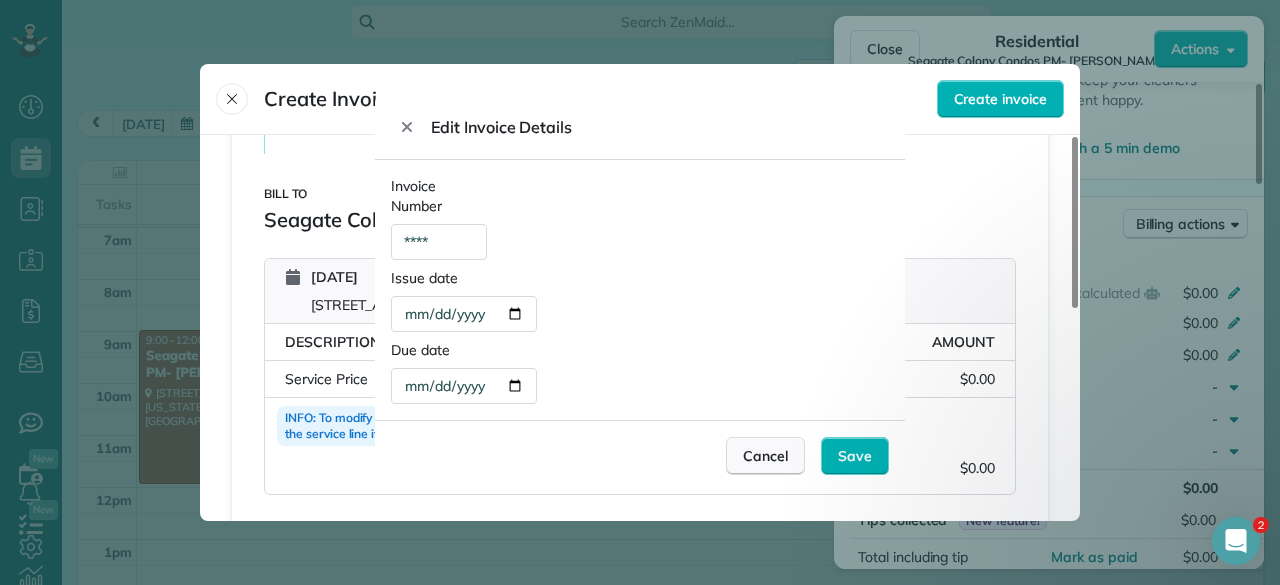 click on "Cancel" at bounding box center [765, 456] 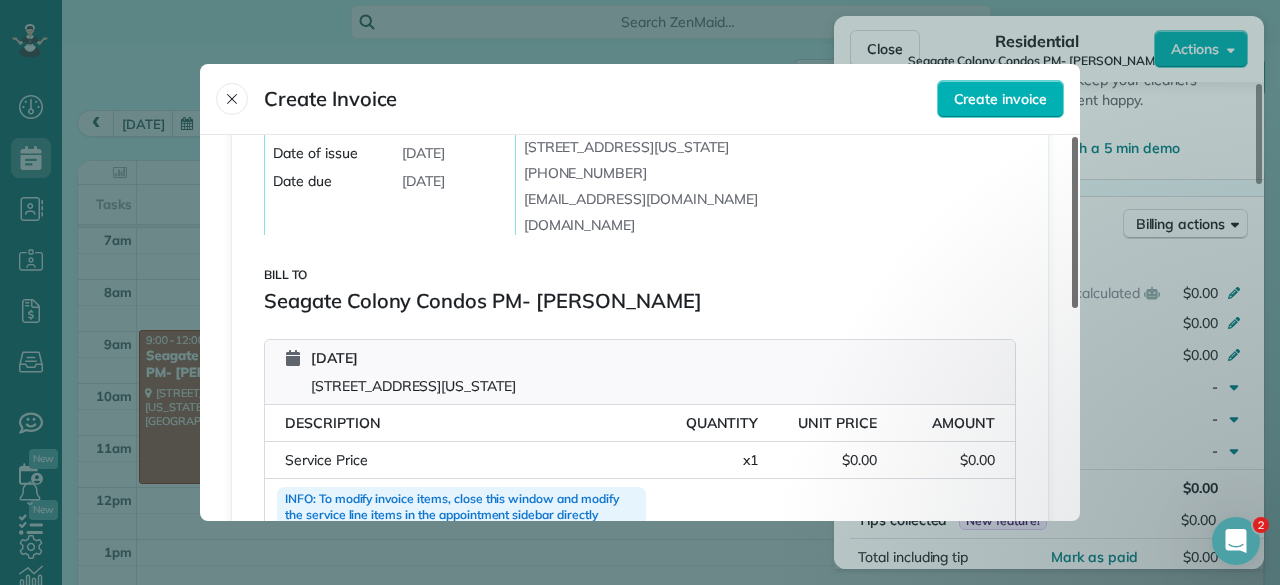 scroll, scrollTop: 0, scrollLeft: 0, axis: both 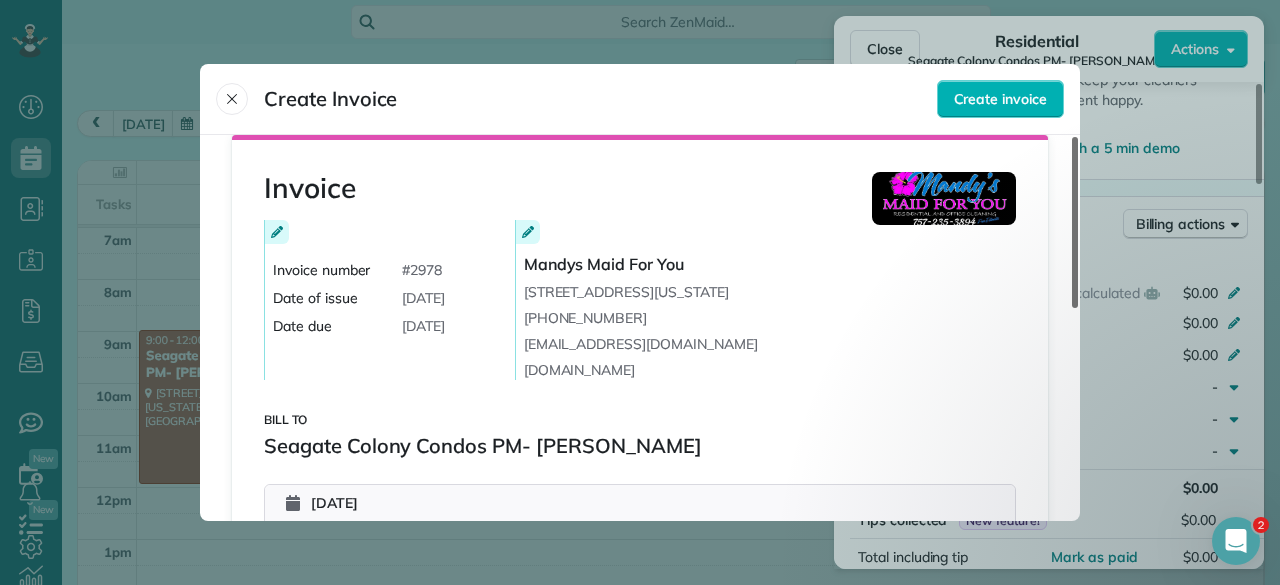 drag, startPoint x: 1077, startPoint y: 316, endPoint x: 1034, endPoint y: 185, distance: 137.87675 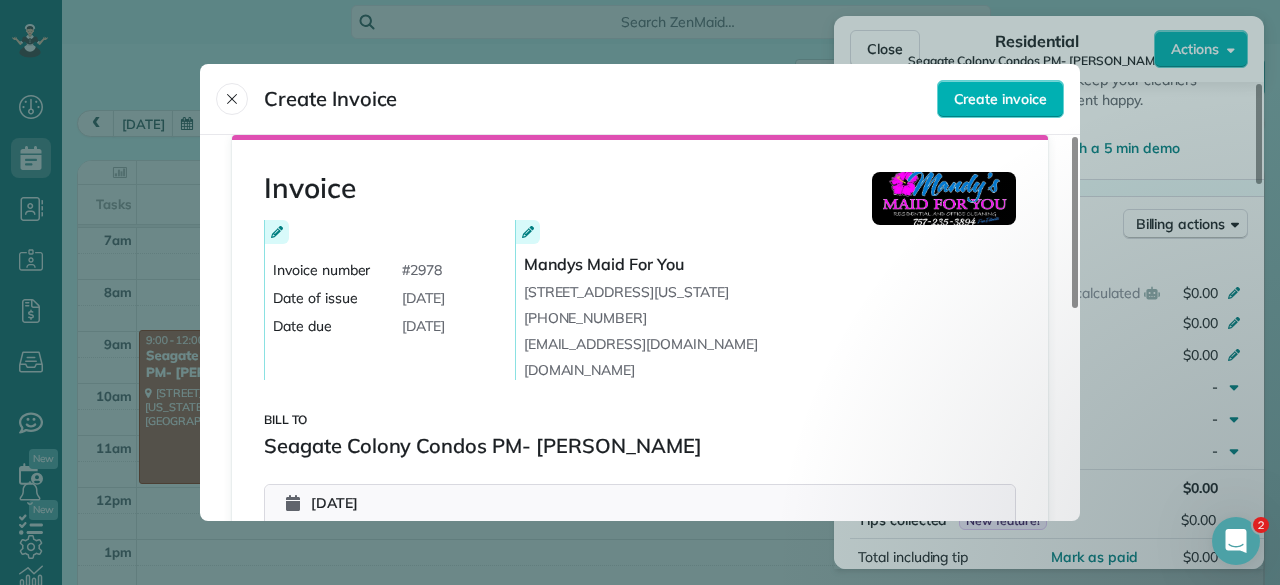 click at bounding box center (277, 232) 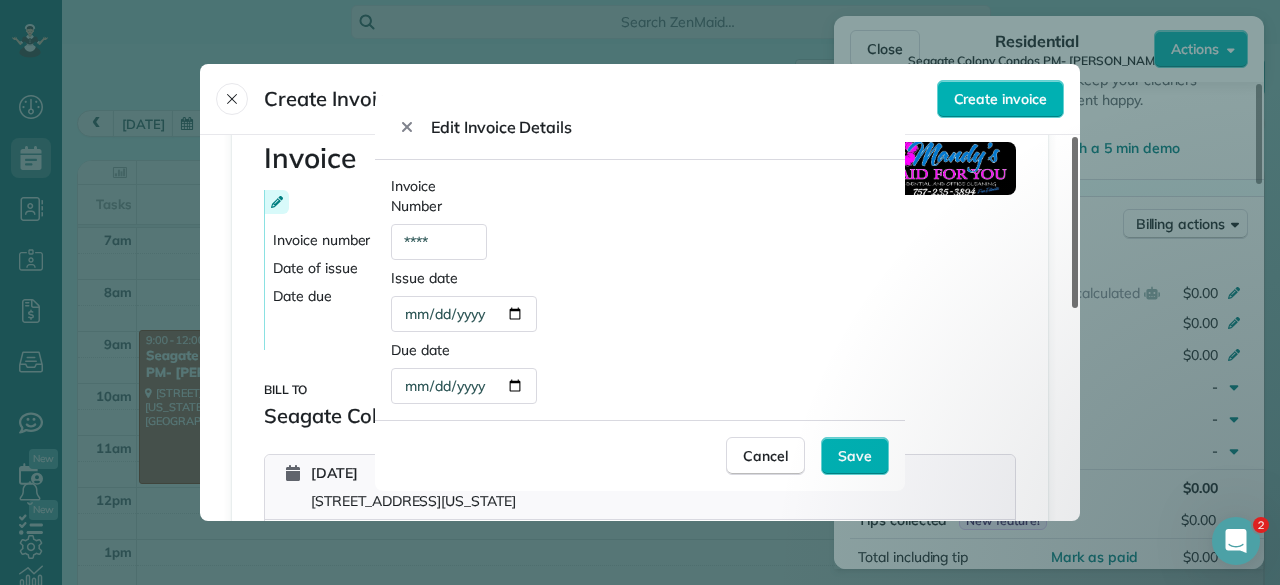 scroll, scrollTop: 0, scrollLeft: 0, axis: both 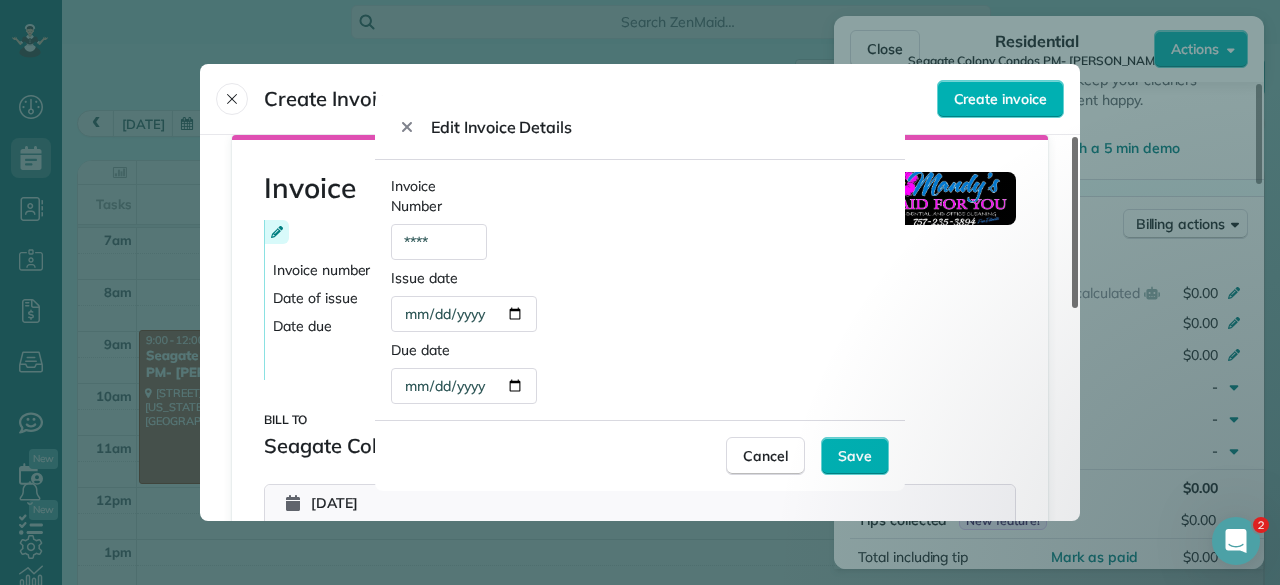 drag, startPoint x: 1074, startPoint y: 248, endPoint x: 1084, endPoint y: 223, distance: 26.925823 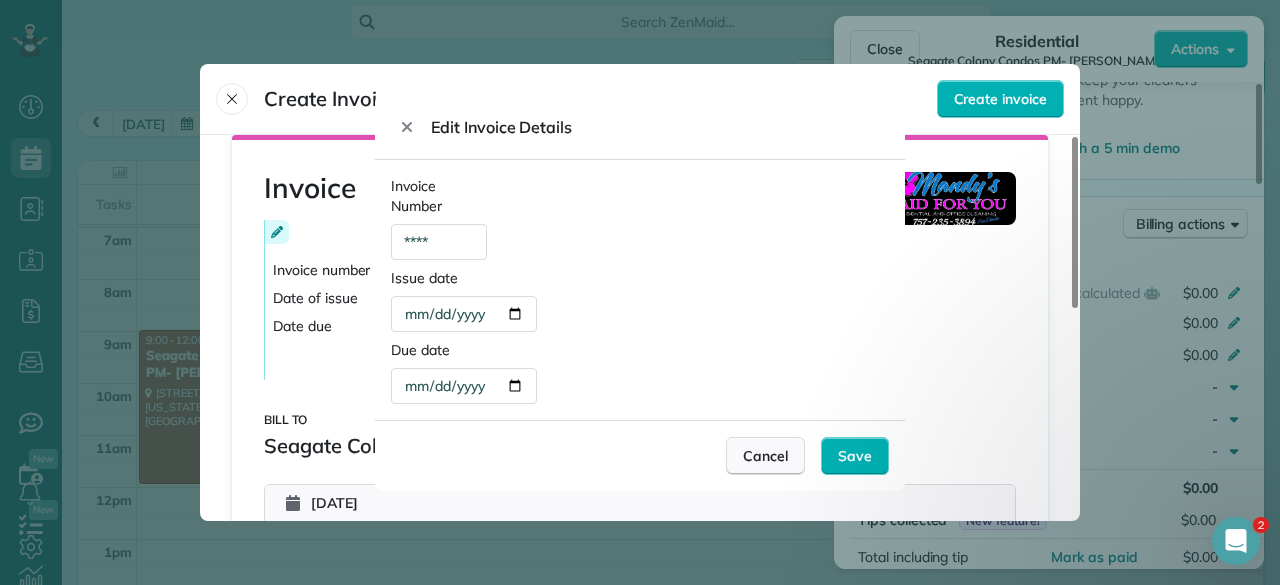 click on "Cancel" at bounding box center (765, 456) 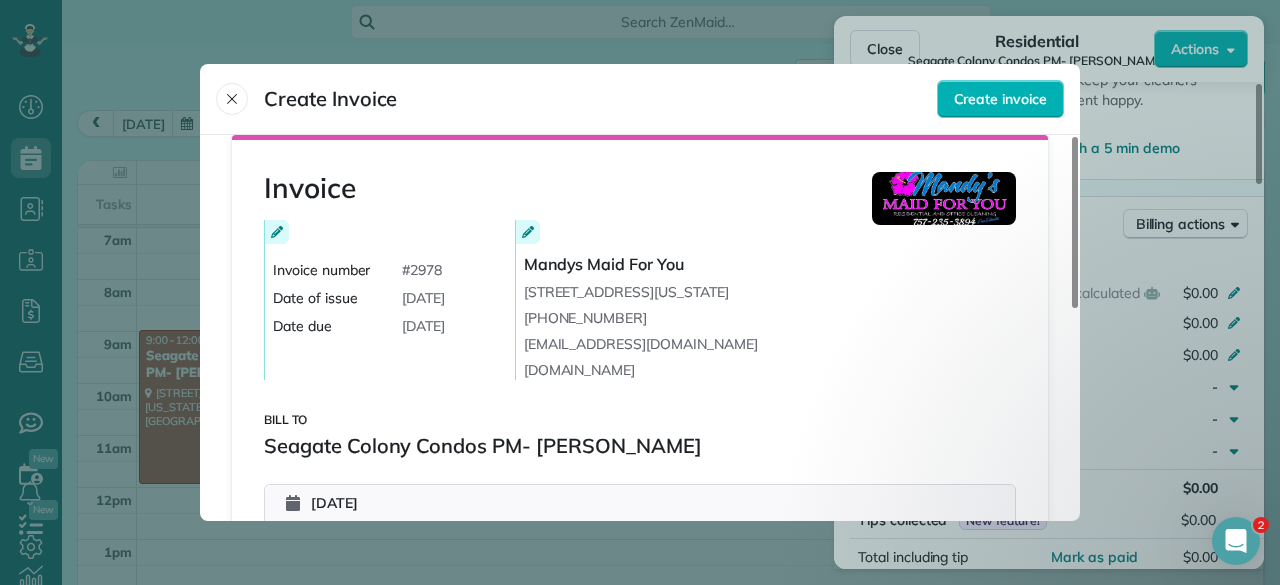 click at bounding box center (528, 232) 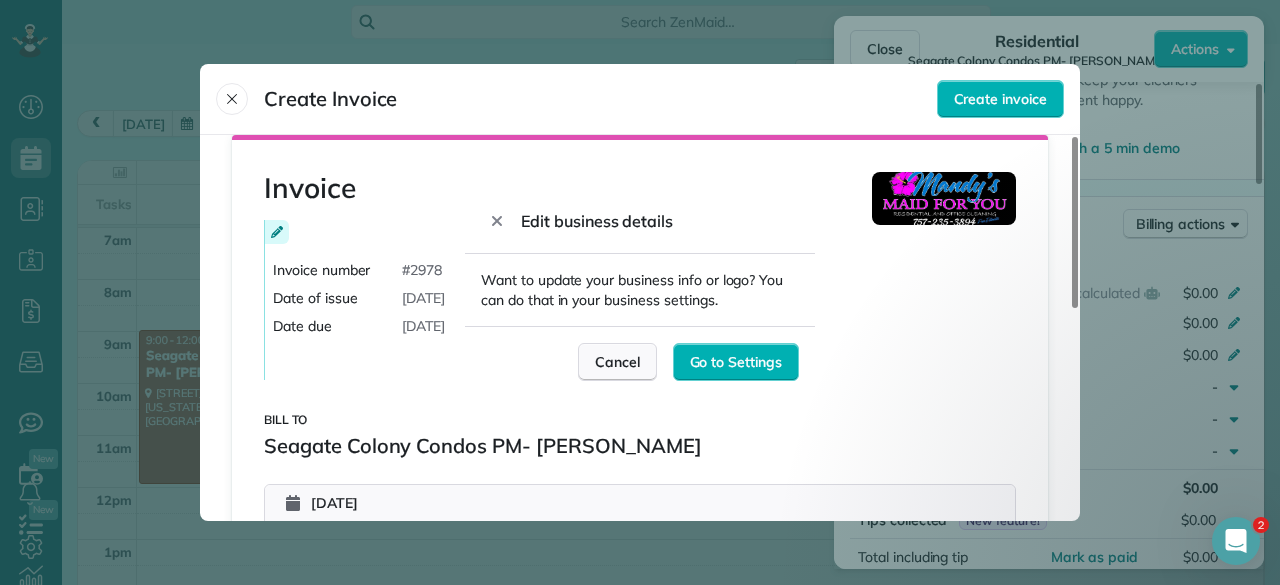 click on "Cancel" at bounding box center (617, 362) 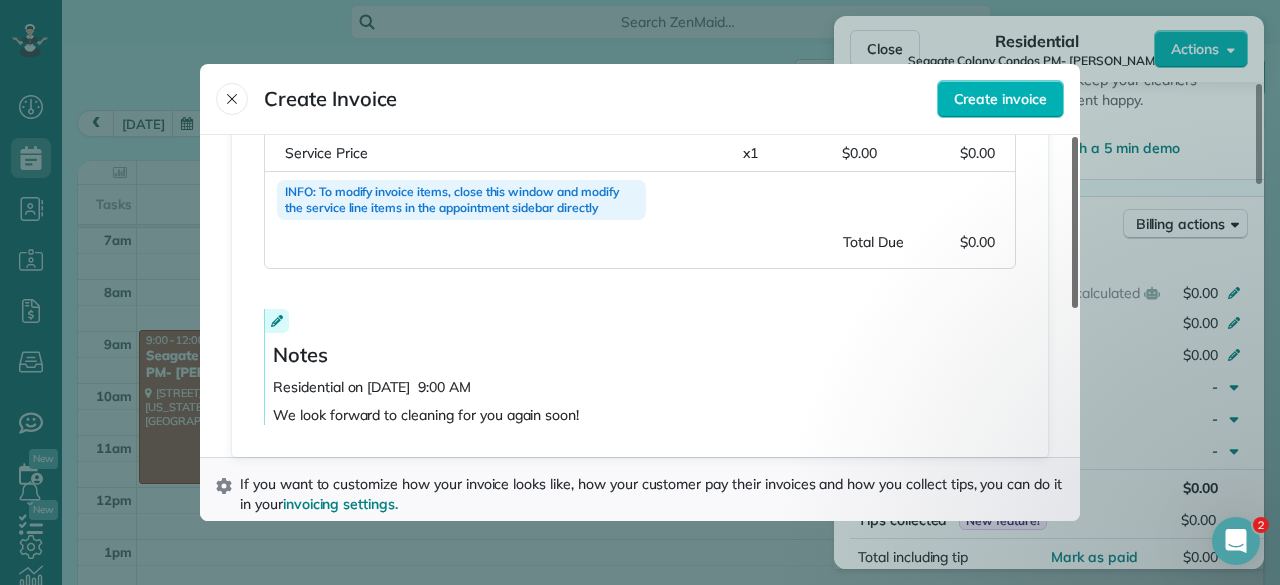 scroll, scrollTop: 478, scrollLeft: 0, axis: vertical 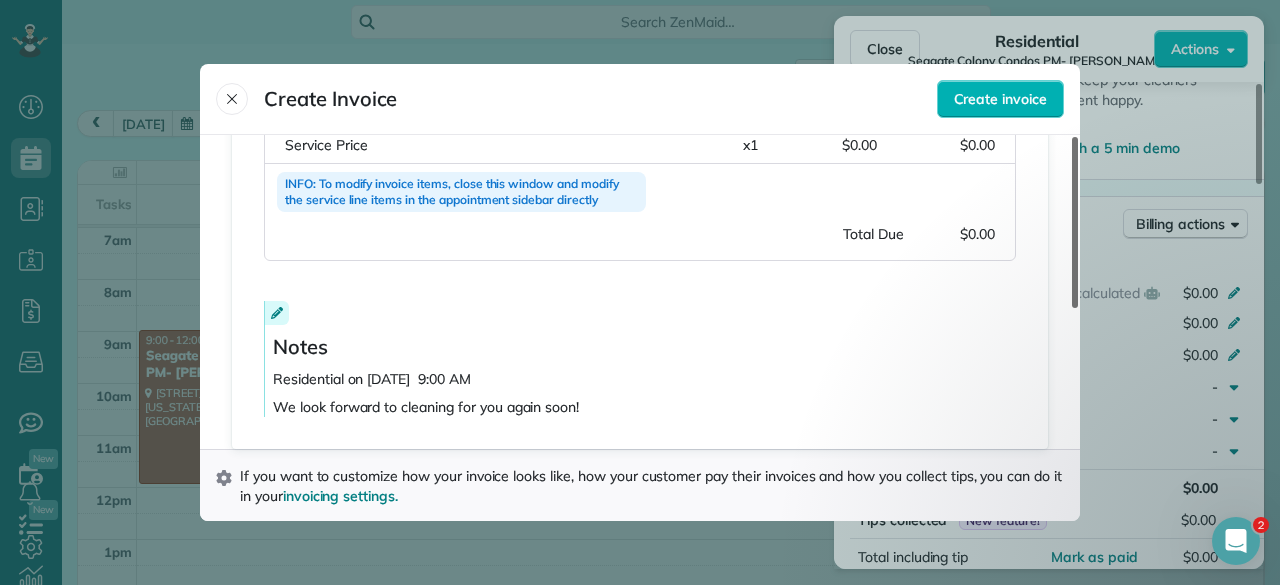 drag, startPoint x: 1077, startPoint y: 281, endPoint x: 1164, endPoint y: 503, distance: 238.43867 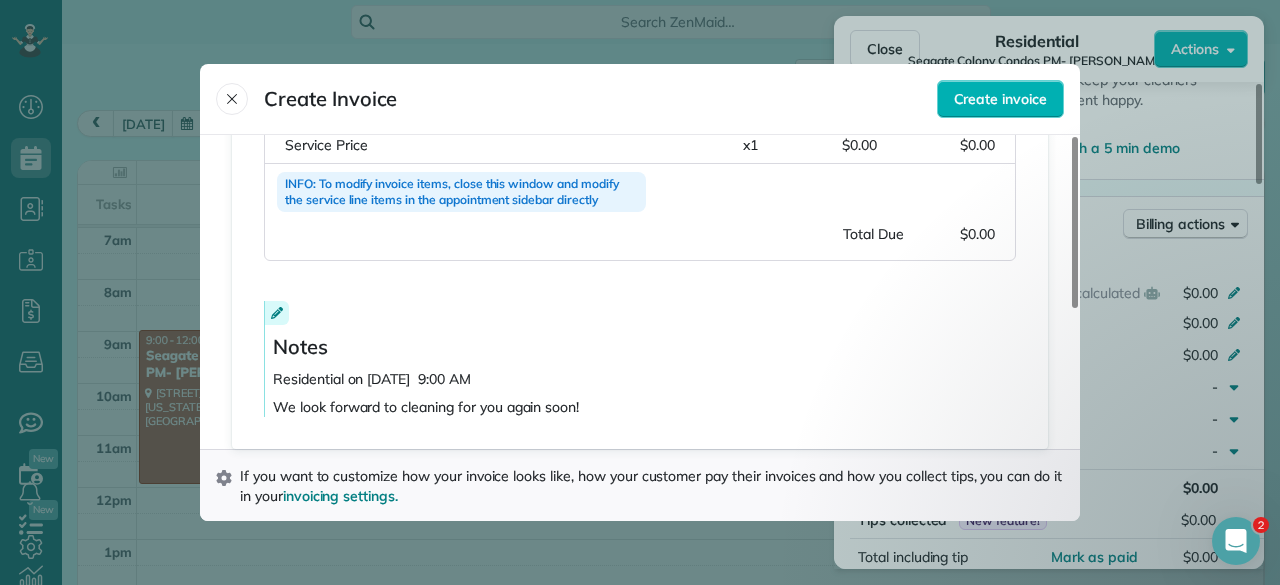 click 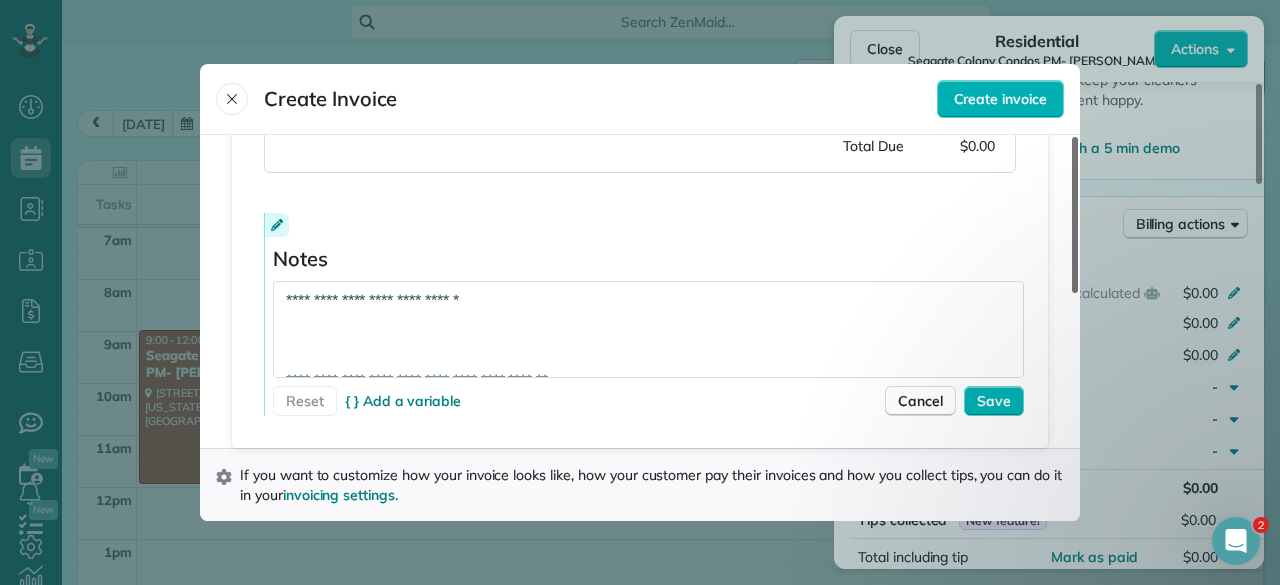 scroll, scrollTop: 564, scrollLeft: 0, axis: vertical 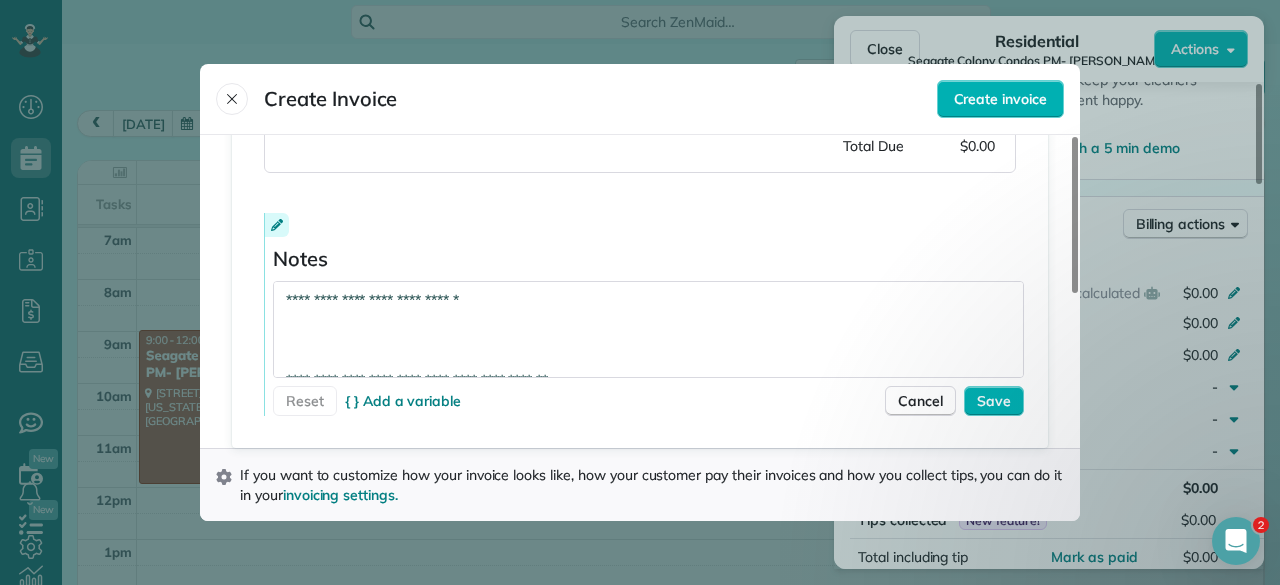 click on "**********" at bounding box center (648, 329) 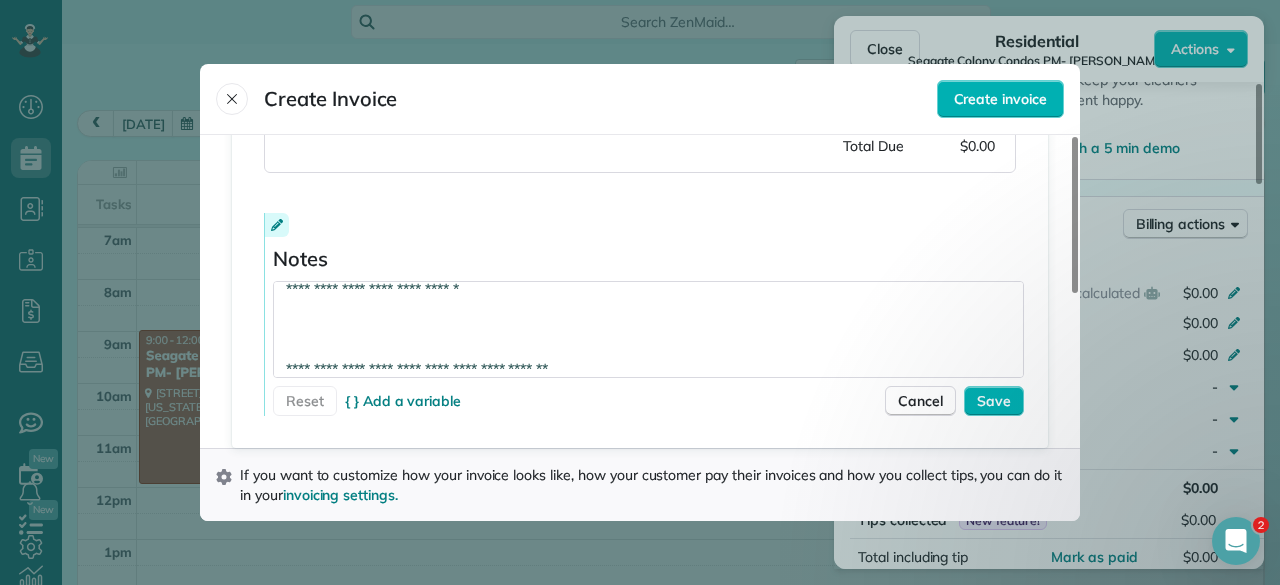 scroll, scrollTop: 9, scrollLeft: 0, axis: vertical 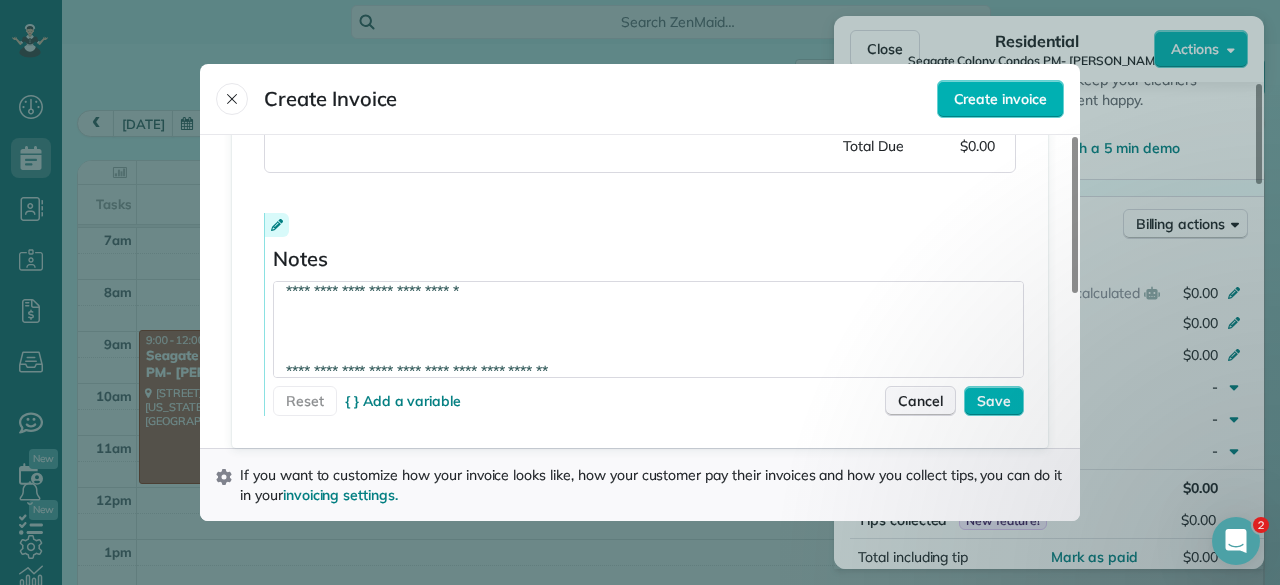 click on "Cancel" at bounding box center [920, 401] 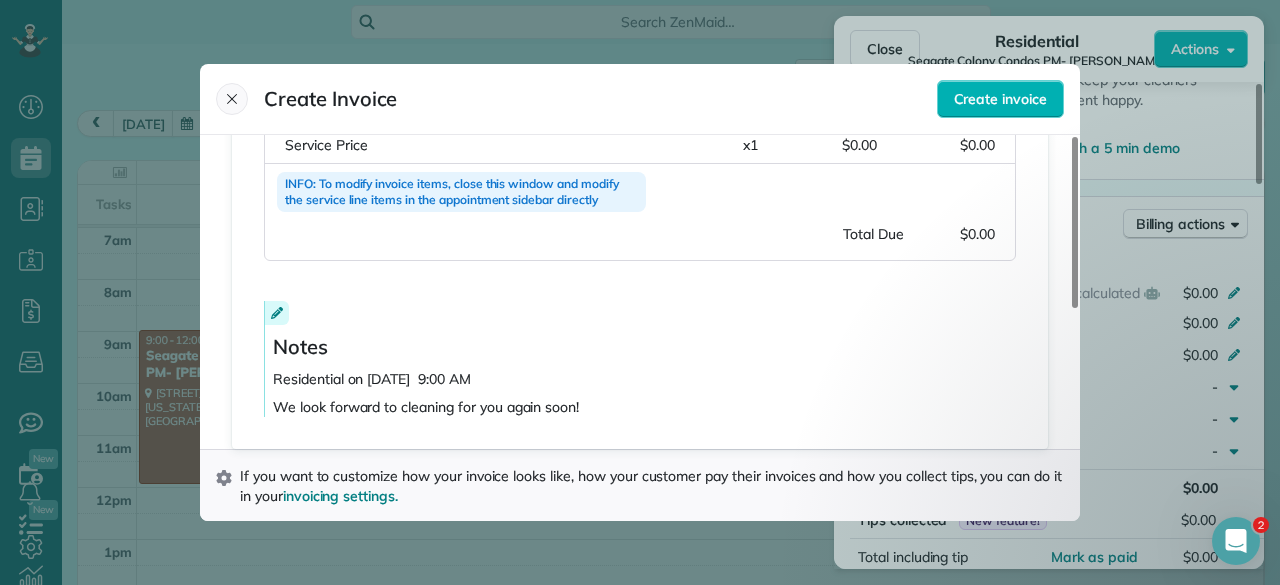 click 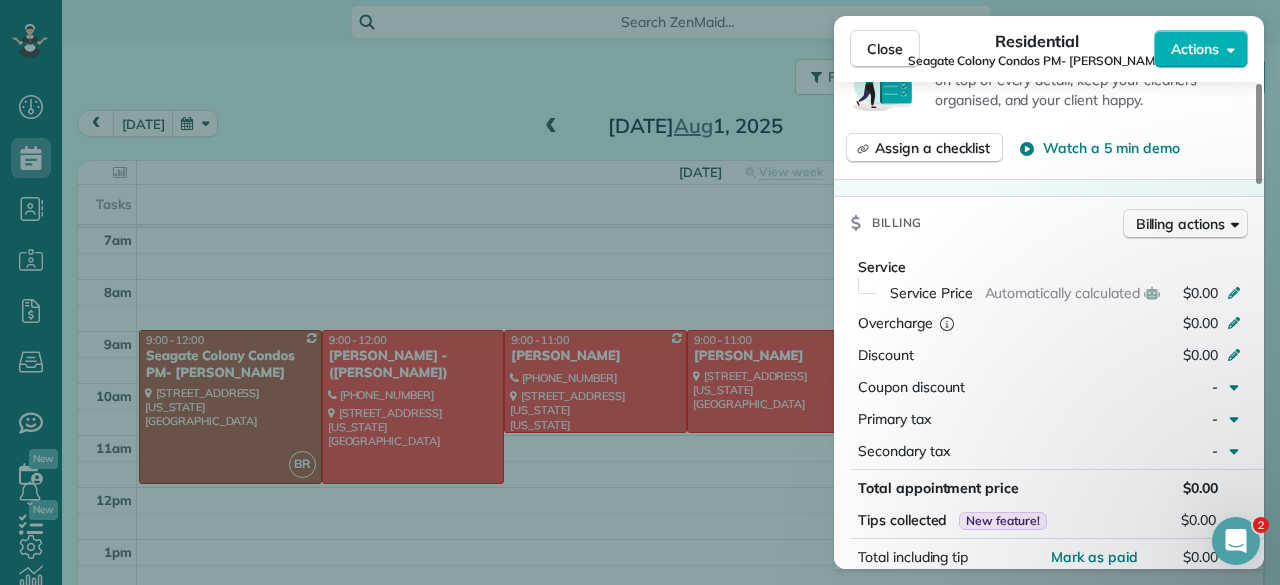 click on "Close Residential Seagate Colony Condos PM- Sara Actions Status Active Seagate Colony Condos PM- Sara · Open profile No phone number on record Add phone number propertymanager@seagatecolony1.onmicrosoft.com Copy sara@seagate-colony.com Copy View Details Residential Friday, August 01, 2025 ( in 2 days ) 9:00 AM 12:00 PM 3 hours and 0 minutes Repeats weekly Edit recurring service Previous (Jul 25) Next (Aug 08) 2830 Shore Drive Virginia Beach VA 23451 Service was not rated yet Setup ratings Cleaners Time in and out Assign Invite Cleaners Becky   Ramsay 9:00 AM 12:00 PM Checklist Try Now Keep this appointment up to your standards. Stay on top of every detail, keep your cleaners organised, and your client happy. Assign a checklist Watch a 5 min demo Billing Billing actions Service Service Price Automatically calculated $0.00 Overcharge $0.00 Discount $0.00 Coupon discount - Primary tax - Secondary tax - Total appointment price $0.00 Tips collected New feature! $0.00 Mark as paid Total including tip $0.00 Notes 0" at bounding box center [640, 292] 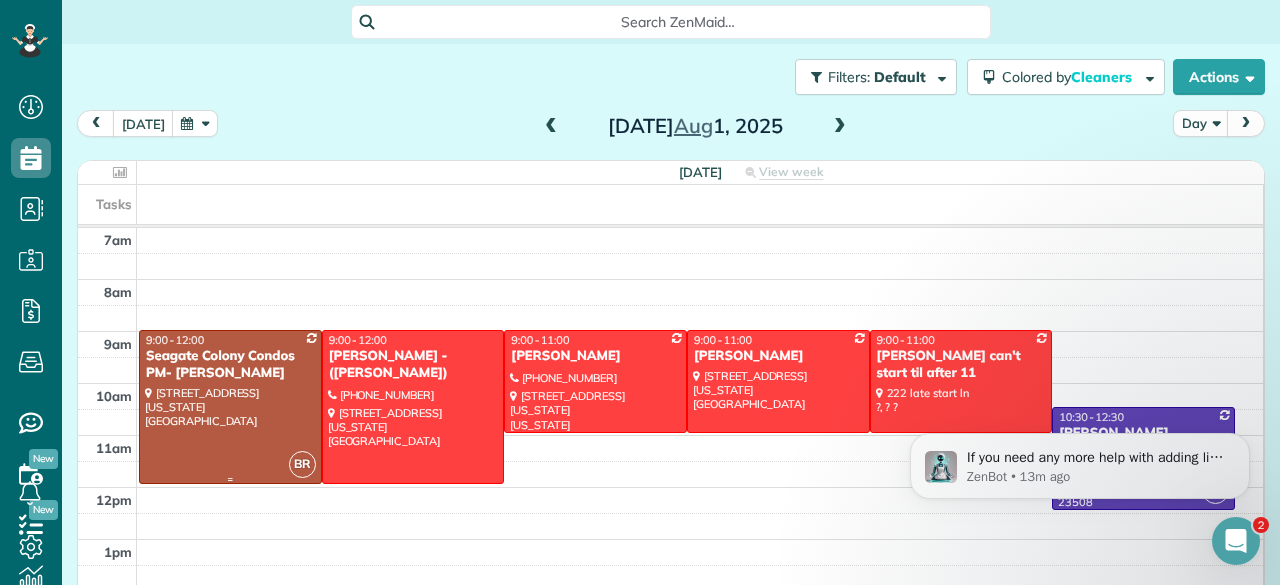 click on "Seagate Colony Condos PM- [PERSON_NAME]" at bounding box center (230, 365) 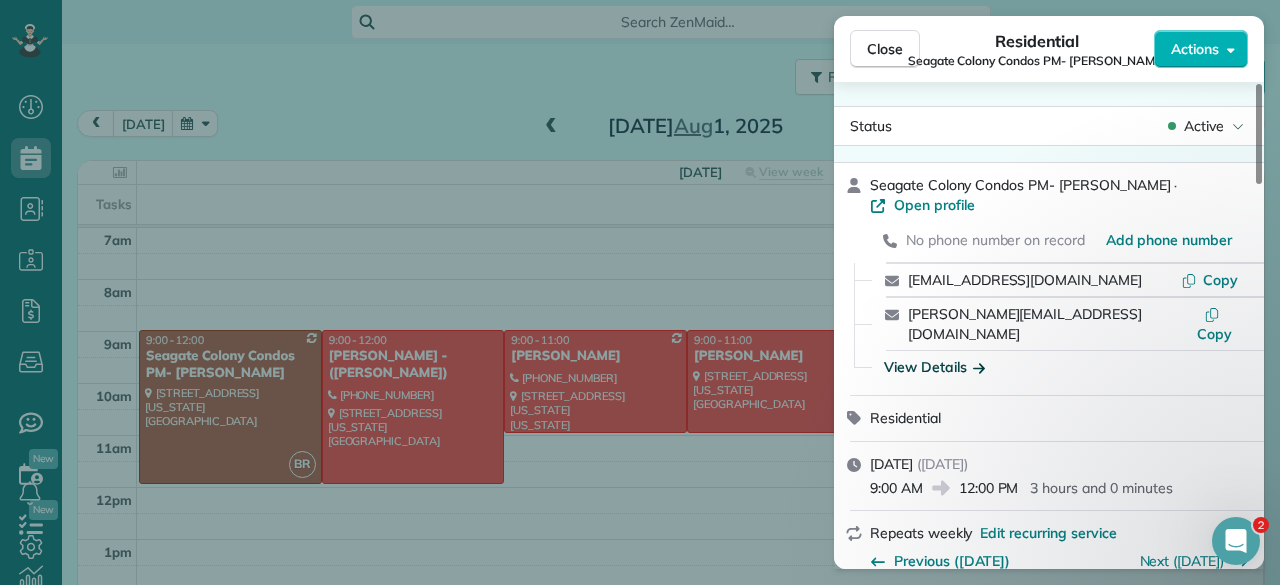click on "View Details" at bounding box center (934, 367) 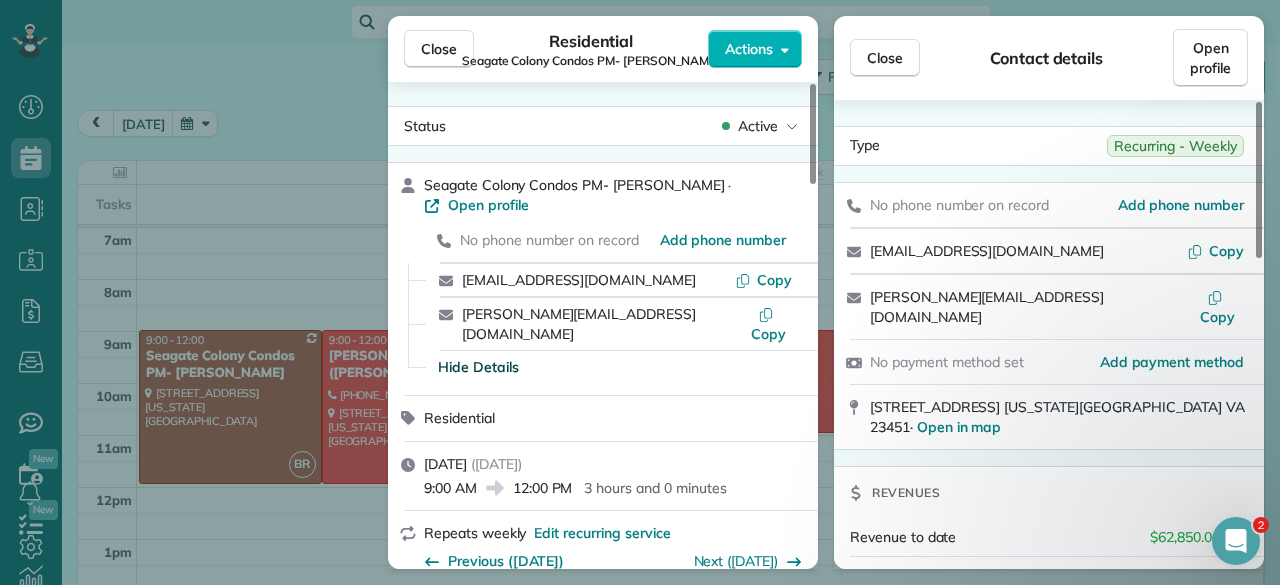 click on "Type Recurring - Weekly No phone number on record Add phone number propertymanager@seagatecolony1.onmicrosoft.com Copy sara@seagate-colony.com Copy No payment method set Add payment method 2830 Shore Drive     Virginia Beach   VA   23451  ·   Open in map Revenues Revenue to date $62,850.00 Unpaid balance $0.00 Contact custom fields Bedrooms - Bathrooms - Square Footage - Pets - Birthday - Notes Appointment 0 Customer 1 New note No notes to display New note Public ( Visible to everyone in your team ) ***Please check in with Sara upon arrival!***
Ask her if anything specific needs to be done-
Otherwise - complete tasks left on clipboard on cart In housekeeping room
Please check each sheet !  Added last year by Amanda Spivey Service ratings 0" at bounding box center (1049, 817) 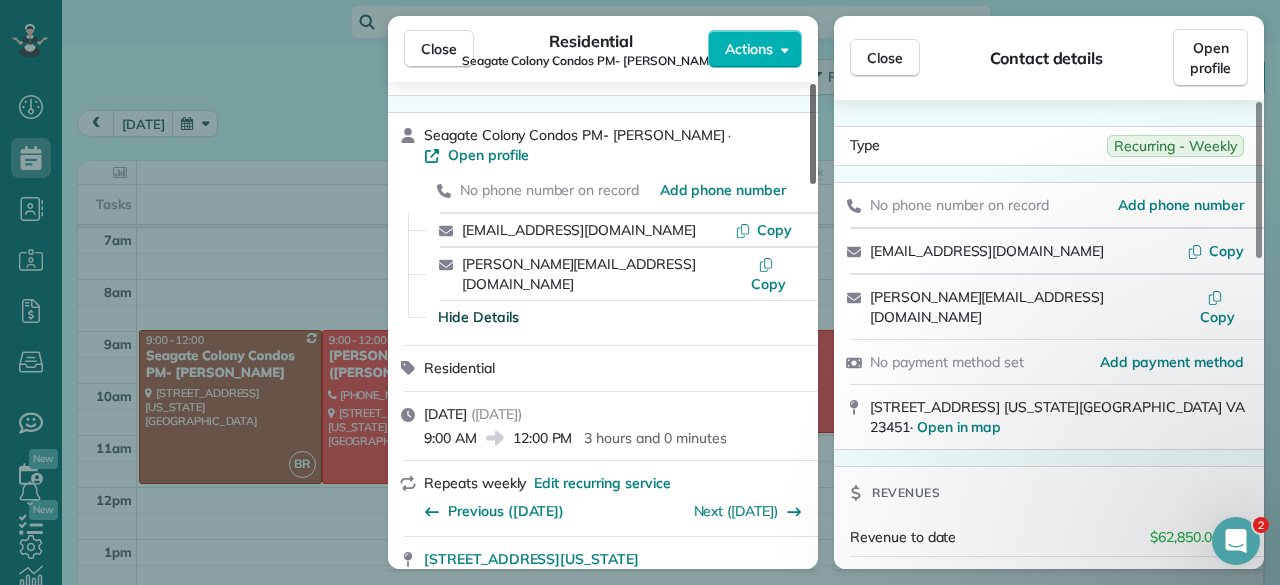 scroll, scrollTop: 0, scrollLeft: 0, axis: both 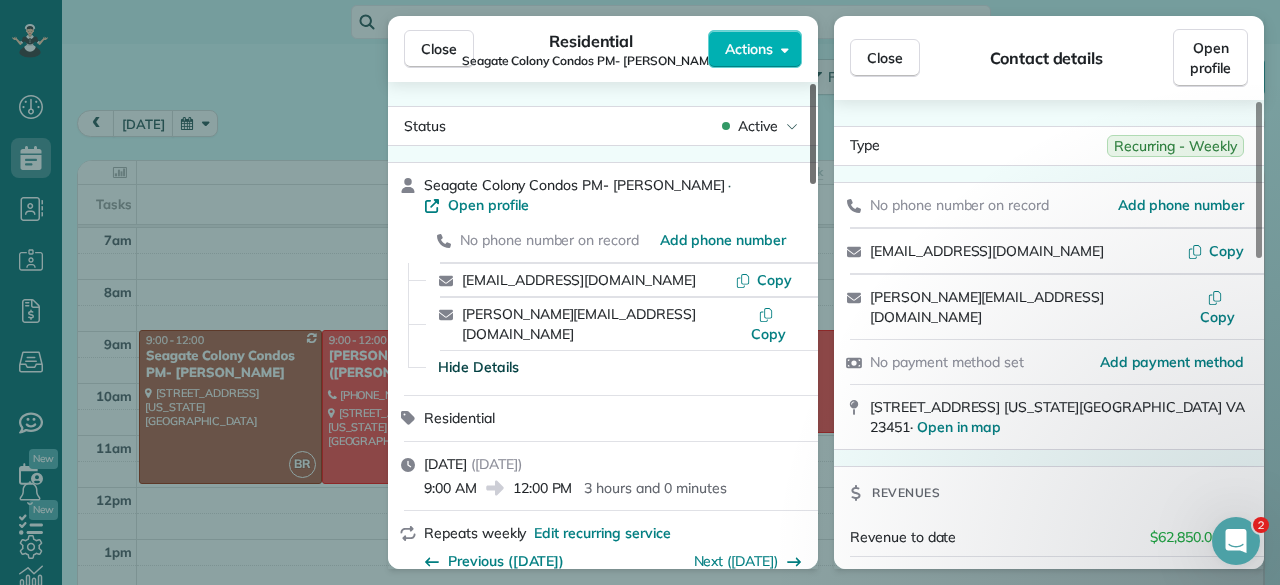 drag, startPoint x: 816, startPoint y: 164, endPoint x: 852, endPoint y: 108, distance: 66.573265 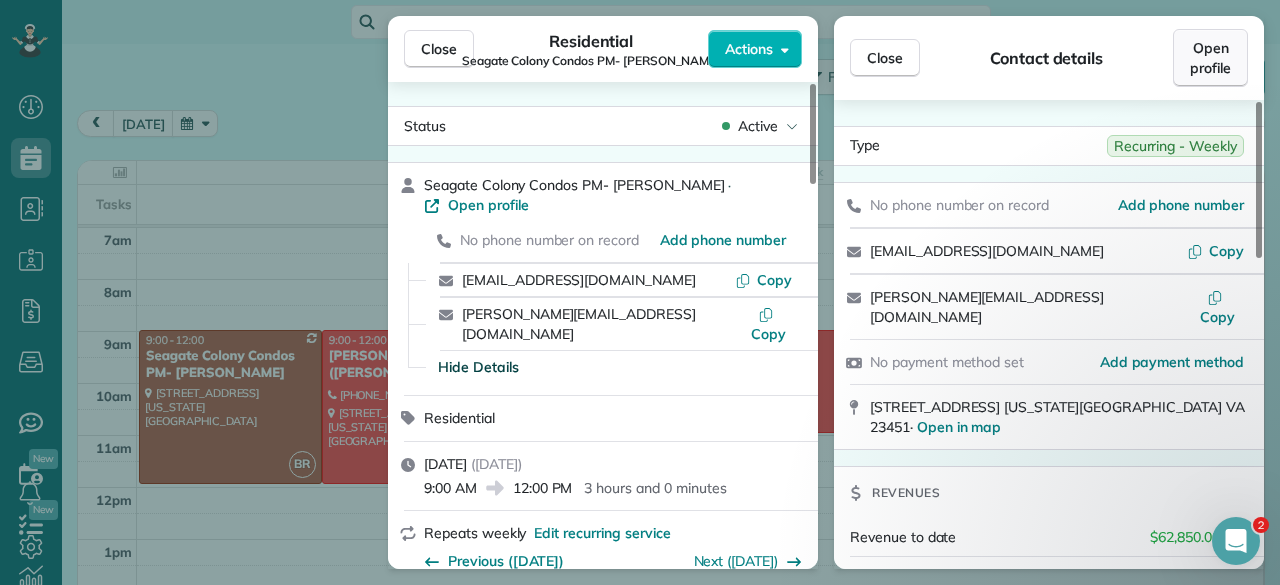 click on "Open profile" at bounding box center (1210, 58) 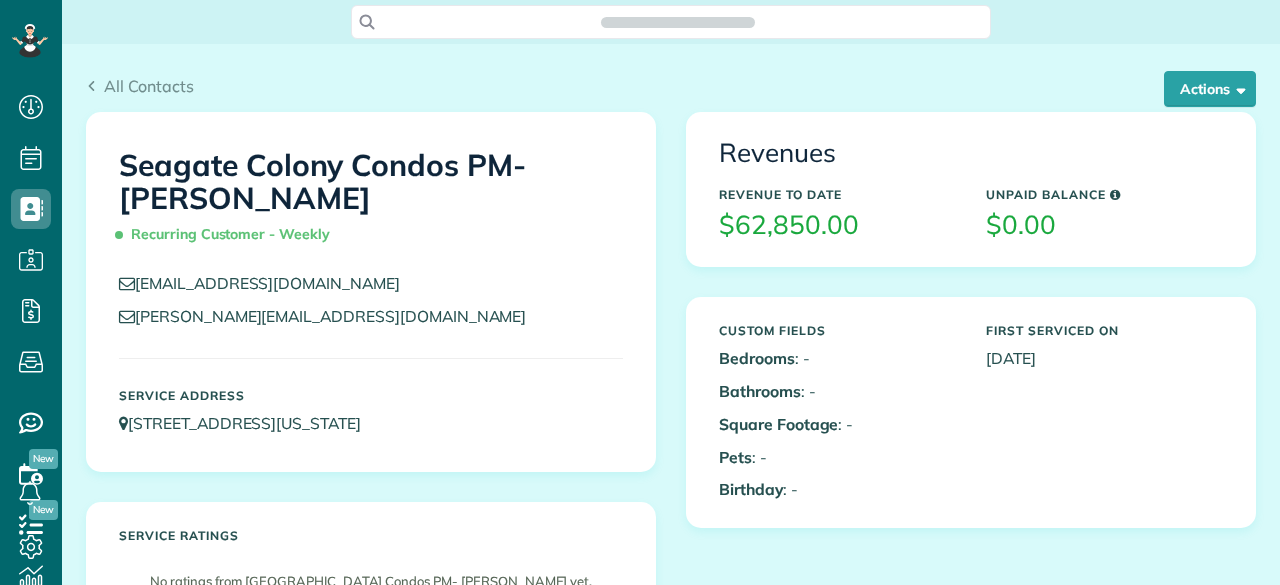 scroll, scrollTop: 0, scrollLeft: 0, axis: both 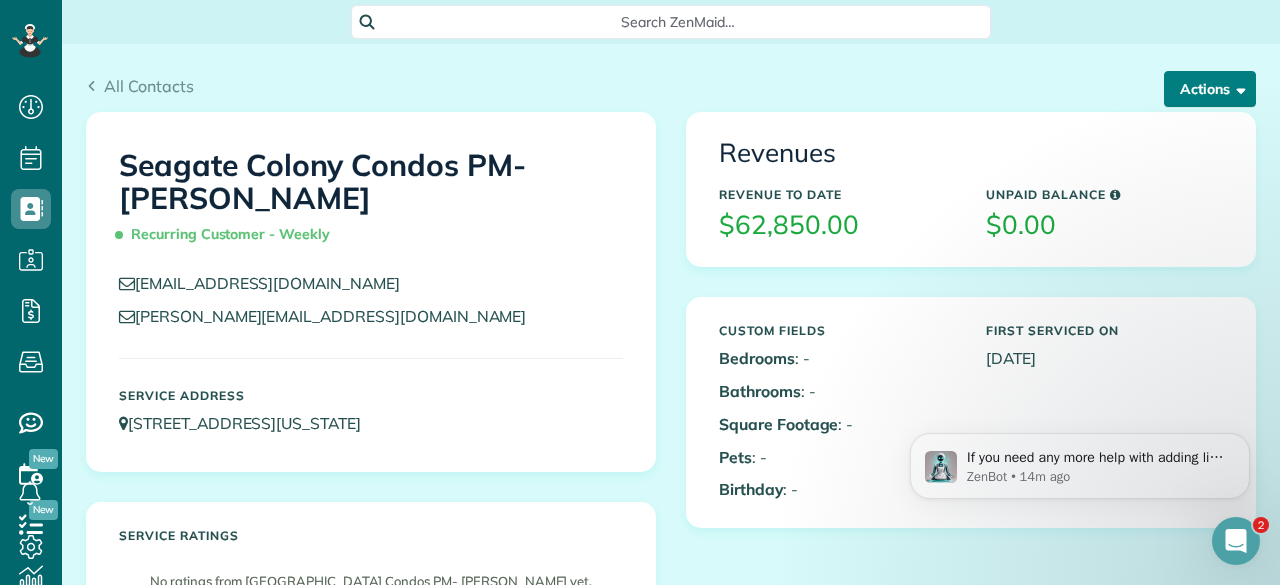 click at bounding box center (1237, 88) 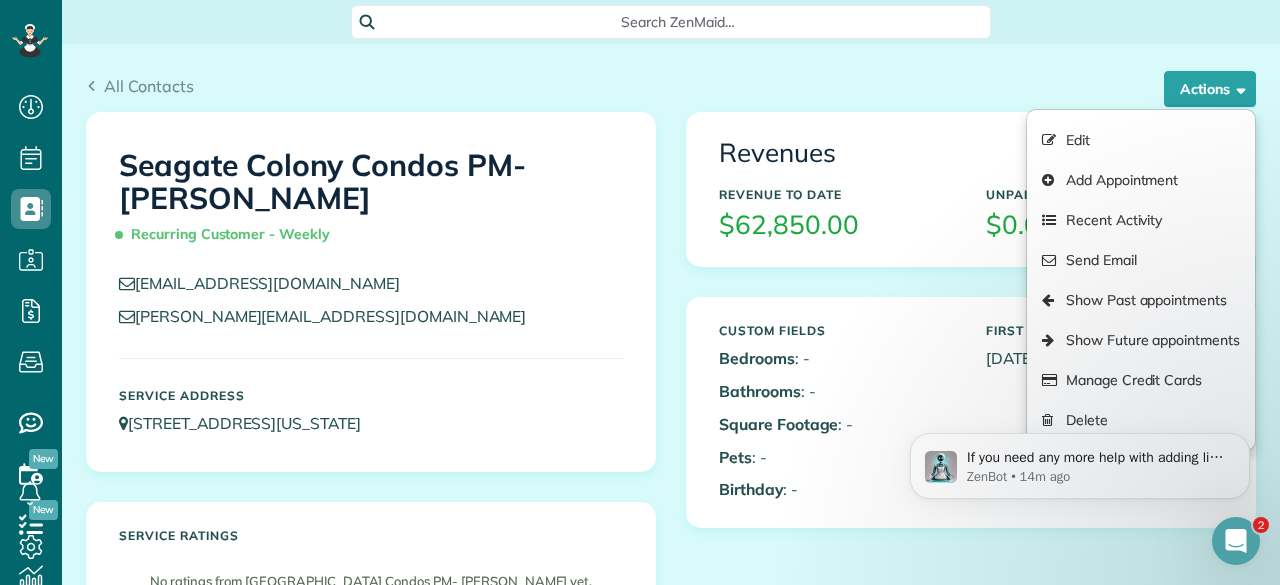 click on "All Contacts" at bounding box center [671, 86] 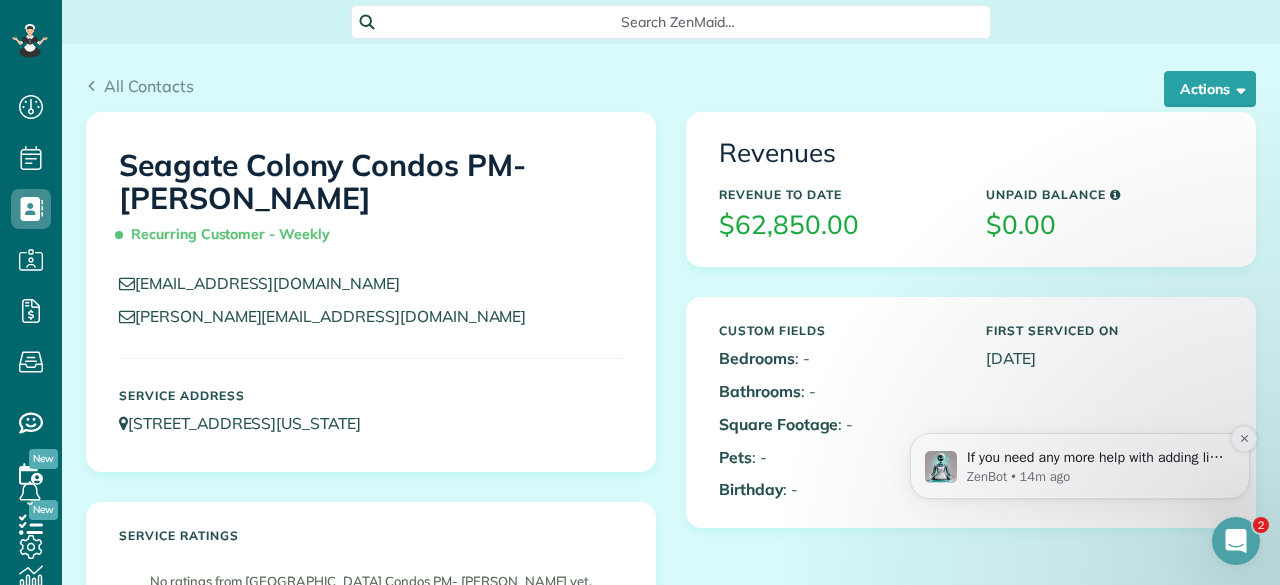 click on "ZenBot • 14m ago" at bounding box center [1096, 477] 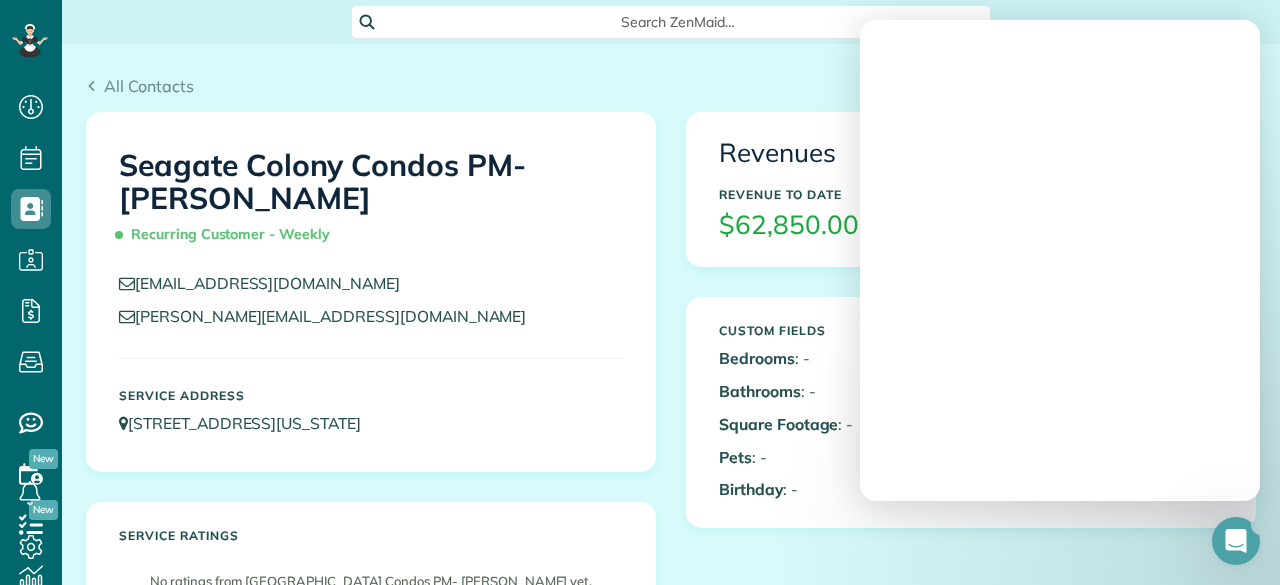 scroll, scrollTop: 0, scrollLeft: 0, axis: both 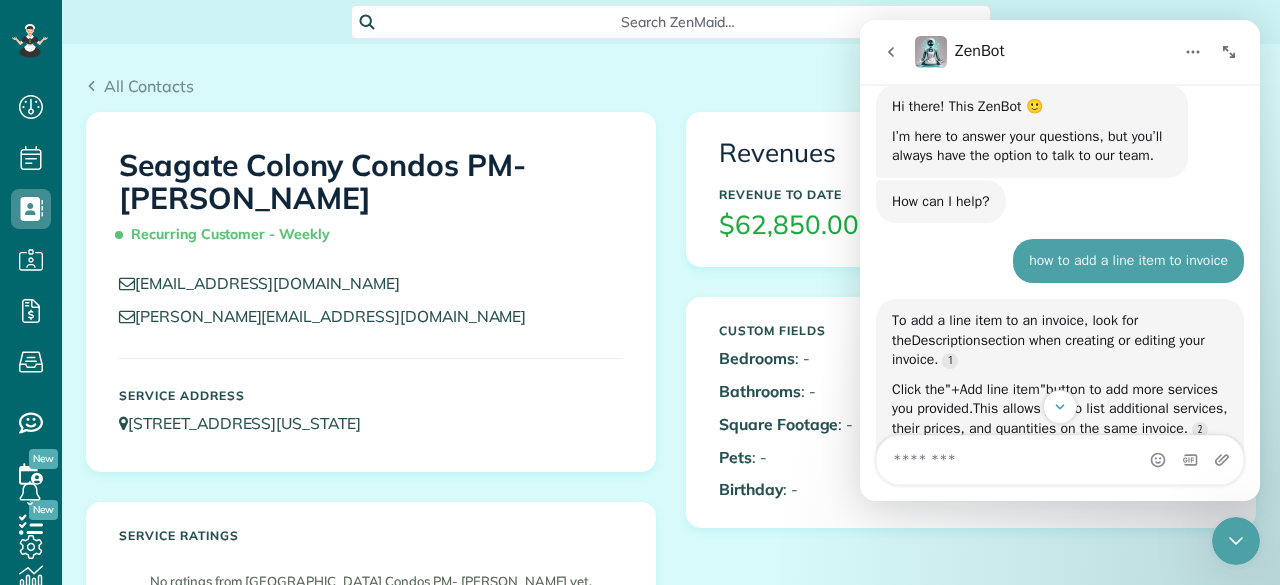 click on "To add a line item to an invoice, look for the  Description  section when creating or editing your invoice." at bounding box center (1060, 340) 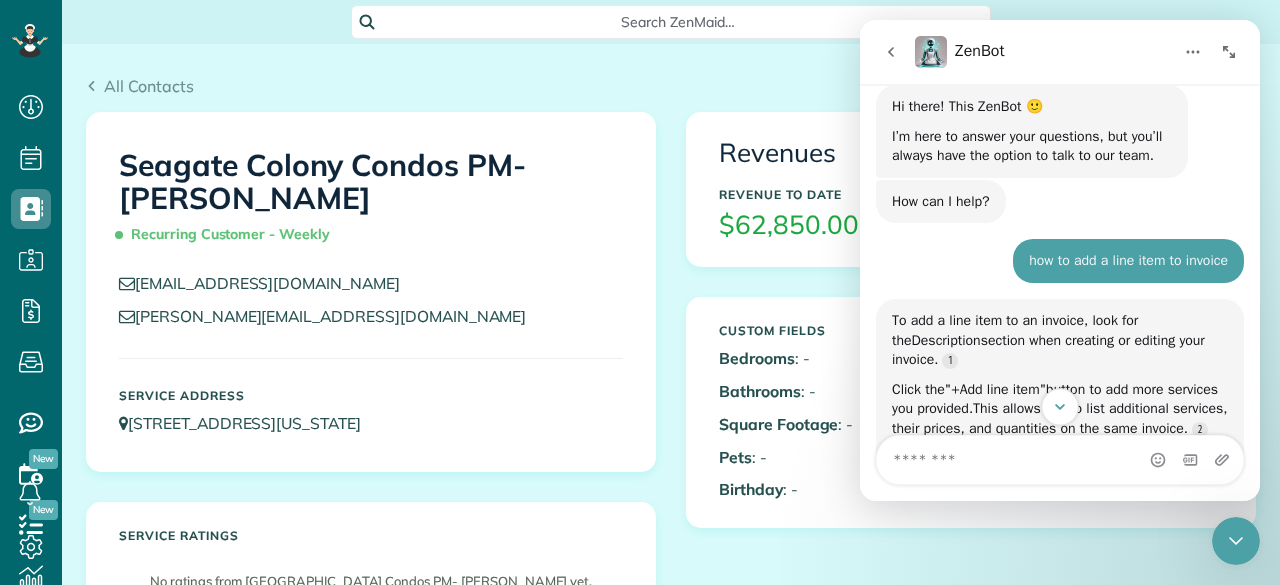 click at bounding box center (1059, 406) 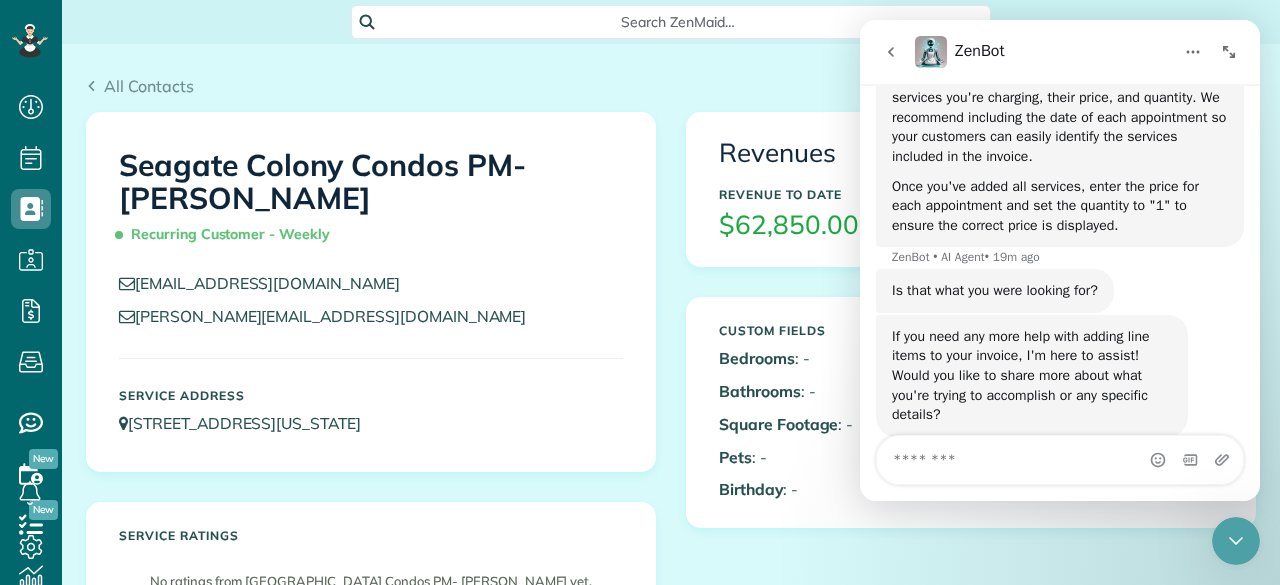 scroll, scrollTop: 465, scrollLeft: 0, axis: vertical 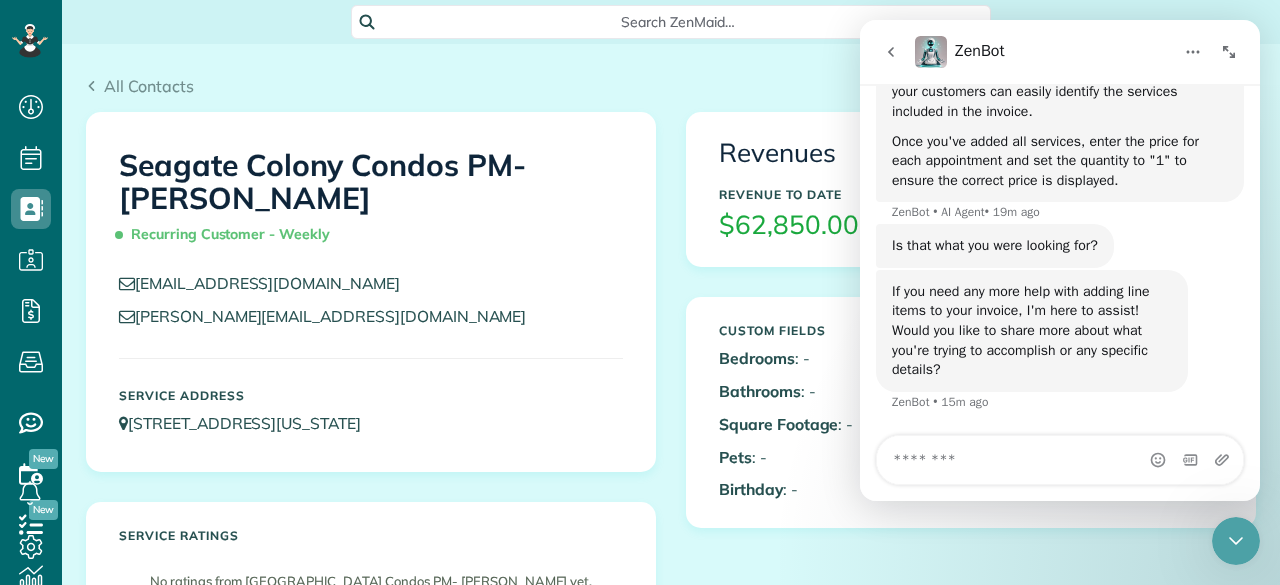 click on "Once you've added all services, enter the price for each appointment and set the quantity to "1" to ensure the correct price is displayed." at bounding box center (1060, 161) 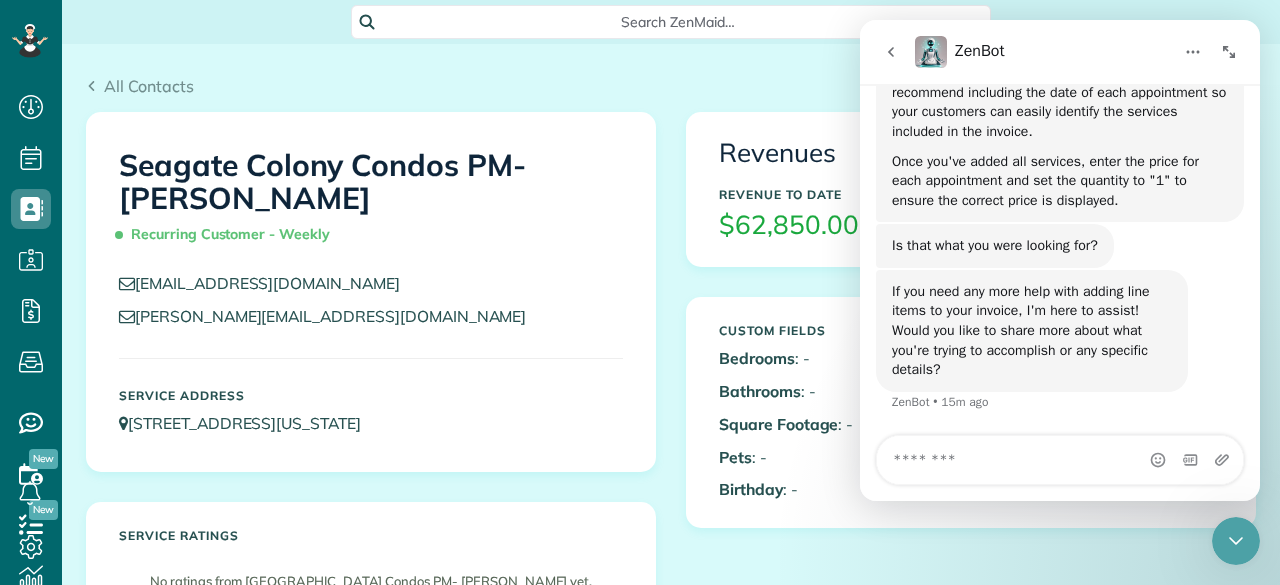 scroll, scrollTop: 20, scrollLeft: 0, axis: vertical 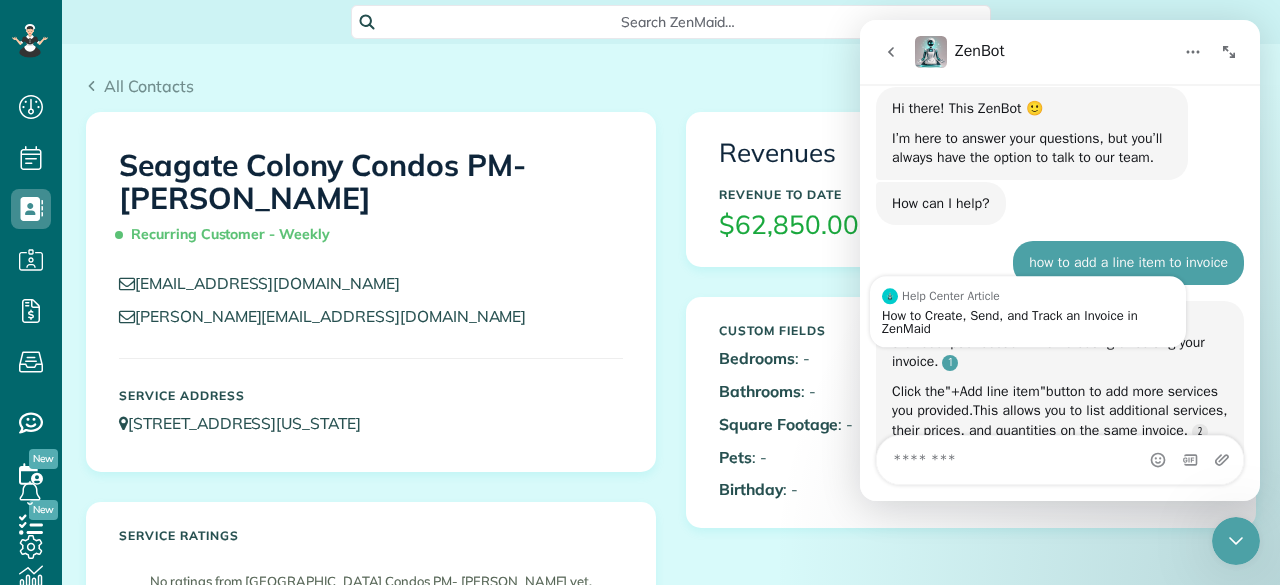 click at bounding box center [950, 363] 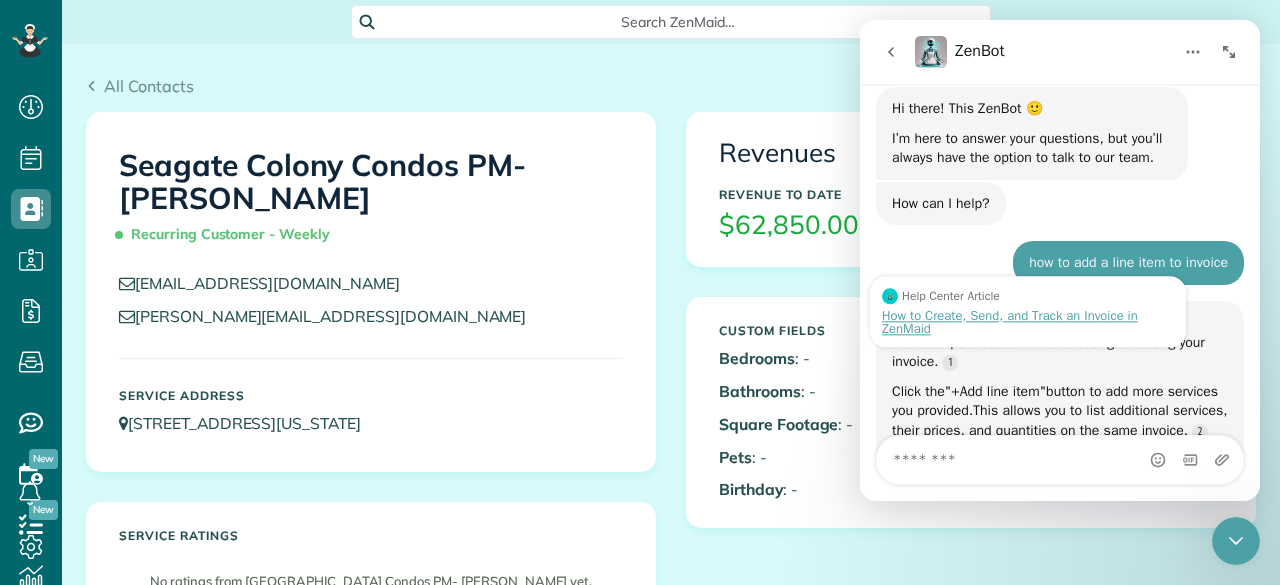click on "How to Create, Send, and Track an Invoice in ZenMaid" at bounding box center (1028, 322) 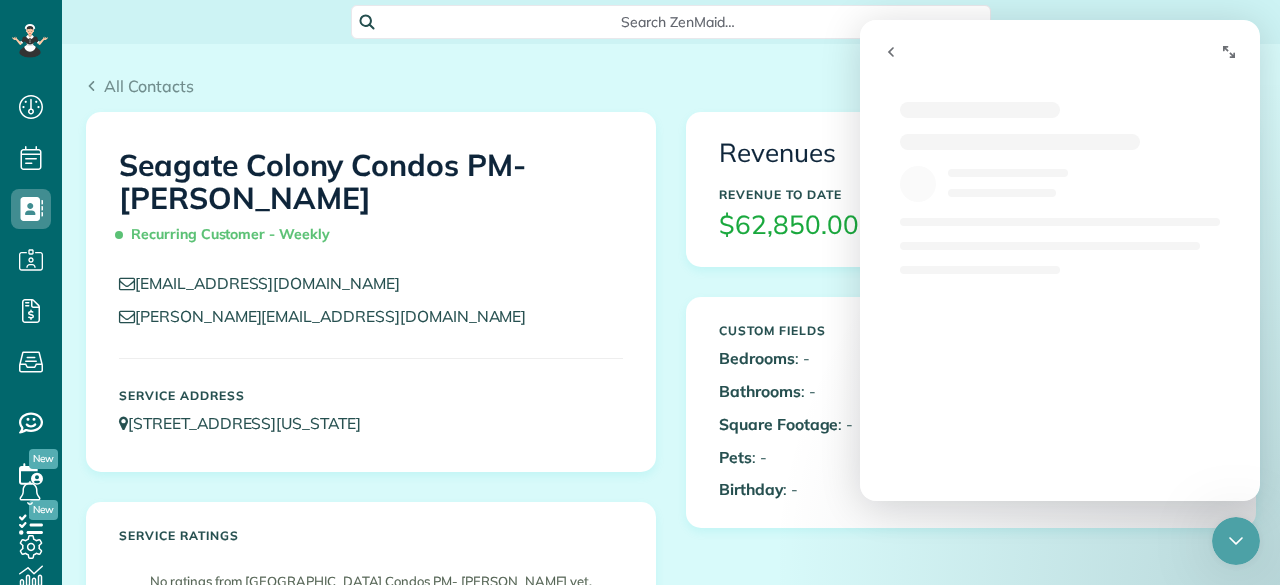 scroll, scrollTop: 0, scrollLeft: 0, axis: both 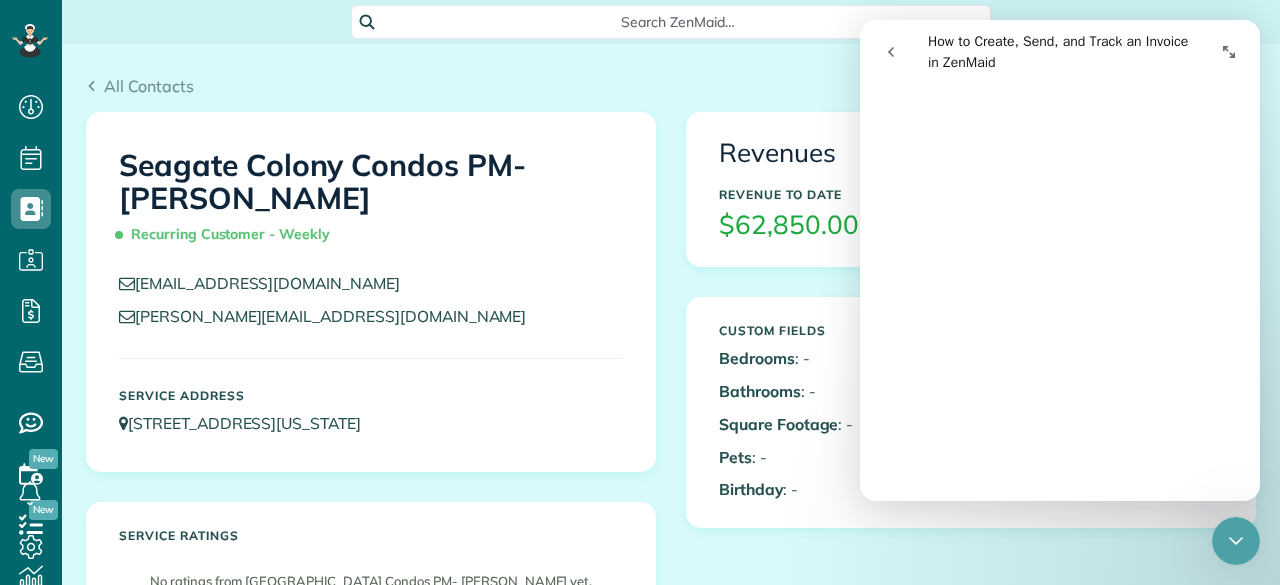 click on "All Contacts
Actions
Edit
Add Appointment
Recent Activity
Send Email
Show Past appointments
Show Future appointments
Manage Credit Cards
[GEOGRAPHIC_DATA]" at bounding box center (671, 93) 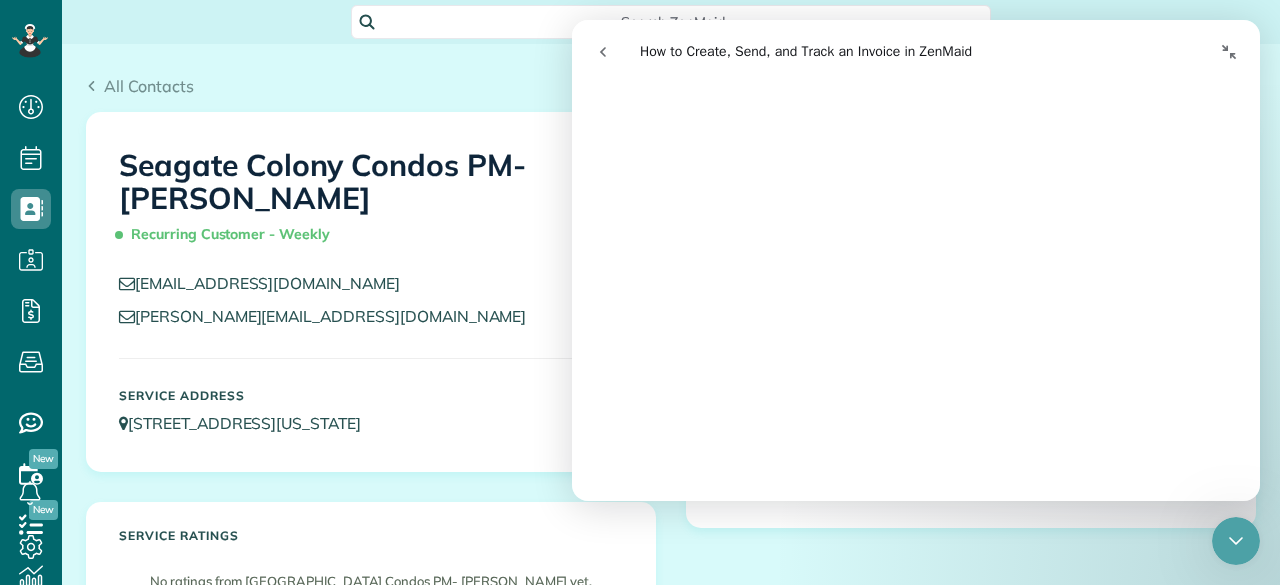 scroll, scrollTop: 4246, scrollLeft: 0, axis: vertical 